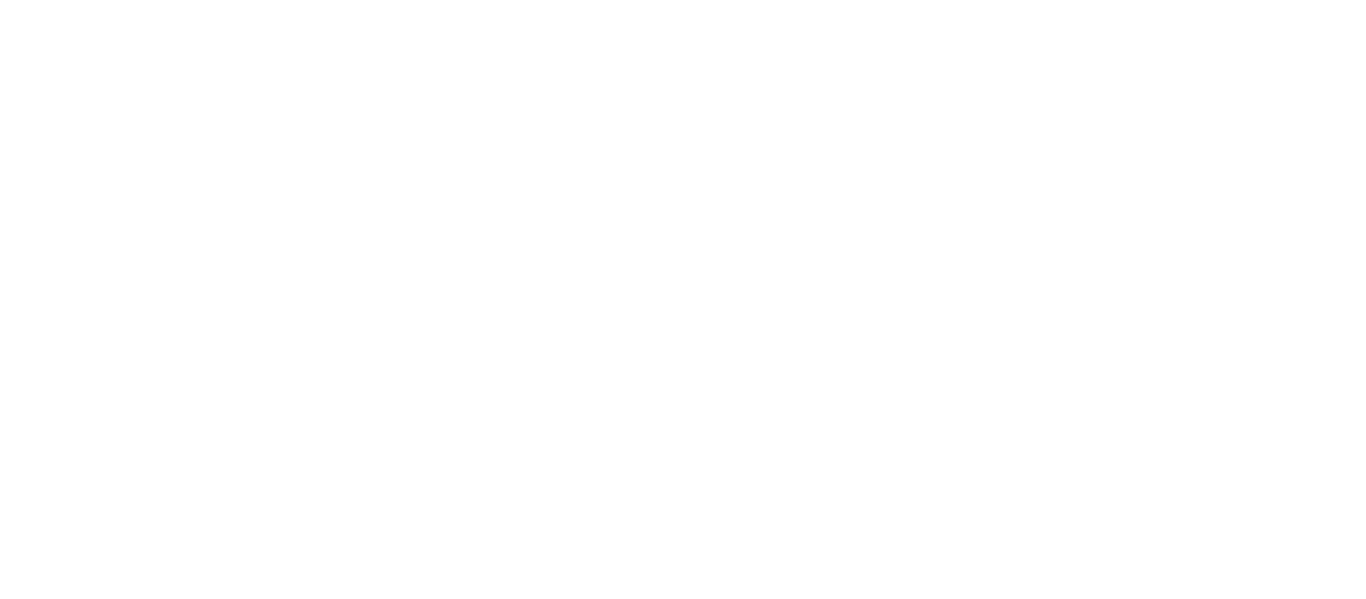 scroll, scrollTop: 0, scrollLeft: 0, axis: both 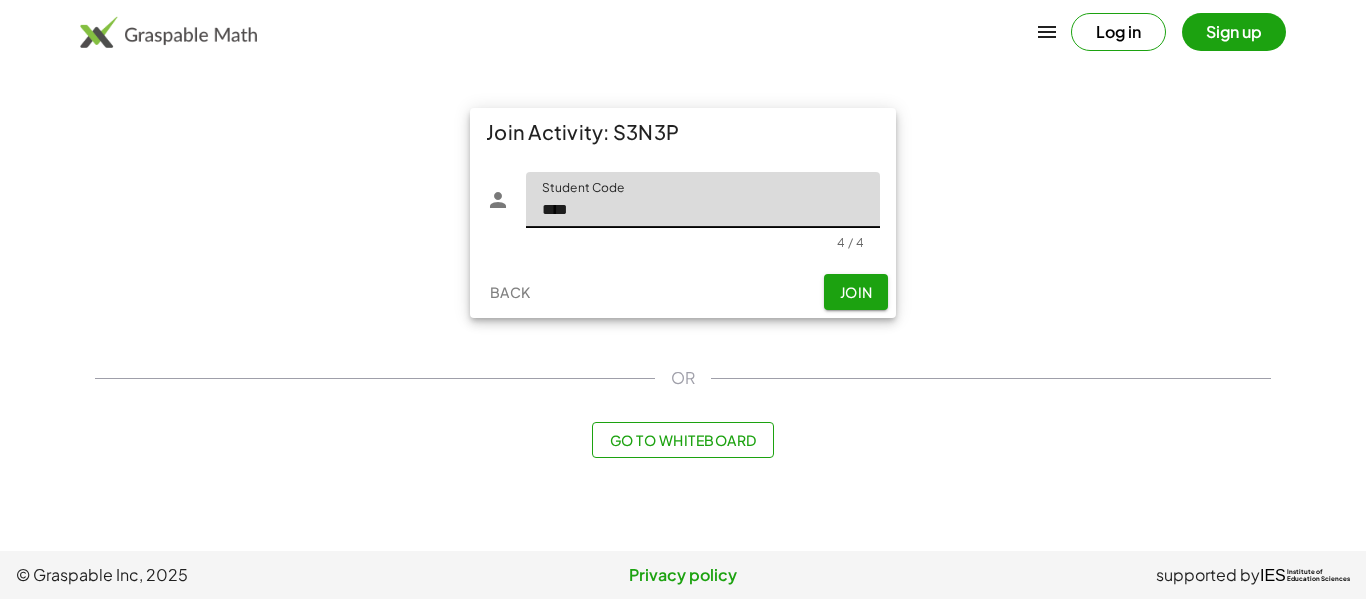 type on "****" 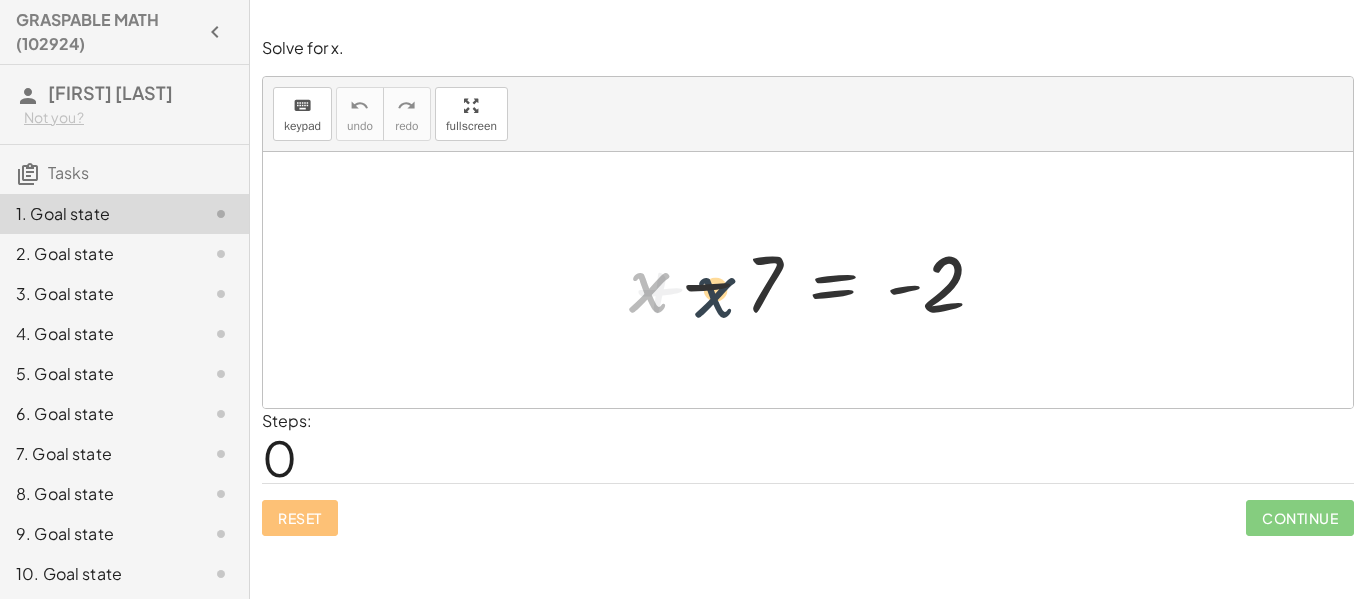 drag, startPoint x: 655, startPoint y: 303, endPoint x: 723, endPoint y: 320, distance: 70.0928 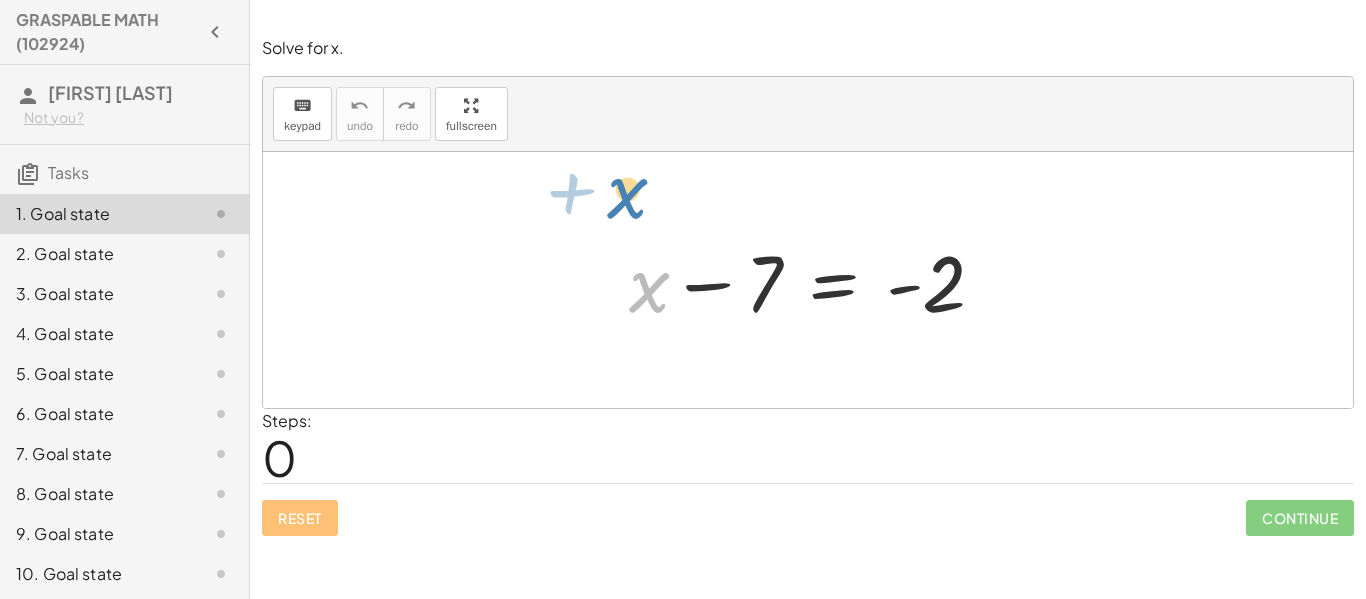 drag, startPoint x: 644, startPoint y: 275, endPoint x: 600, endPoint y: 164, distance: 119.40268 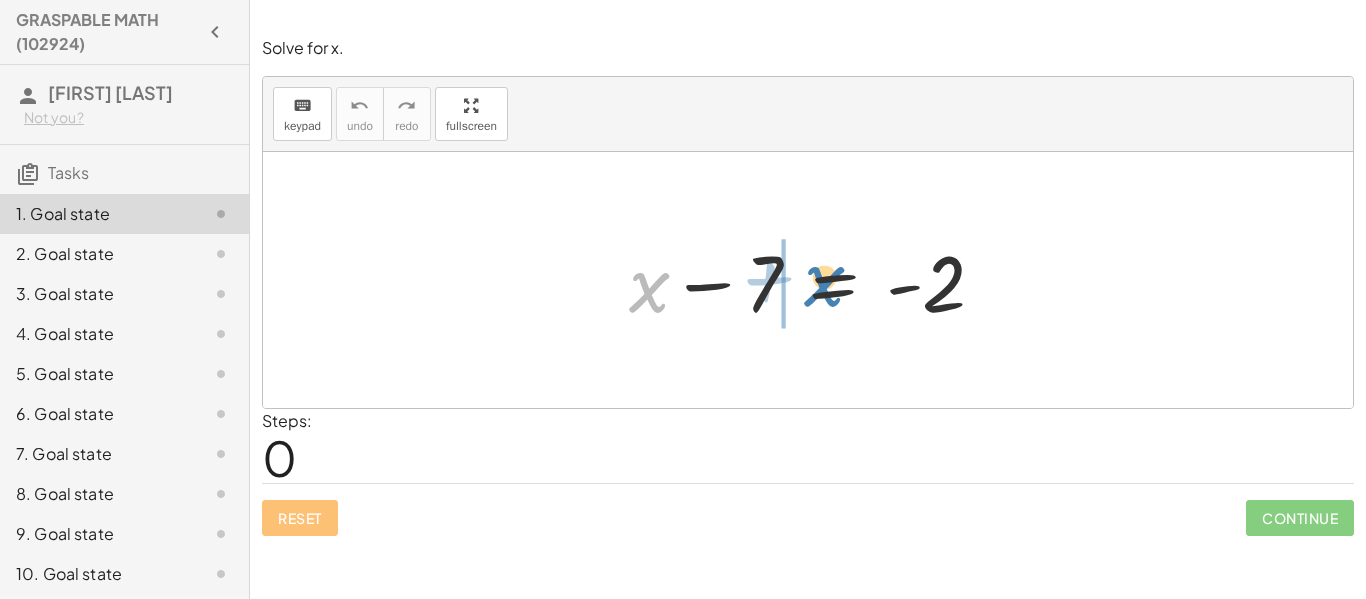 drag, startPoint x: 632, startPoint y: 272, endPoint x: 804, endPoint y: 265, distance: 172.14238 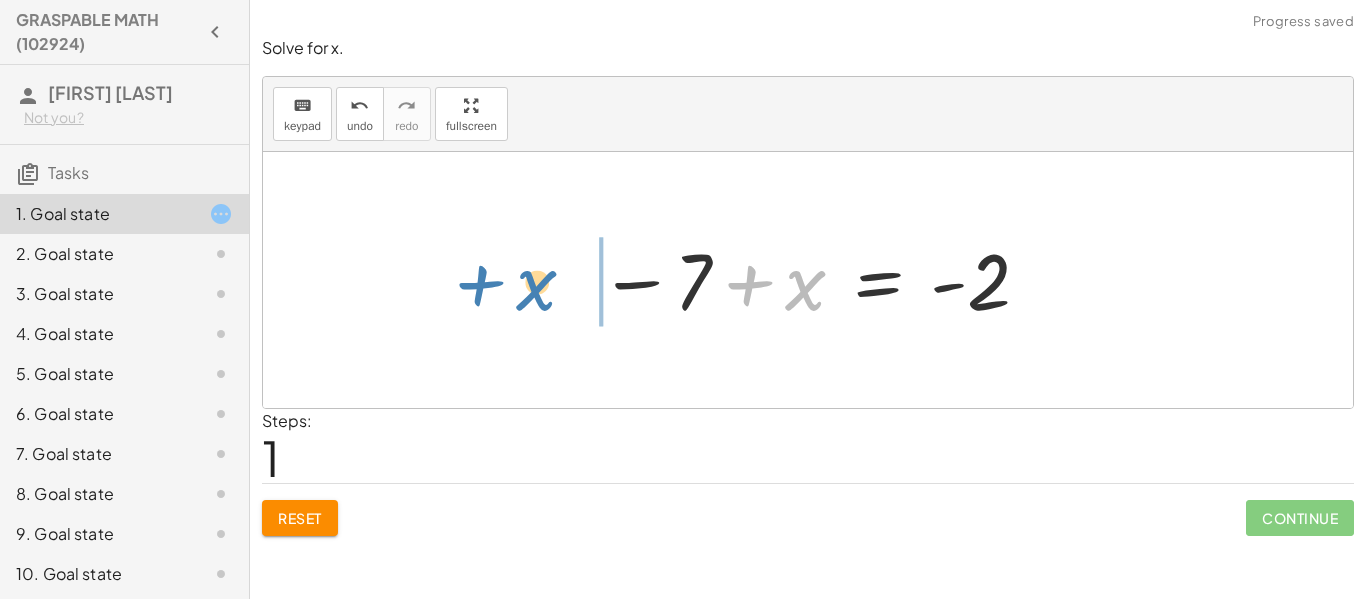drag, startPoint x: 772, startPoint y: 276, endPoint x: 508, endPoint y: 270, distance: 264.06818 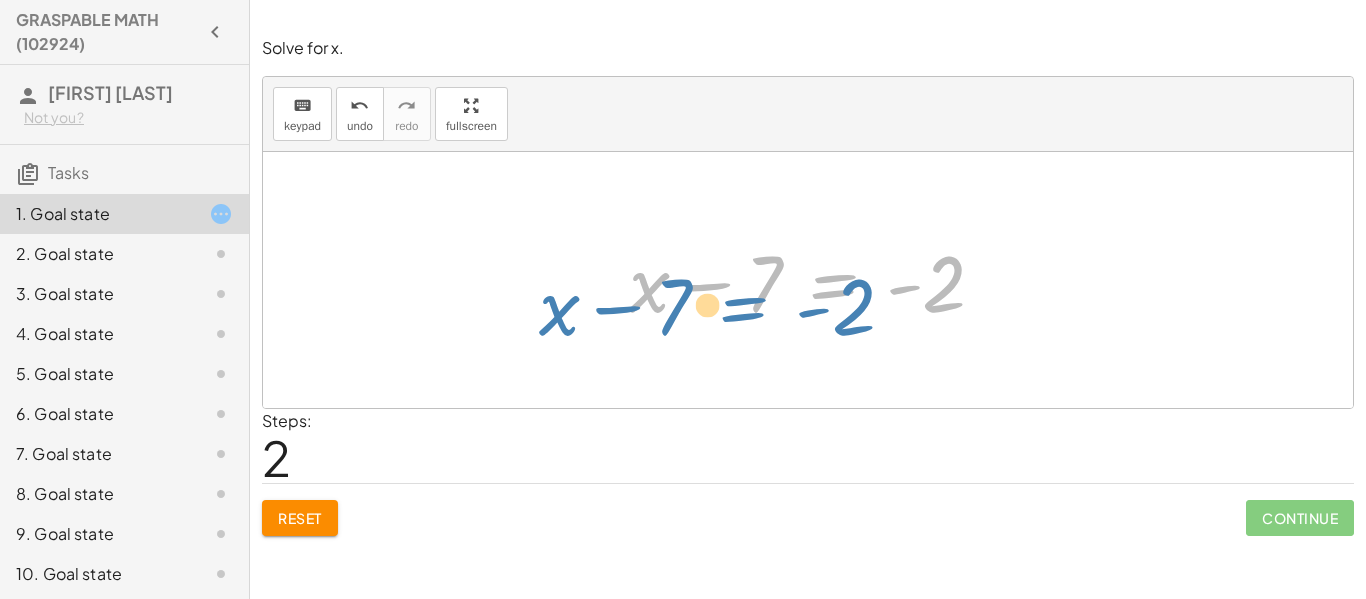 drag, startPoint x: 828, startPoint y: 275, endPoint x: 747, endPoint y: 293, distance: 82.9759 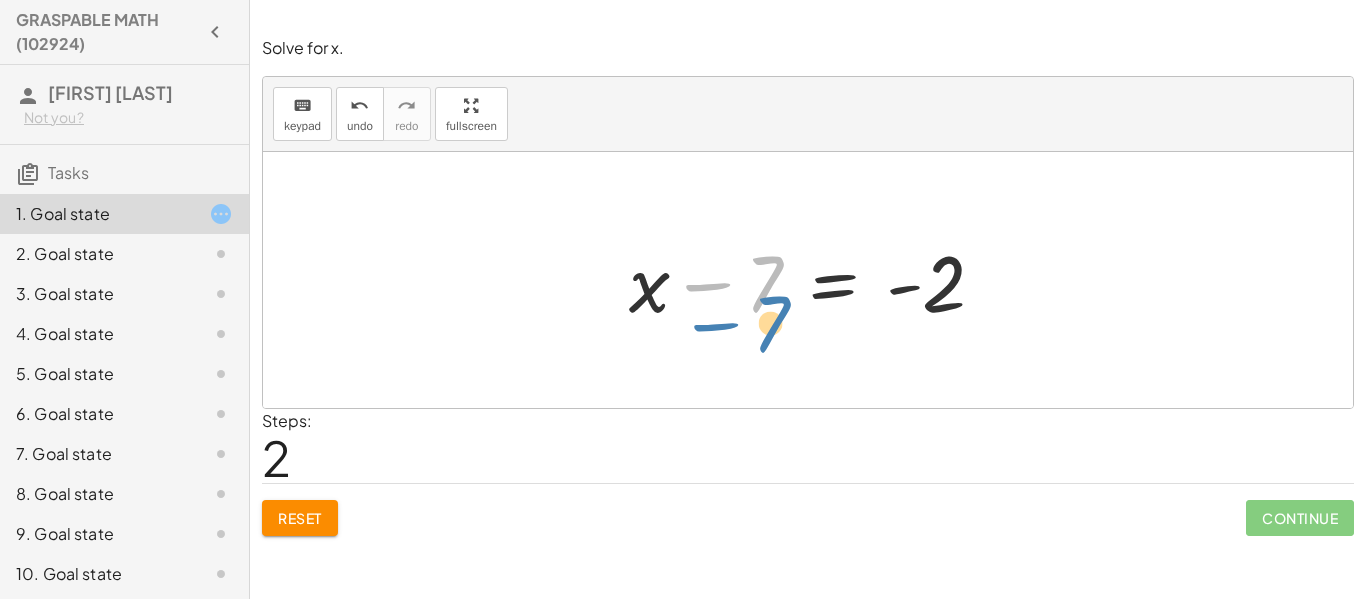 drag, startPoint x: 748, startPoint y: 284, endPoint x: 752, endPoint y: 318, distance: 34.234486 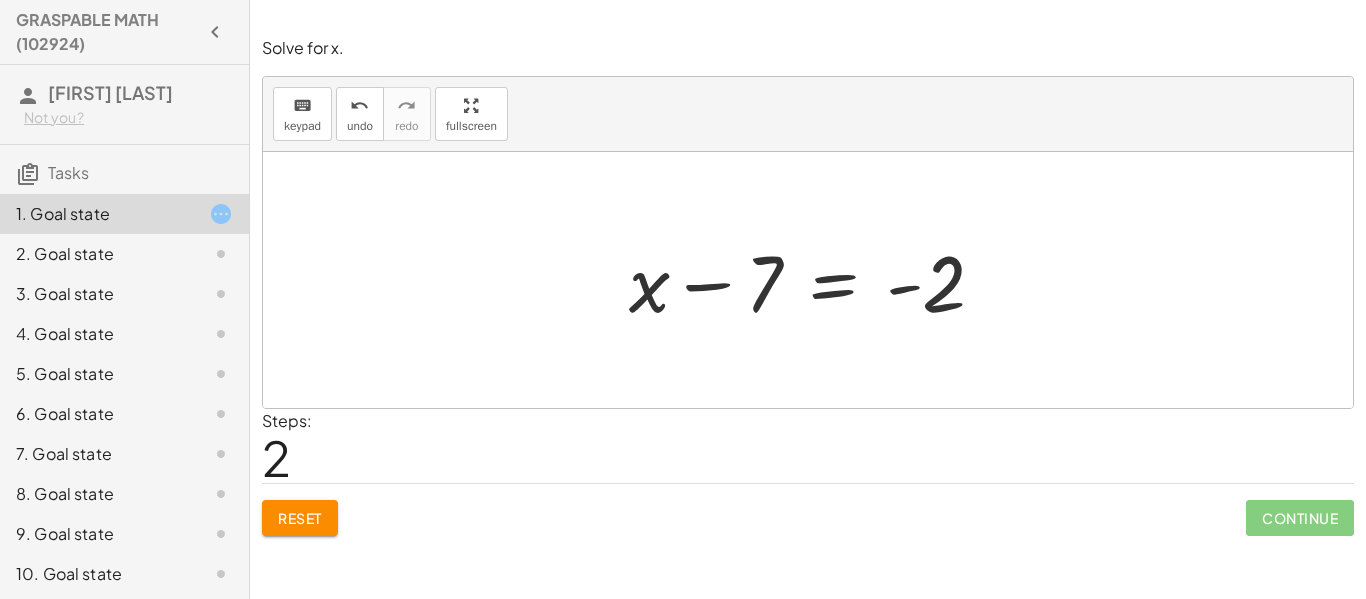 click at bounding box center (815, 280) 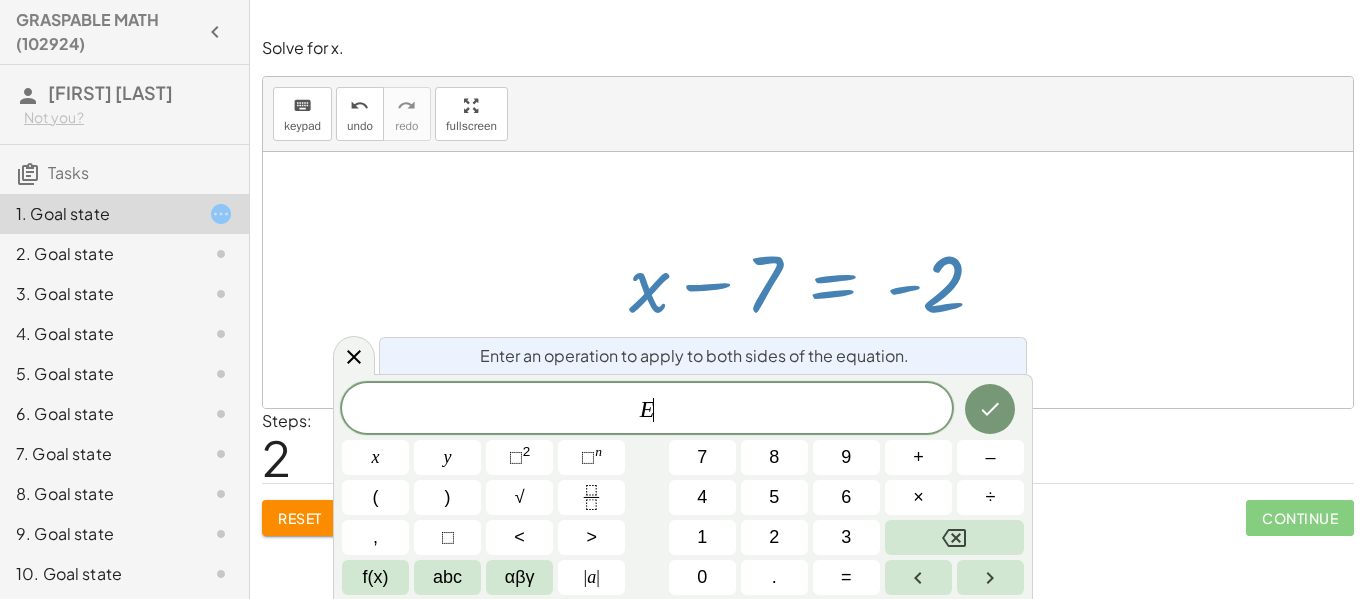 scroll, scrollTop: 1, scrollLeft: 0, axis: vertical 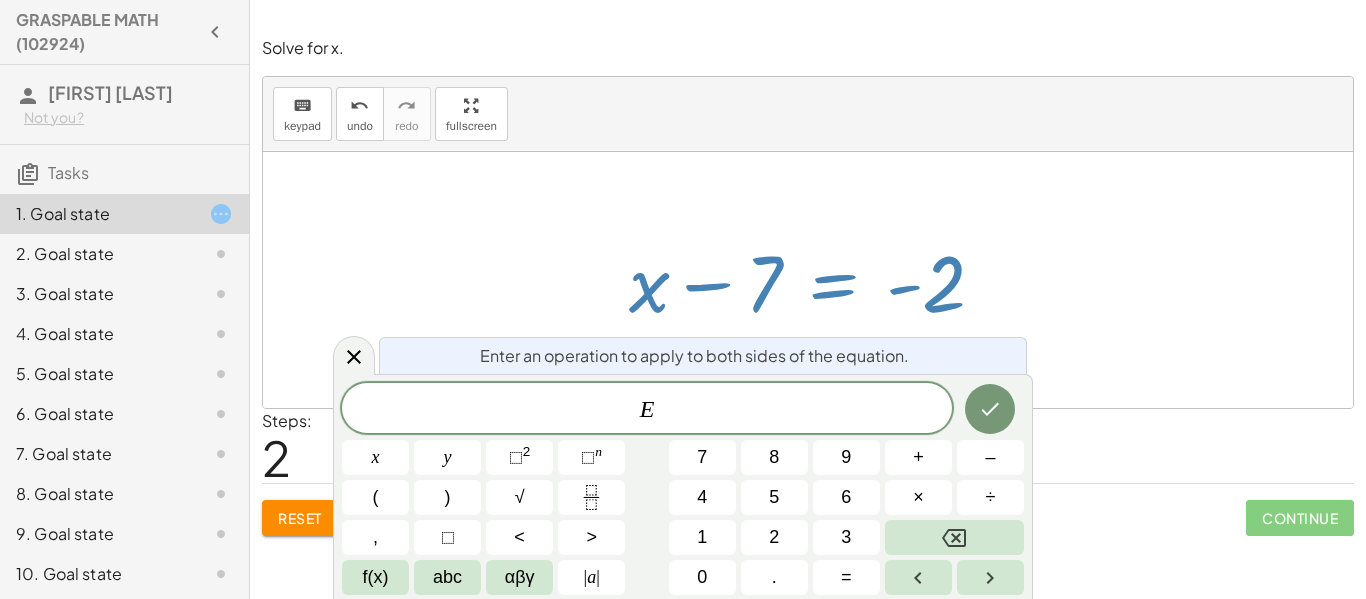click on "Reset" at bounding box center (300, 518) 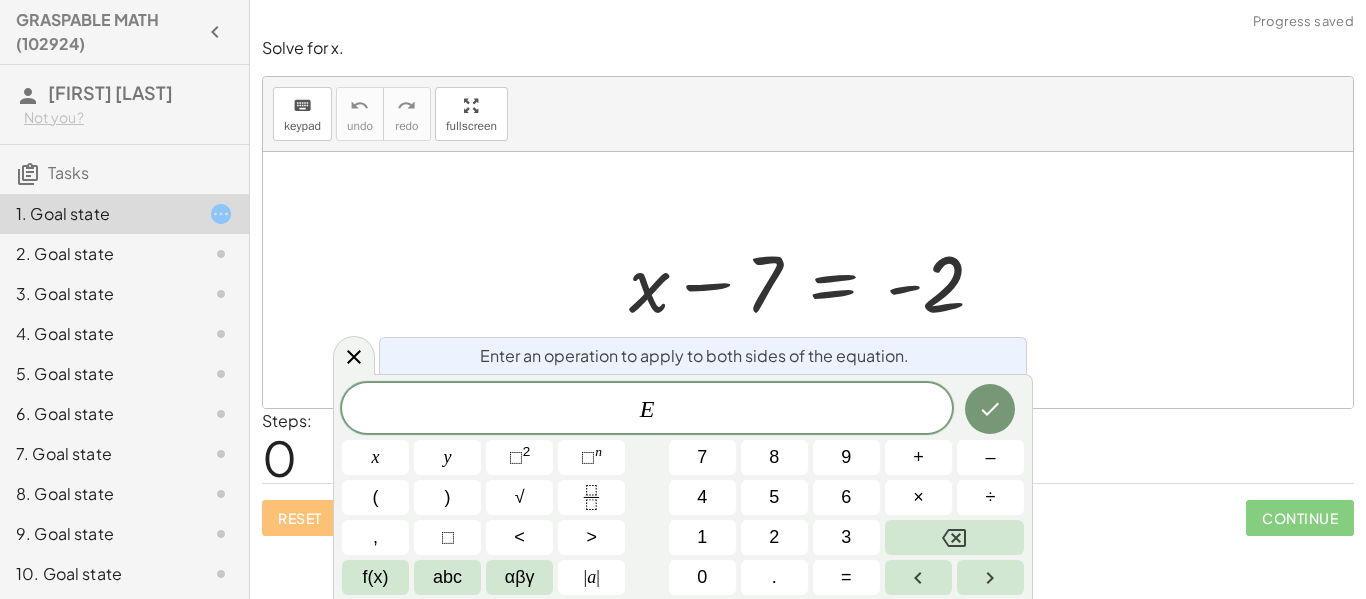 click on "Reset   Continue" at bounding box center [808, 509] 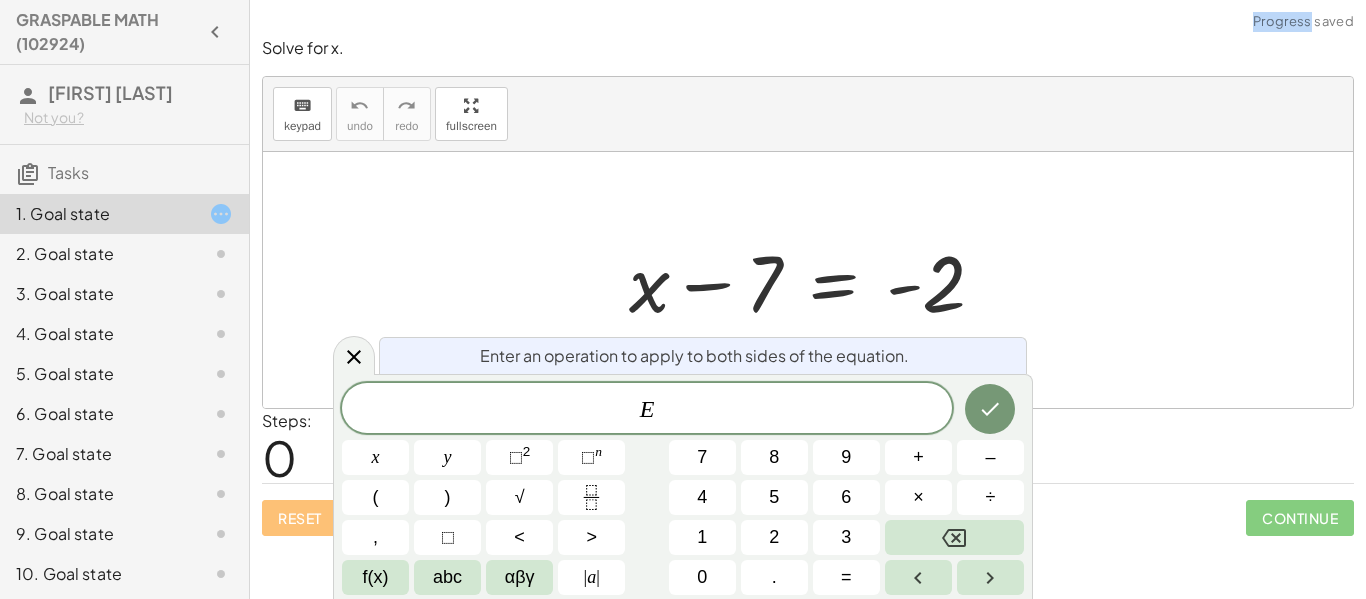 click on "Reset   Continue" at bounding box center (808, 509) 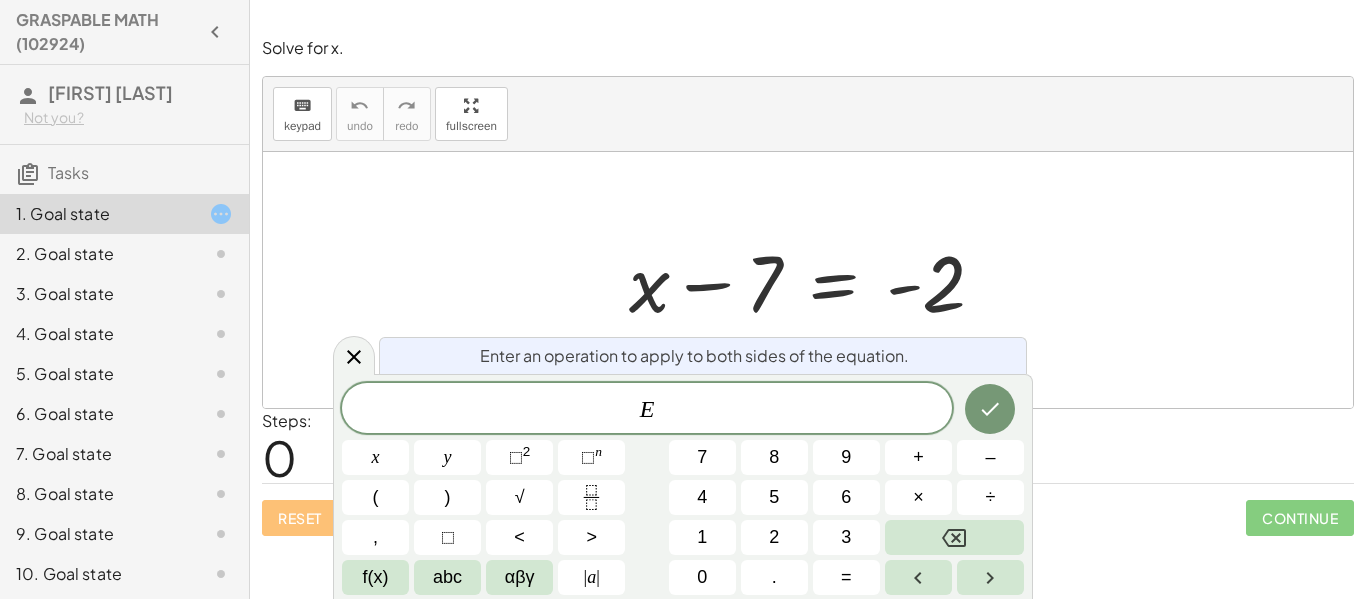 click on "E x y ⬚ 2 ⬚ n 7 8 9 + – ( ) √ 4 5 6 × ÷ , ⬚ < > 1 2 3 f(x) abc αβγ | a | 0 . =" at bounding box center [683, 489] 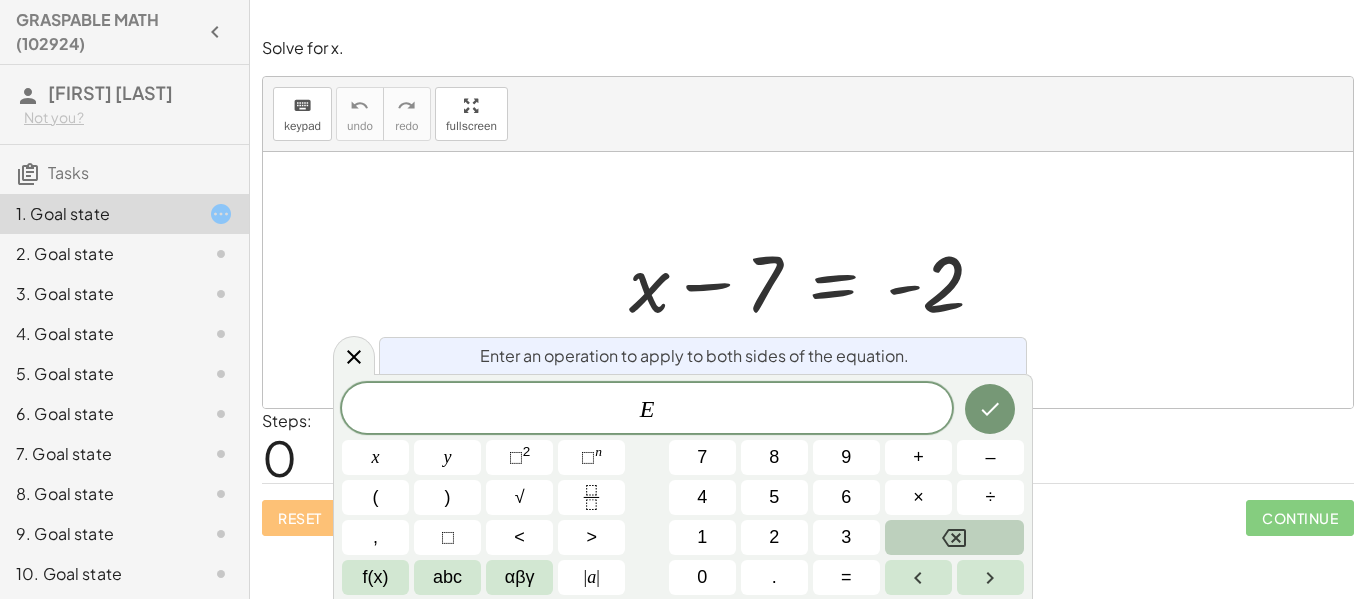 click at bounding box center [954, 537] 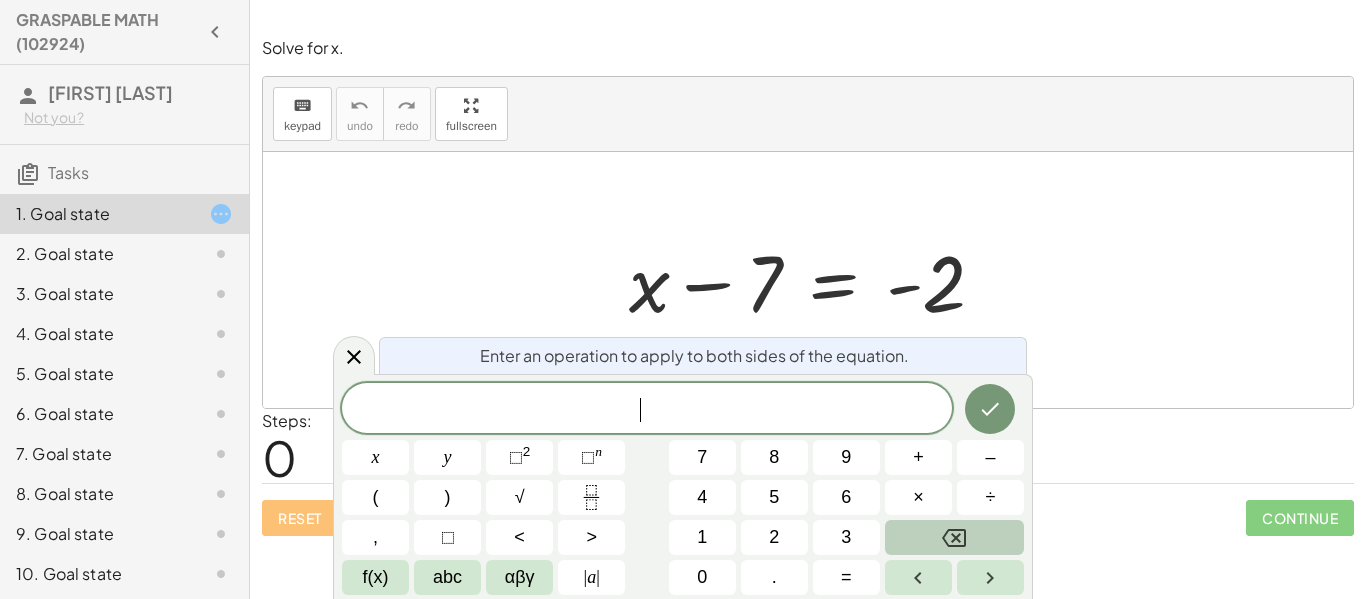 click at bounding box center (954, 537) 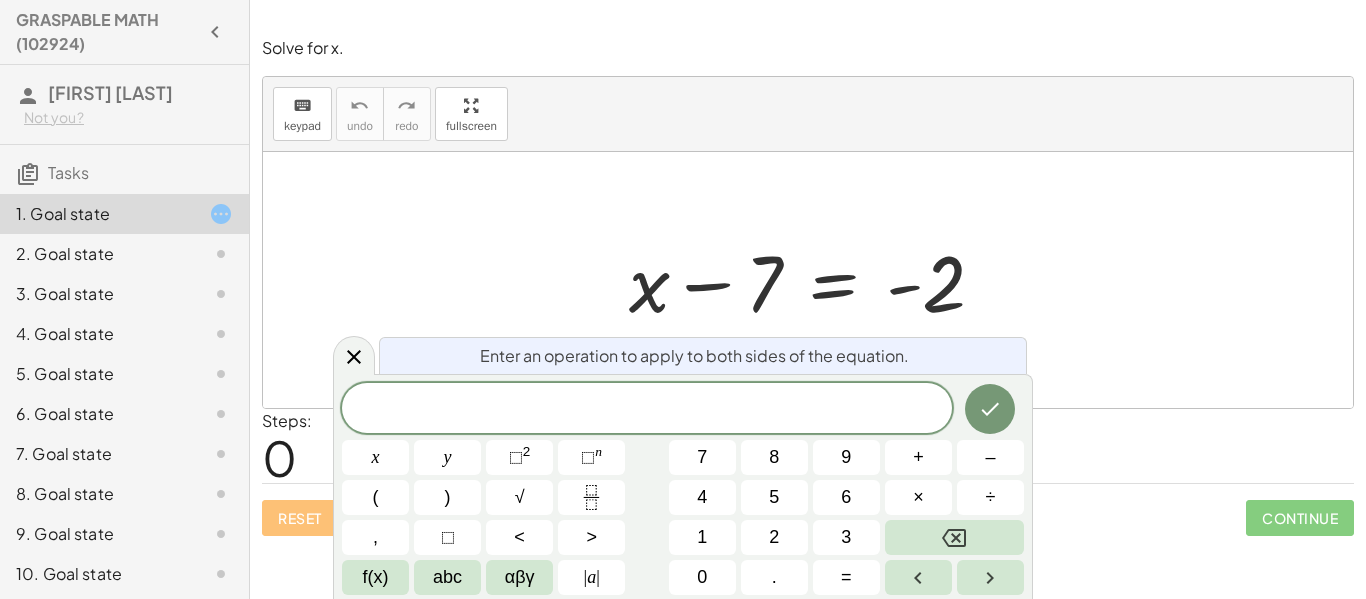 click at bounding box center (815, 280) 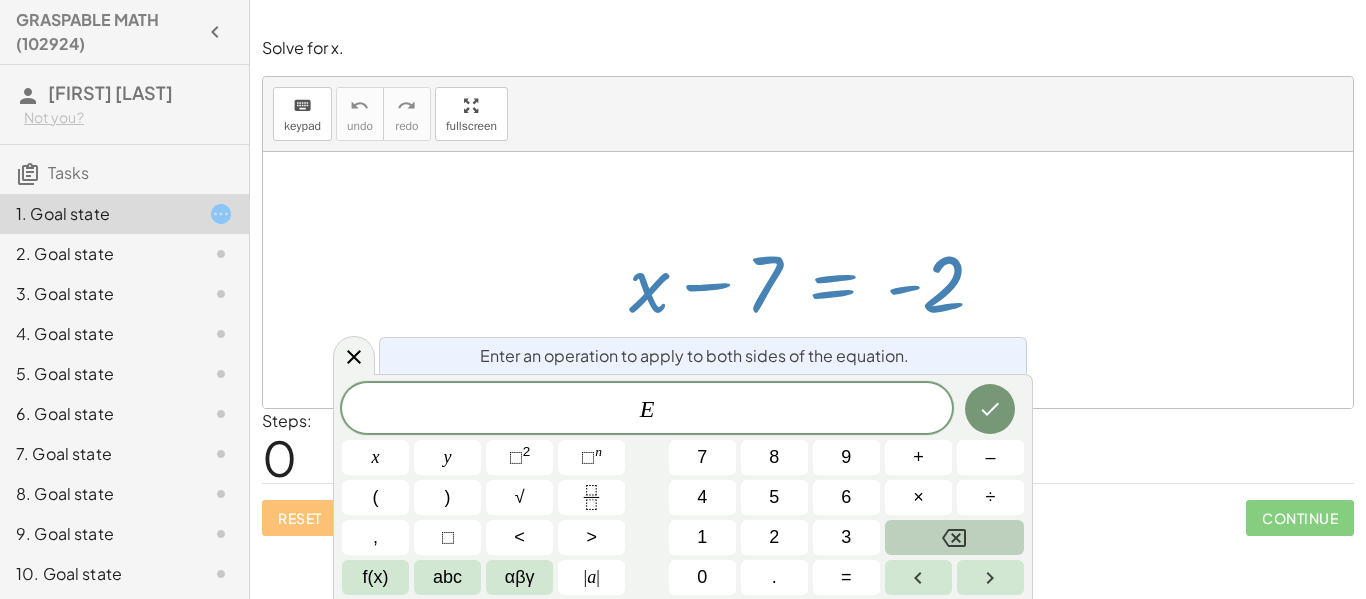 click 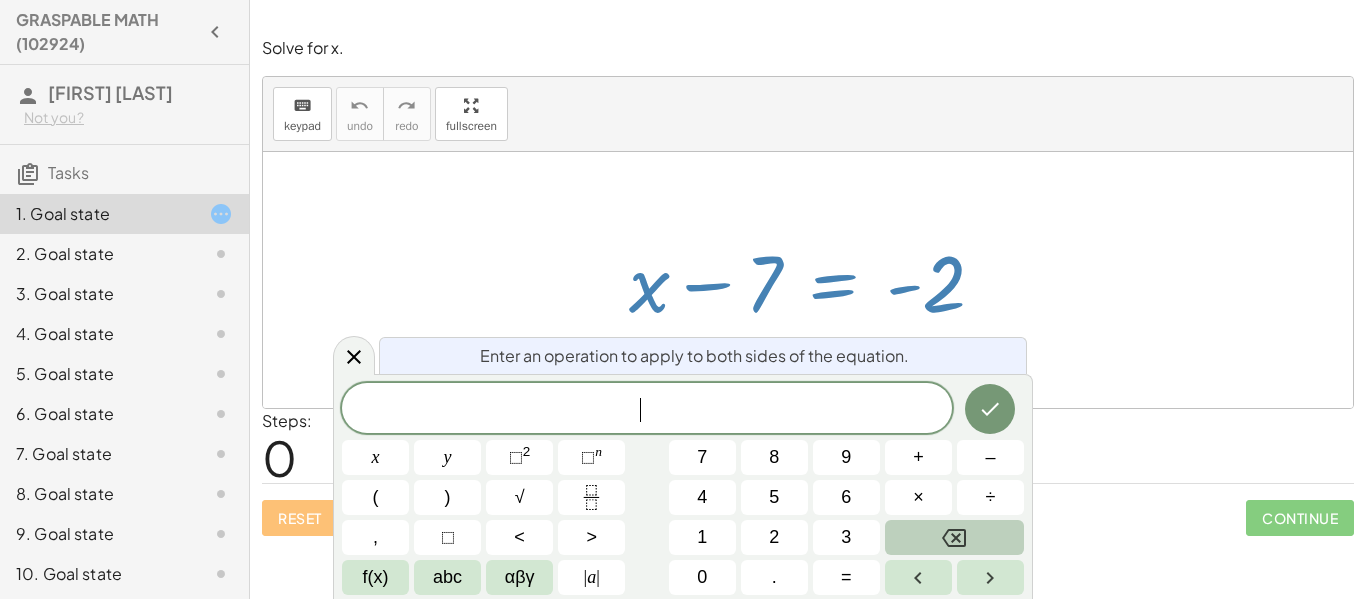 click 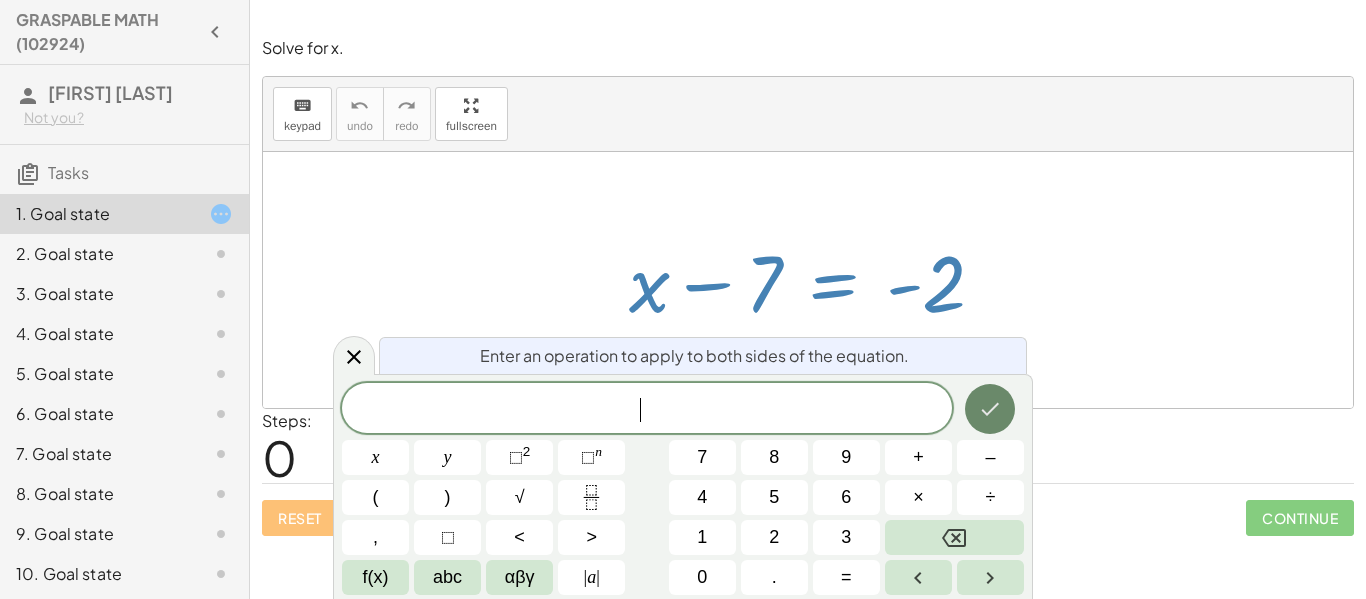 click at bounding box center (990, 409) 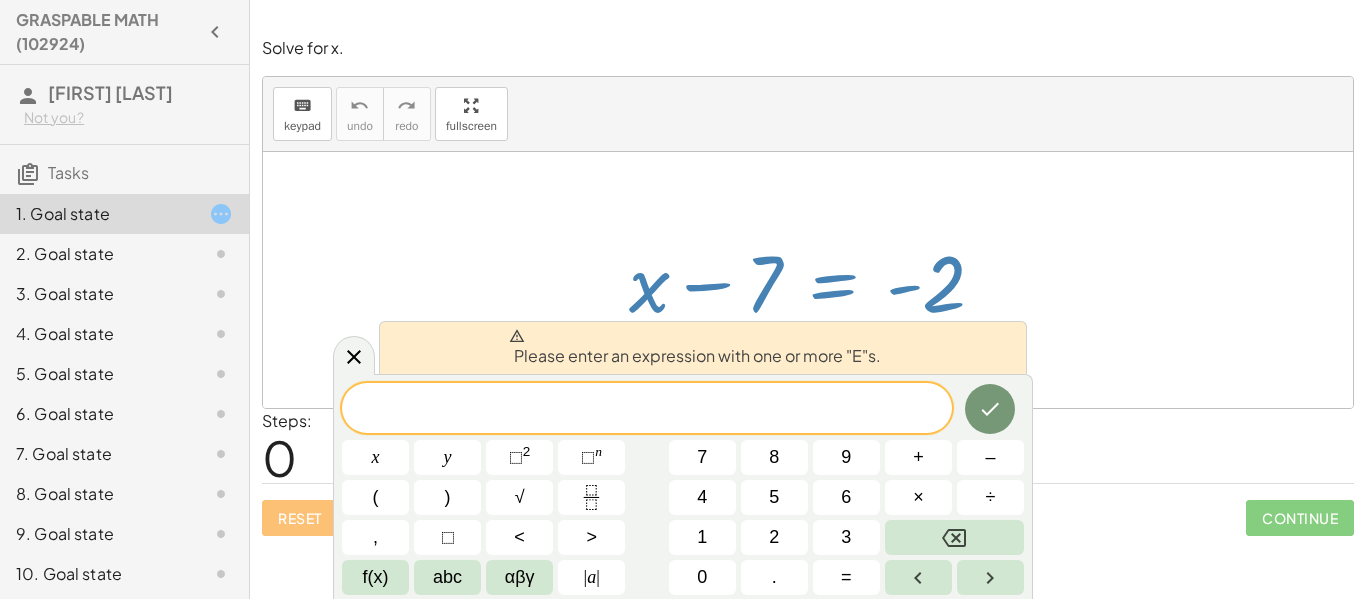 click at bounding box center (808, 280) 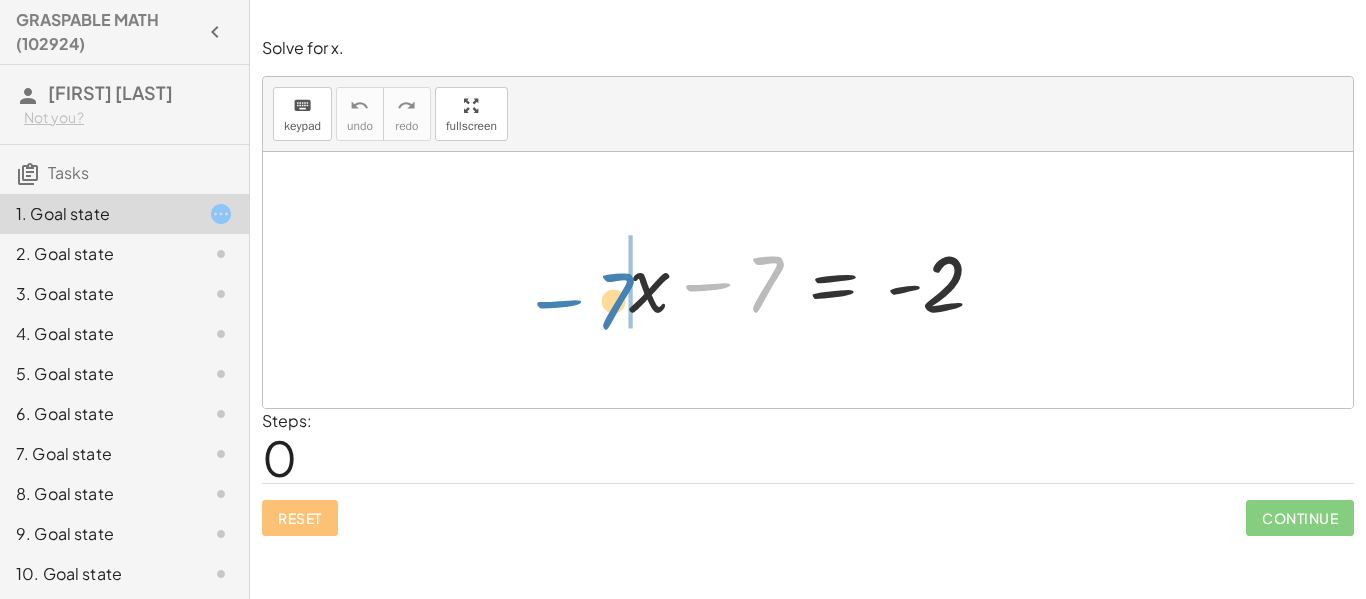drag, startPoint x: 748, startPoint y: 274, endPoint x: 594, endPoint y: 290, distance: 154.82893 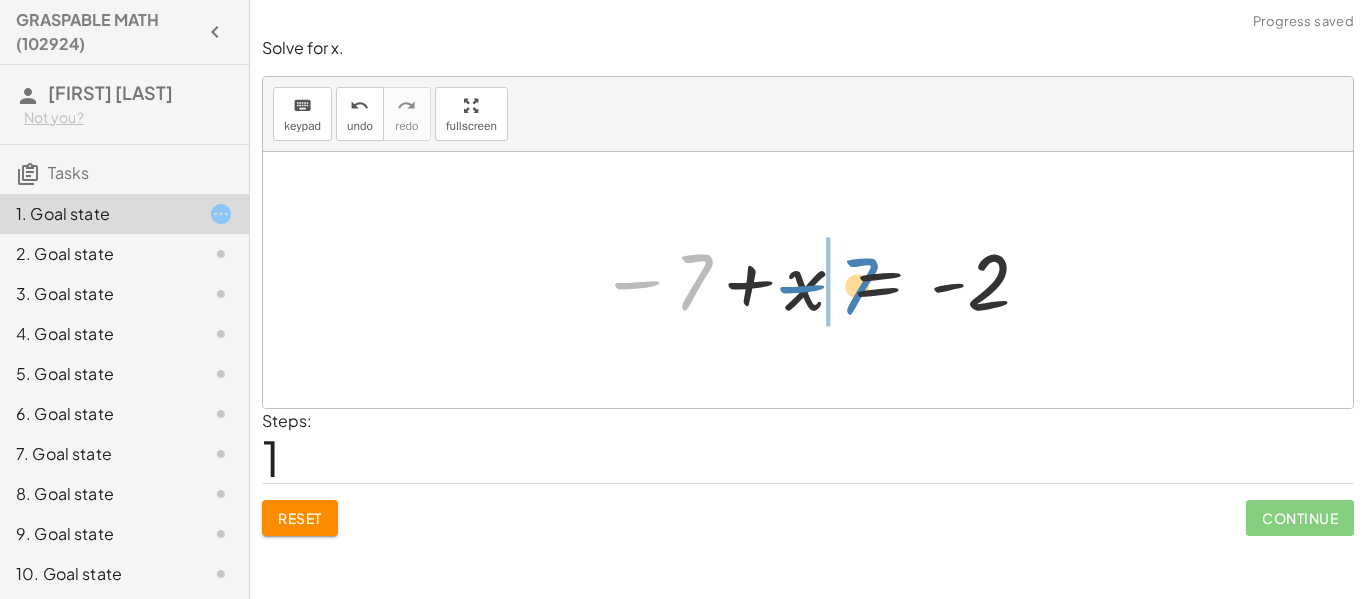 drag, startPoint x: 659, startPoint y: 275, endPoint x: 824, endPoint y: 279, distance: 165.04848 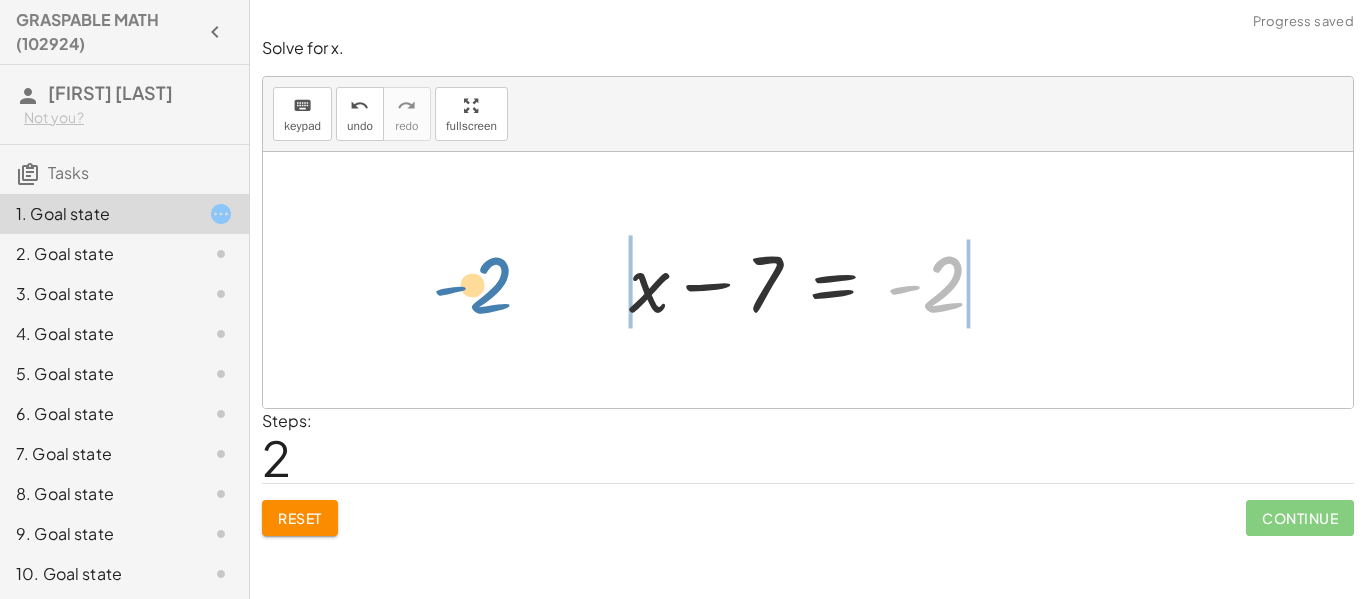 drag, startPoint x: 956, startPoint y: 288, endPoint x: 523, endPoint y: 284, distance: 433.01846 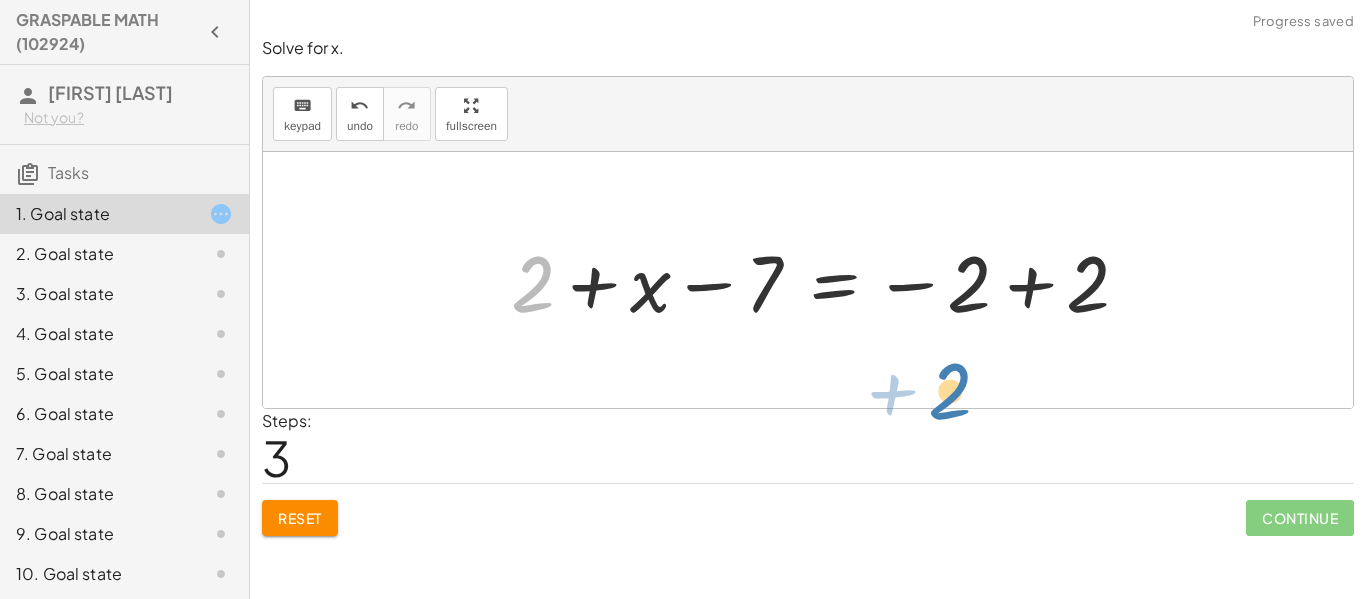 drag, startPoint x: 521, startPoint y: 291, endPoint x: 992, endPoint y: 368, distance: 477.25256 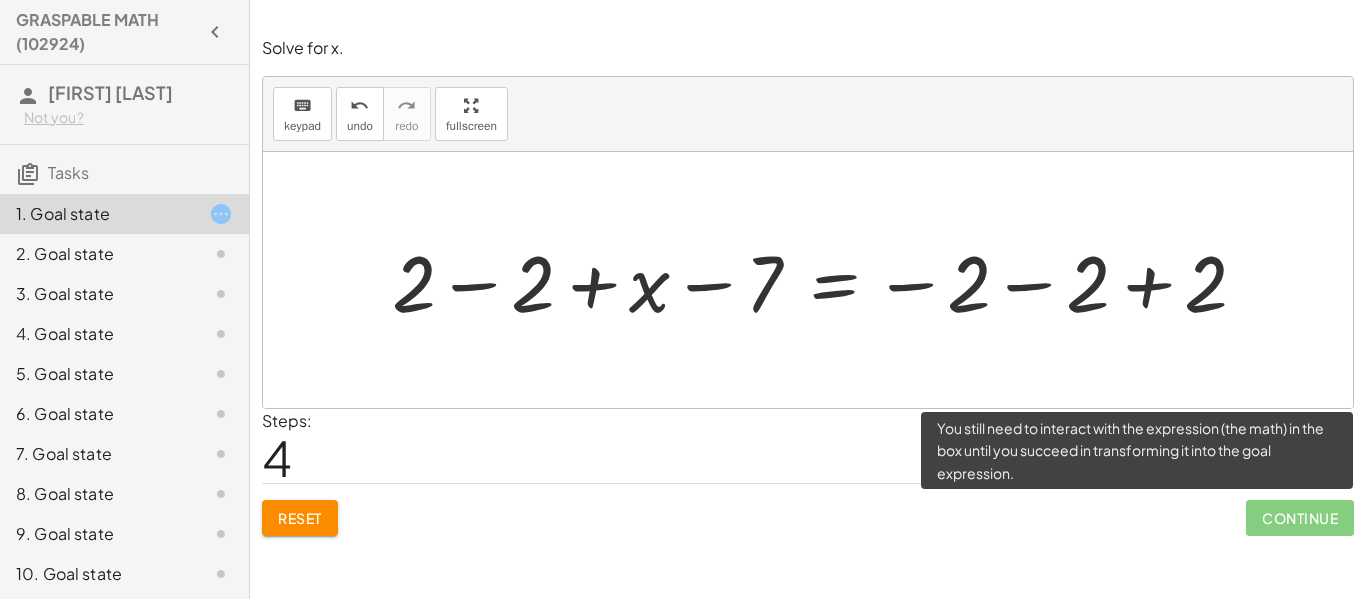 click on "Continue" 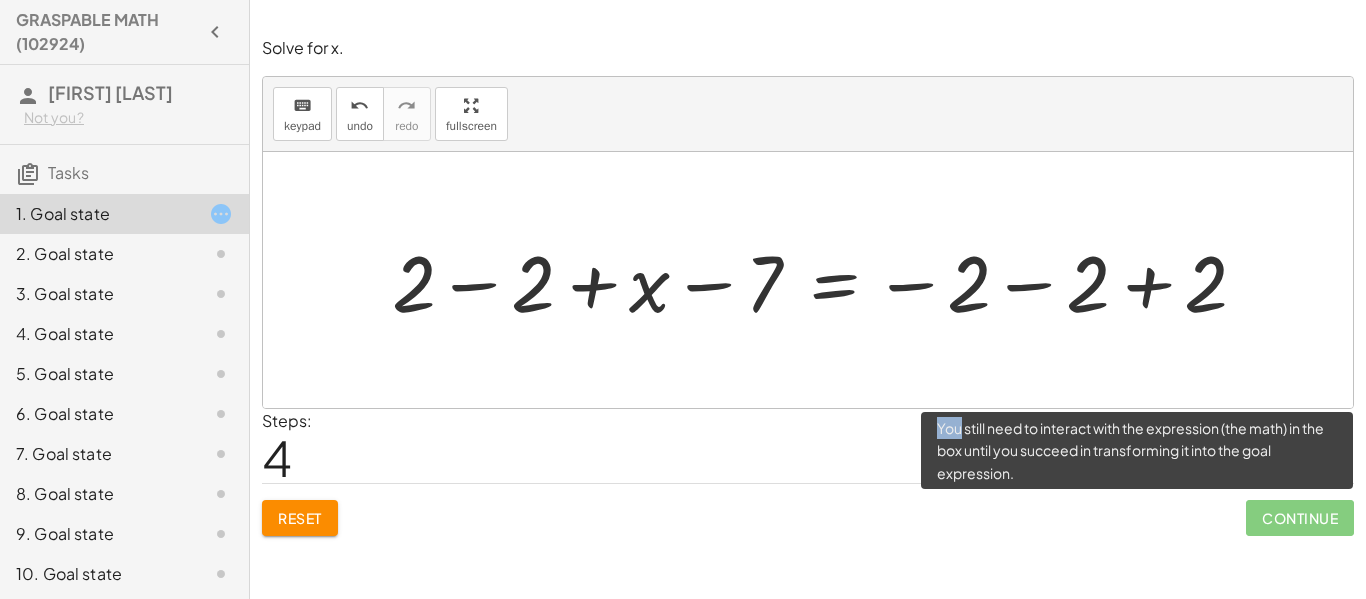 click on "Continue" 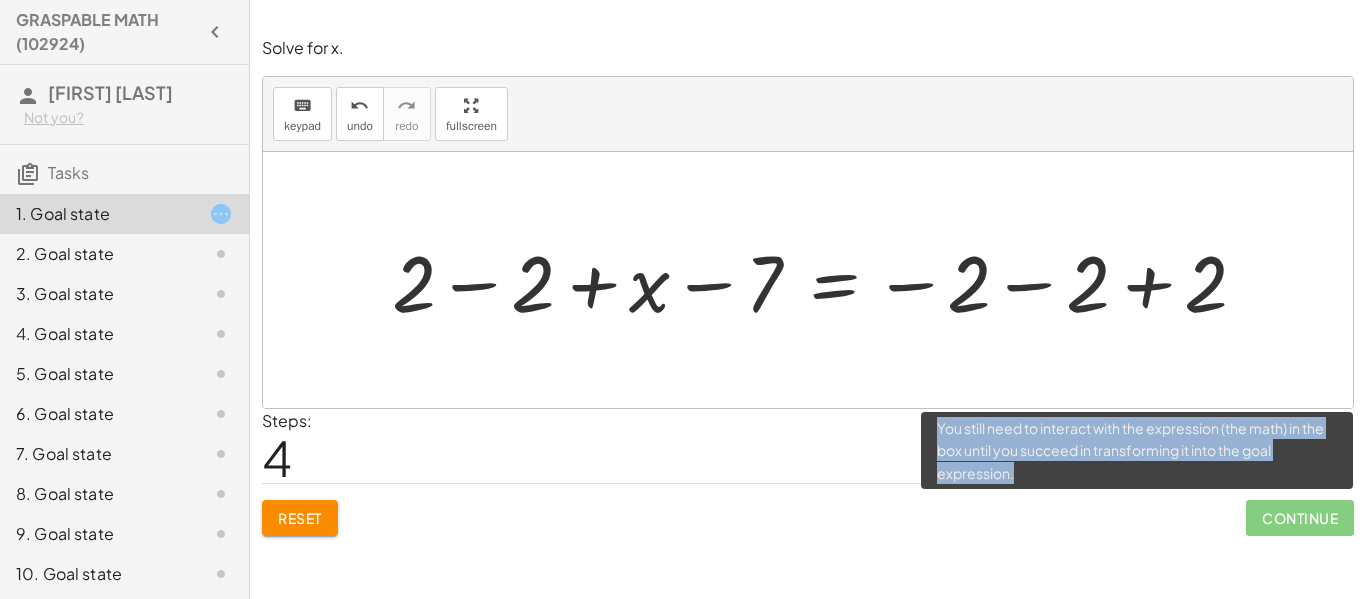 click on "Continue" 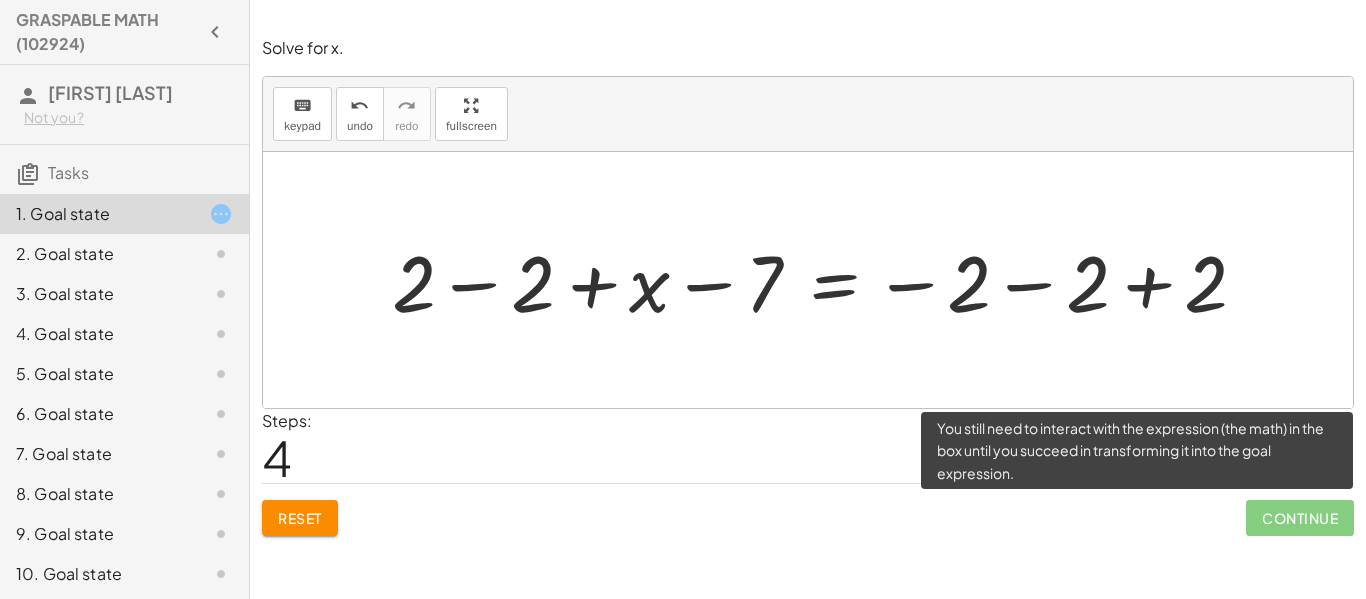 click on "Continue" 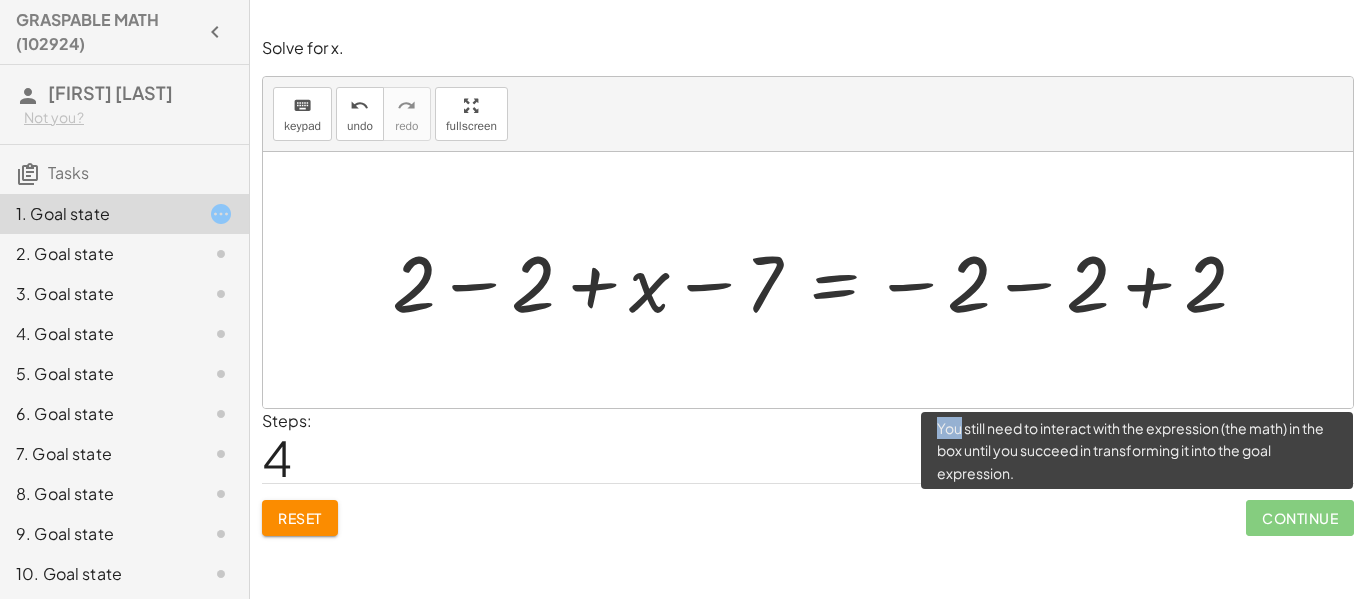 click on "Continue" 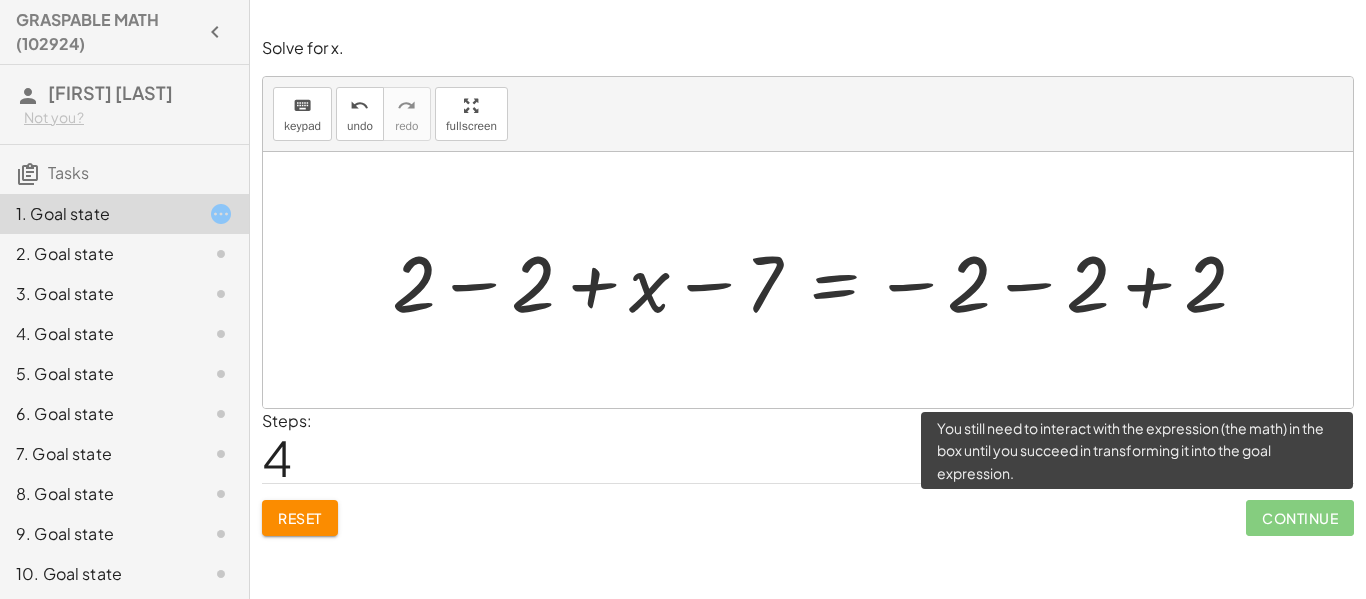 click on "Continue" 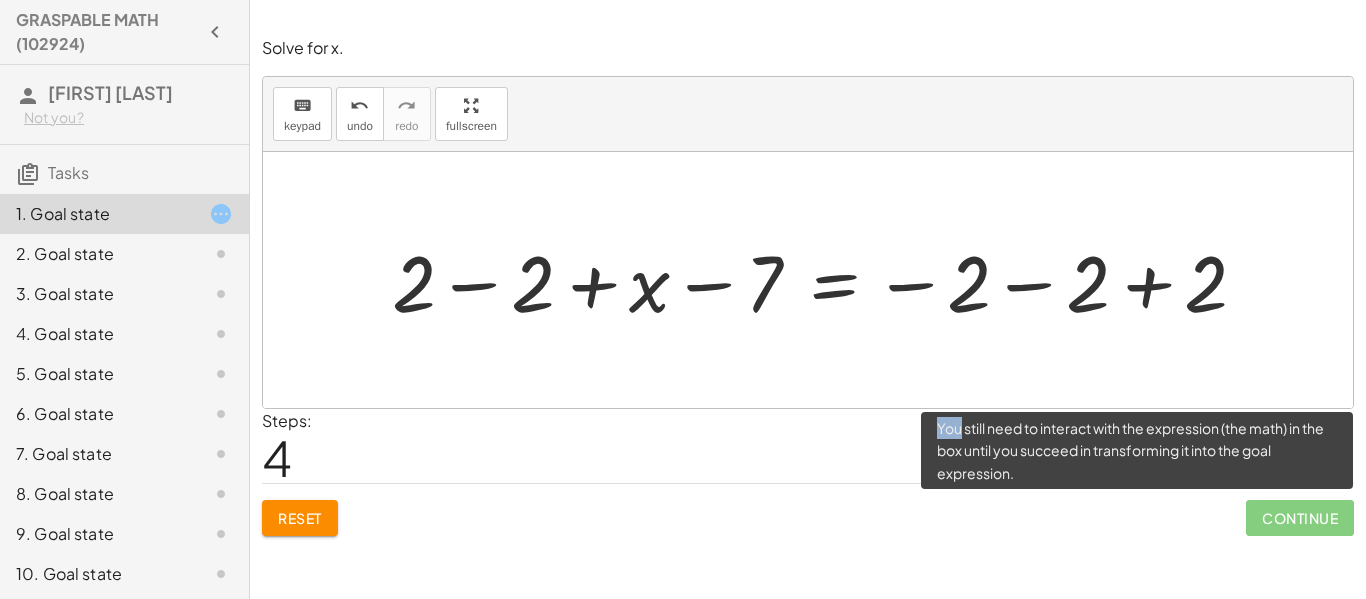 click on "Continue" 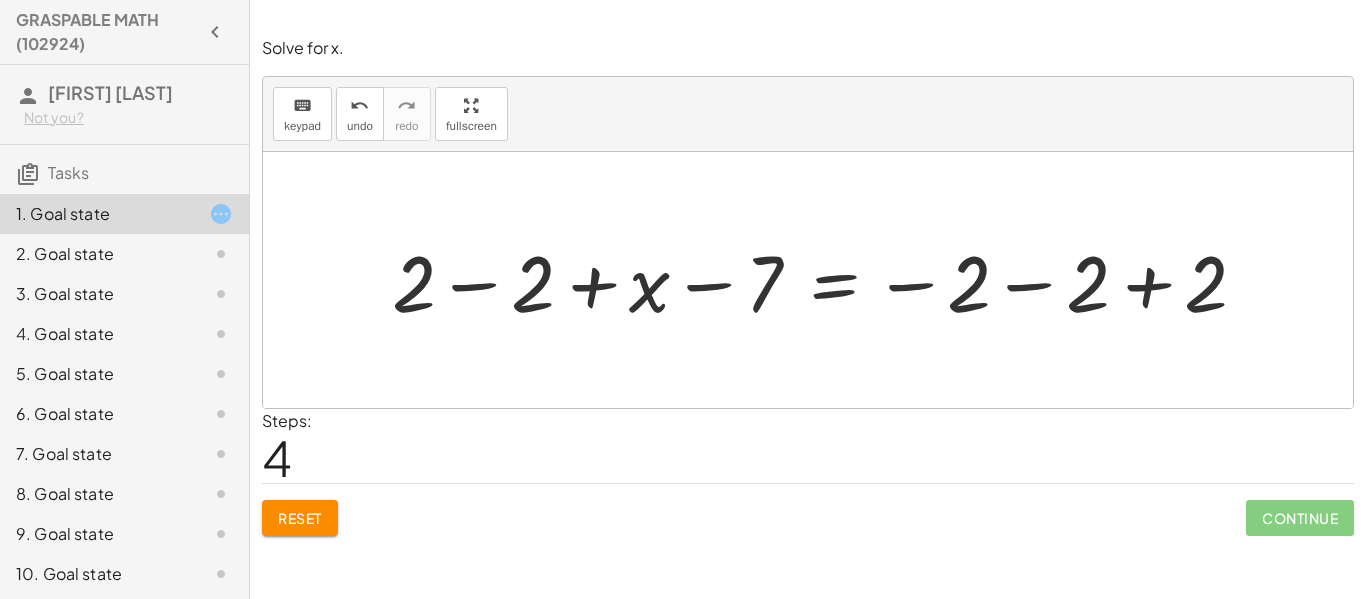click on "Steps:  4" at bounding box center [808, 446] 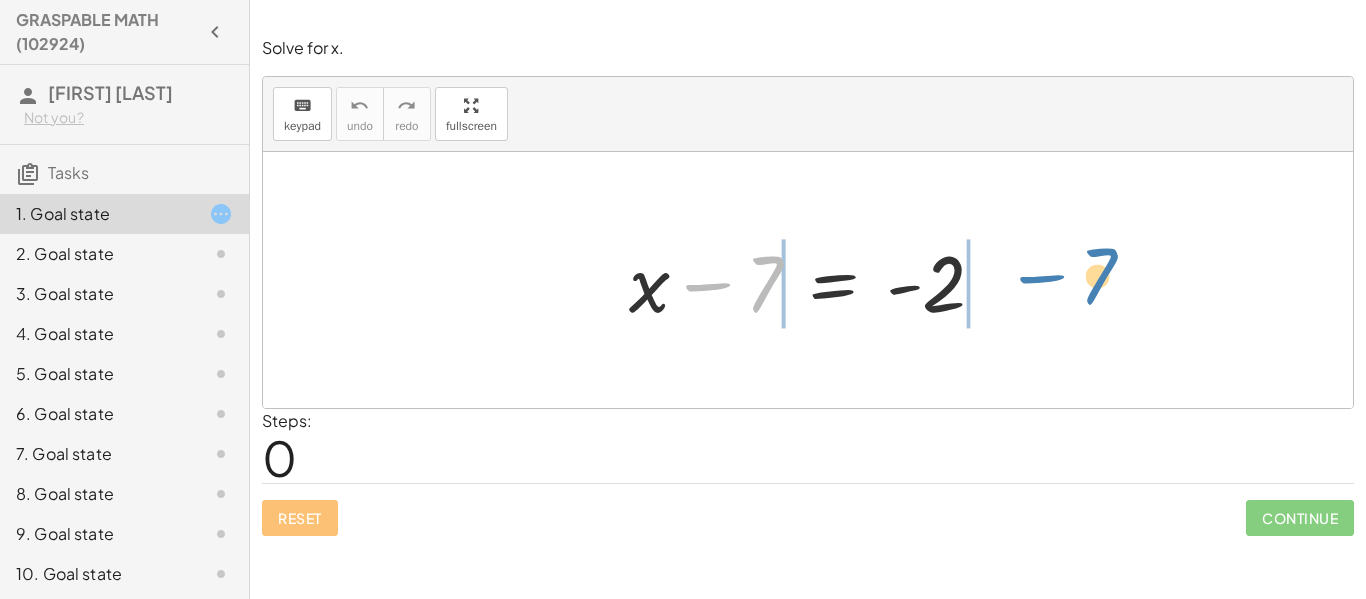 drag, startPoint x: 720, startPoint y: 291, endPoint x: 1054, endPoint y: 283, distance: 334.0958 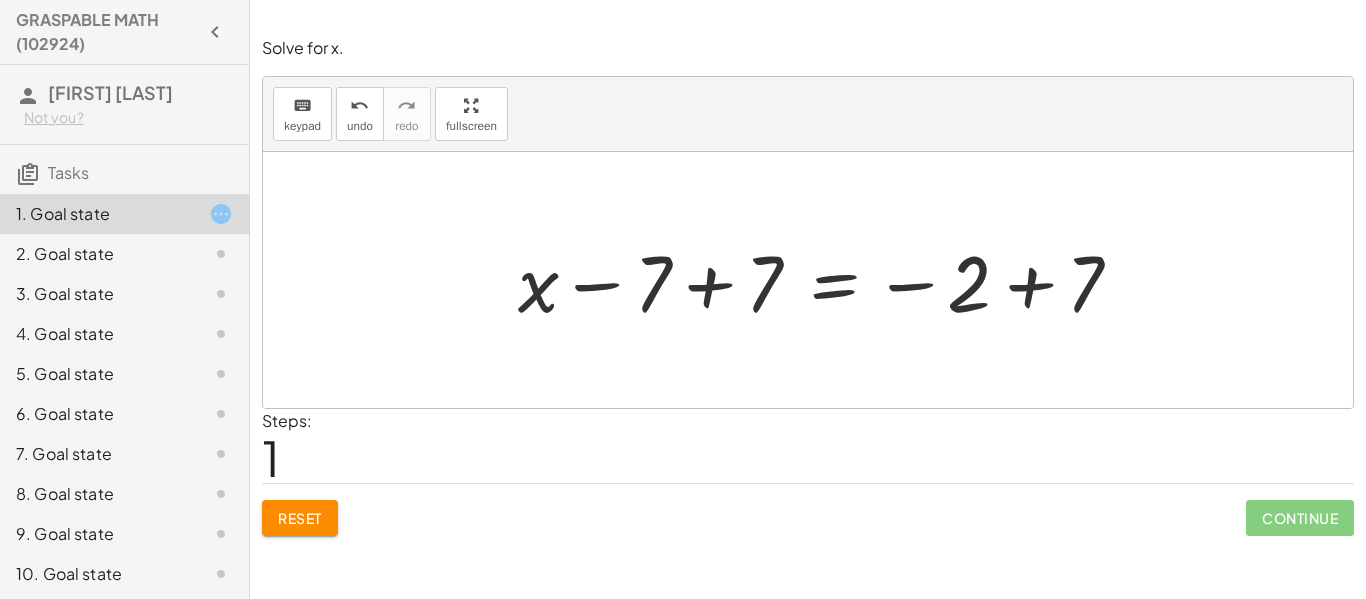 click at bounding box center (828, 280) 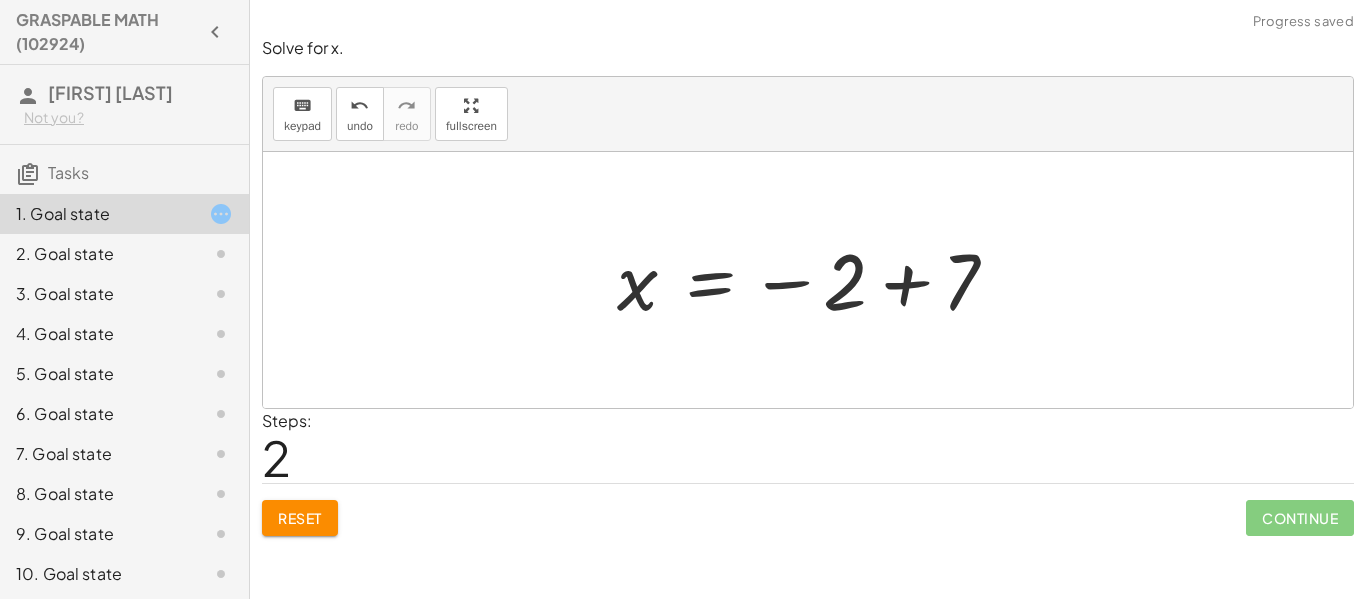 click at bounding box center [815, 280] 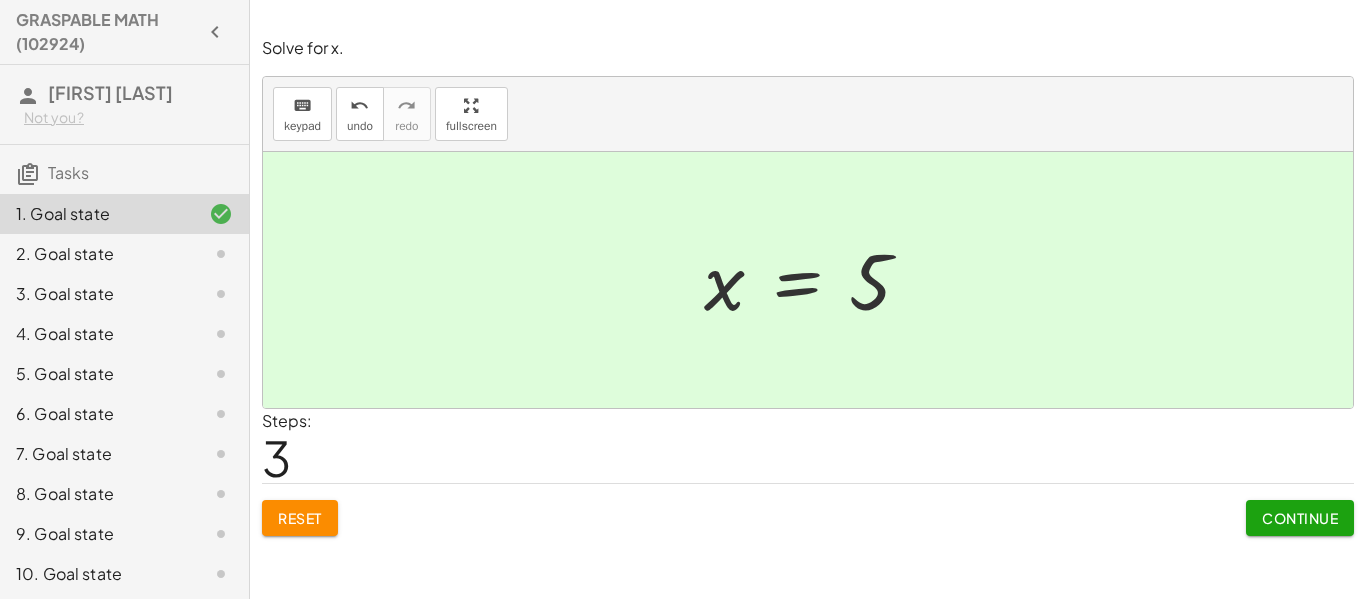 click on "Continue" at bounding box center (1300, 518) 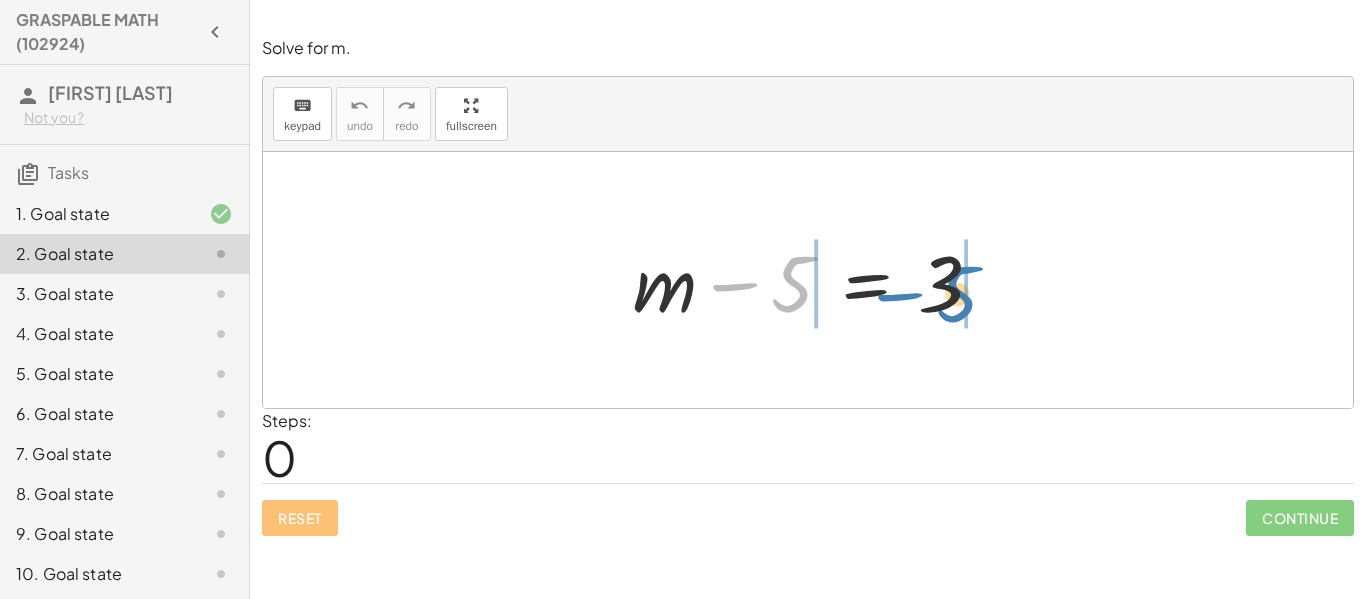 drag, startPoint x: 793, startPoint y: 294, endPoint x: 958, endPoint y: 303, distance: 165.24527 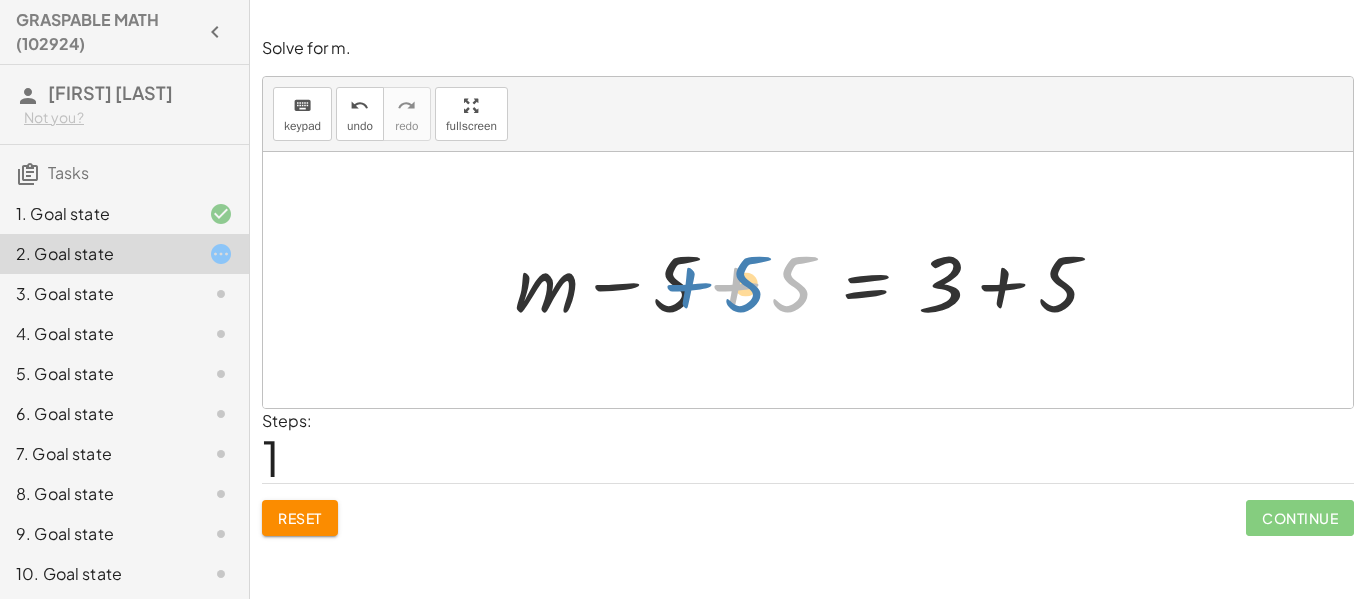 drag, startPoint x: 737, startPoint y: 285, endPoint x: 690, endPoint y: 285, distance: 47 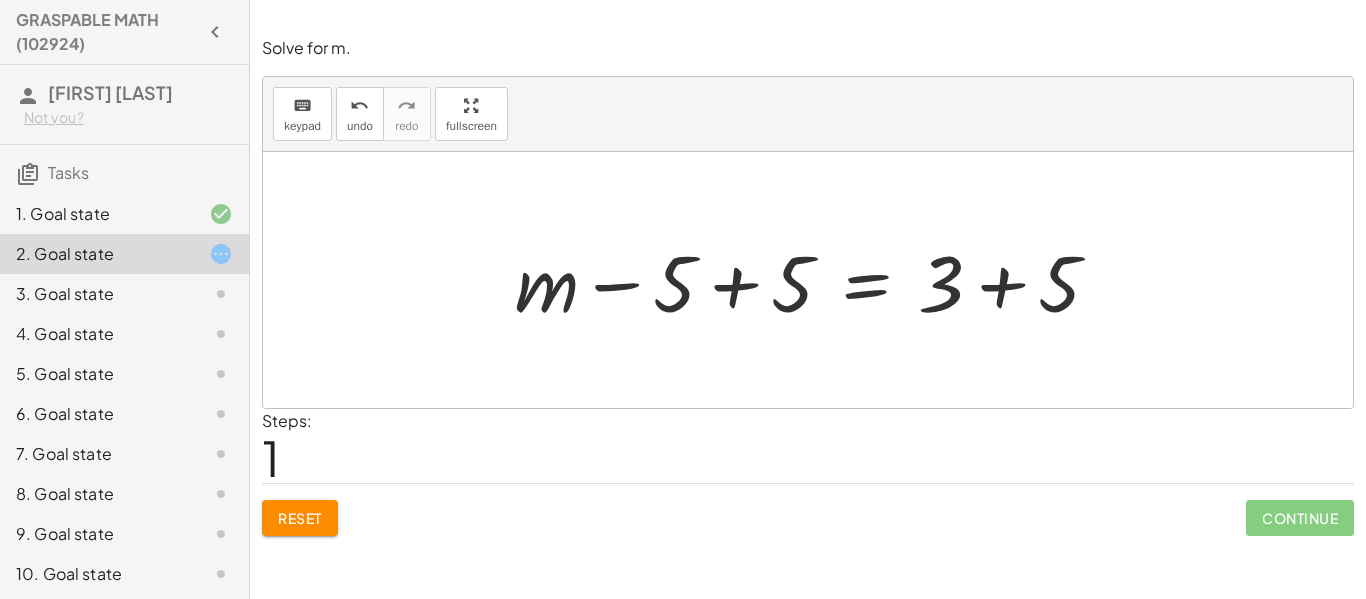 click at bounding box center (815, 280) 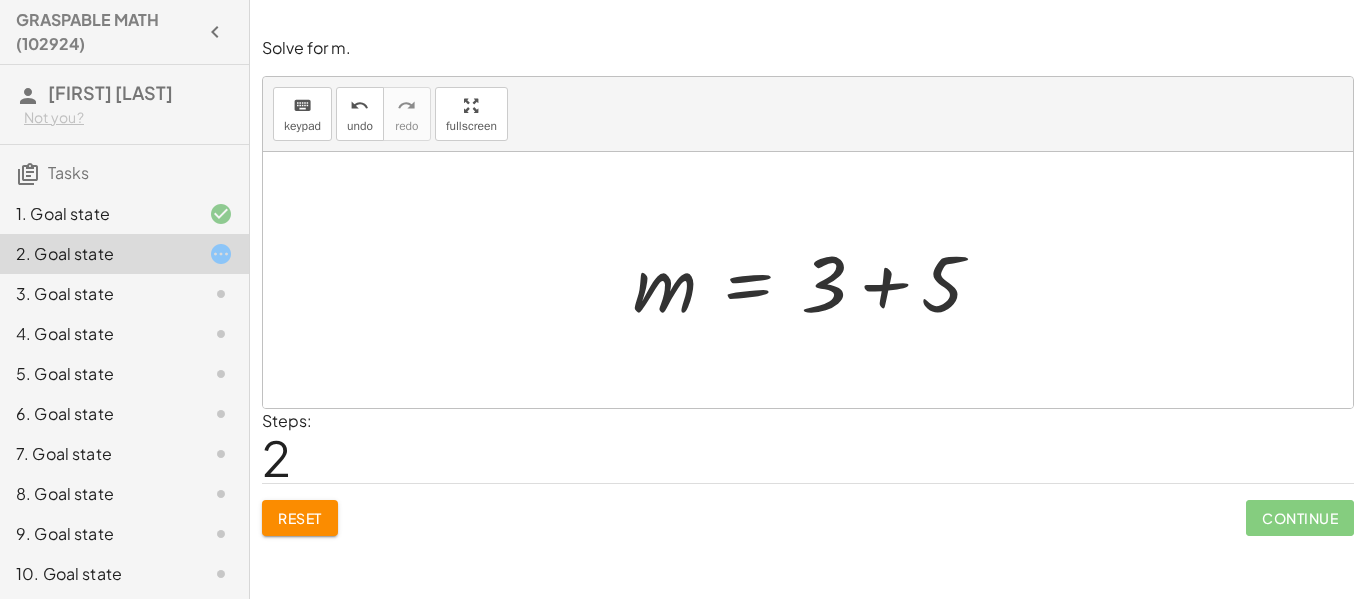 click at bounding box center (816, 280) 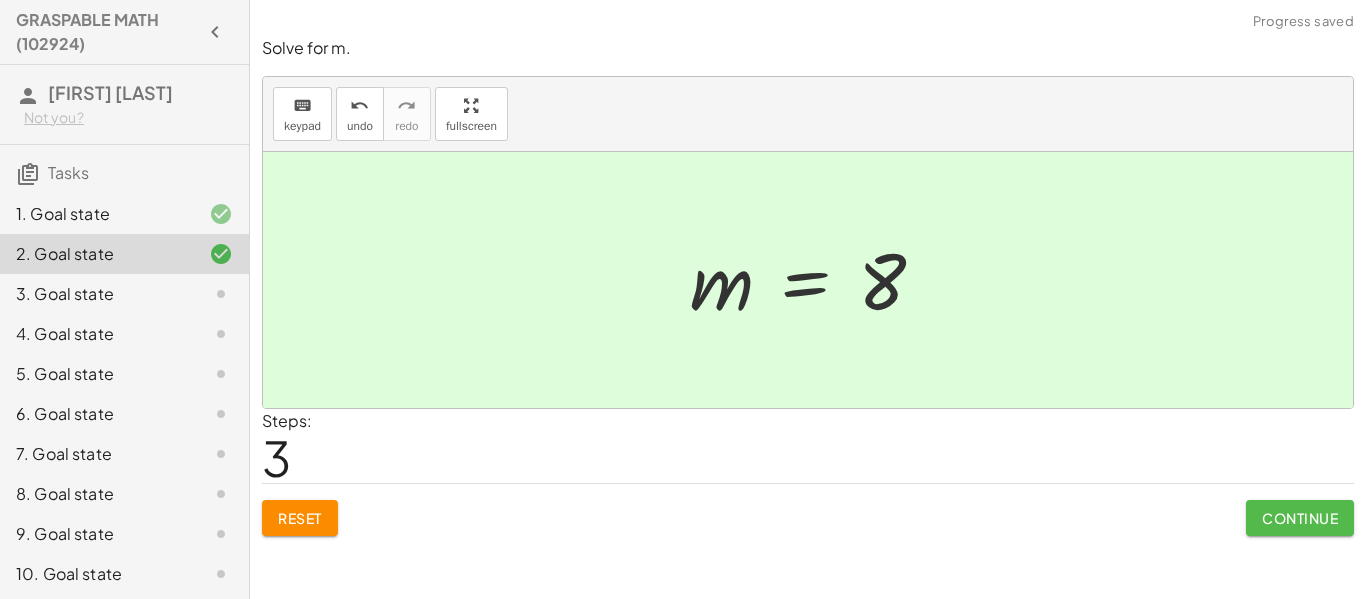 click on "Continue" 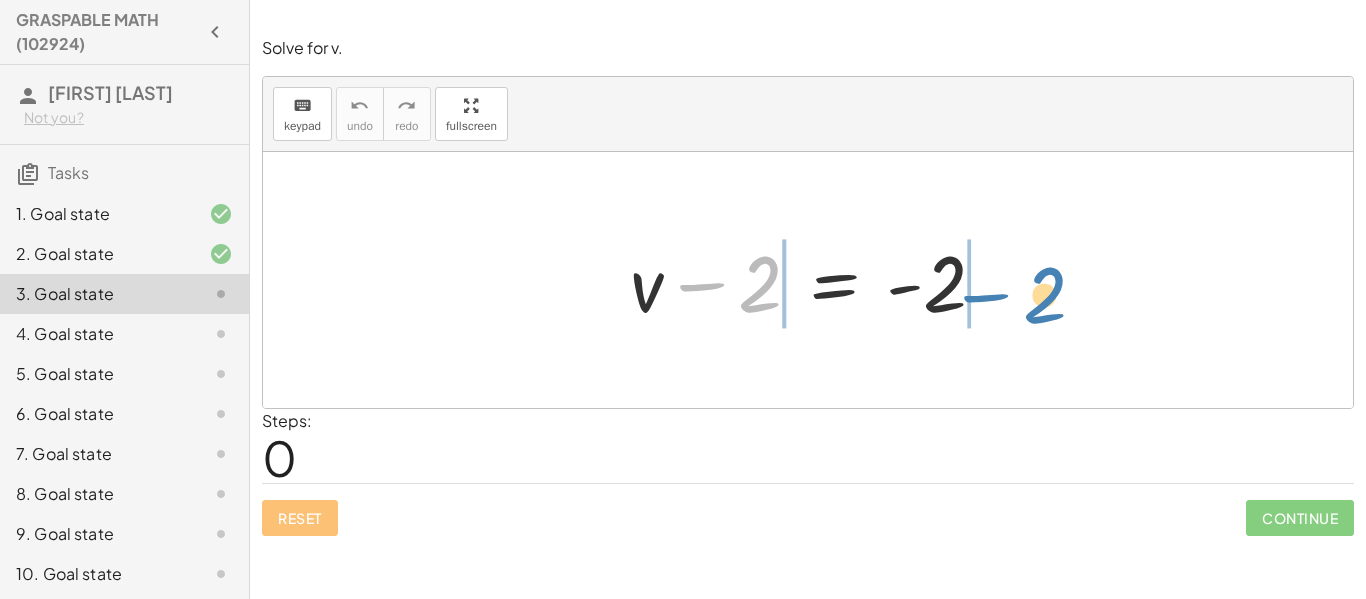 drag, startPoint x: 752, startPoint y: 286, endPoint x: 1036, endPoint y: 297, distance: 284.21295 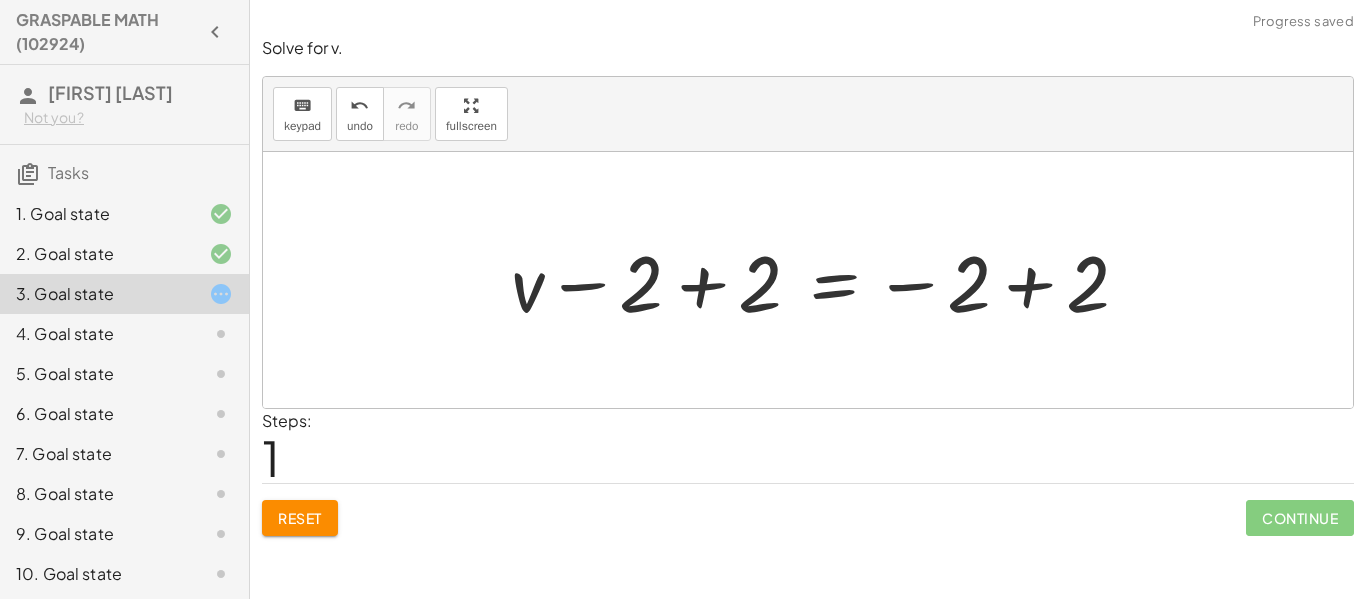 click at bounding box center (828, 280) 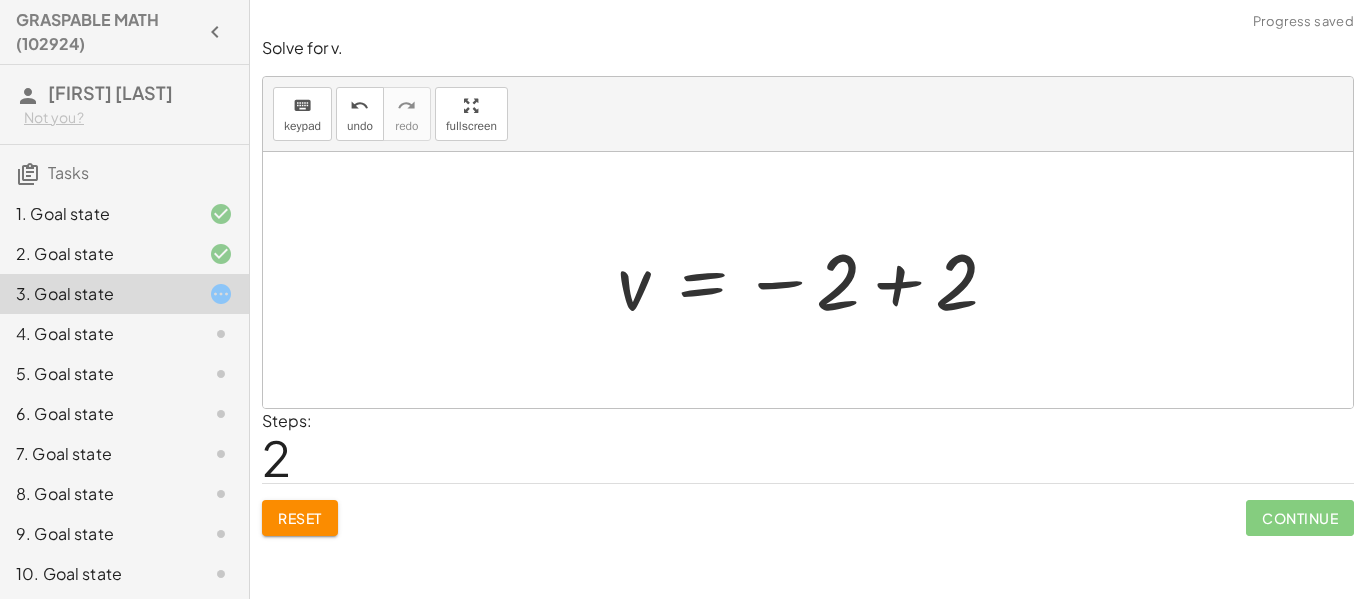 click at bounding box center [815, 280] 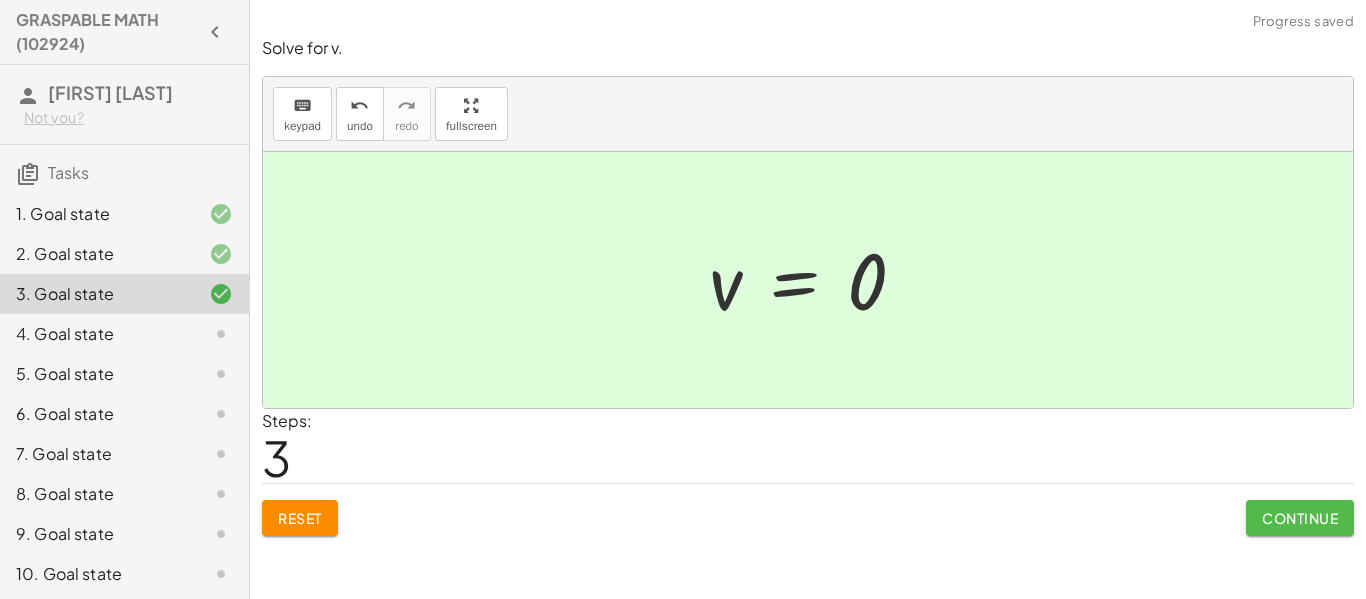 click on "Continue" at bounding box center [1300, 518] 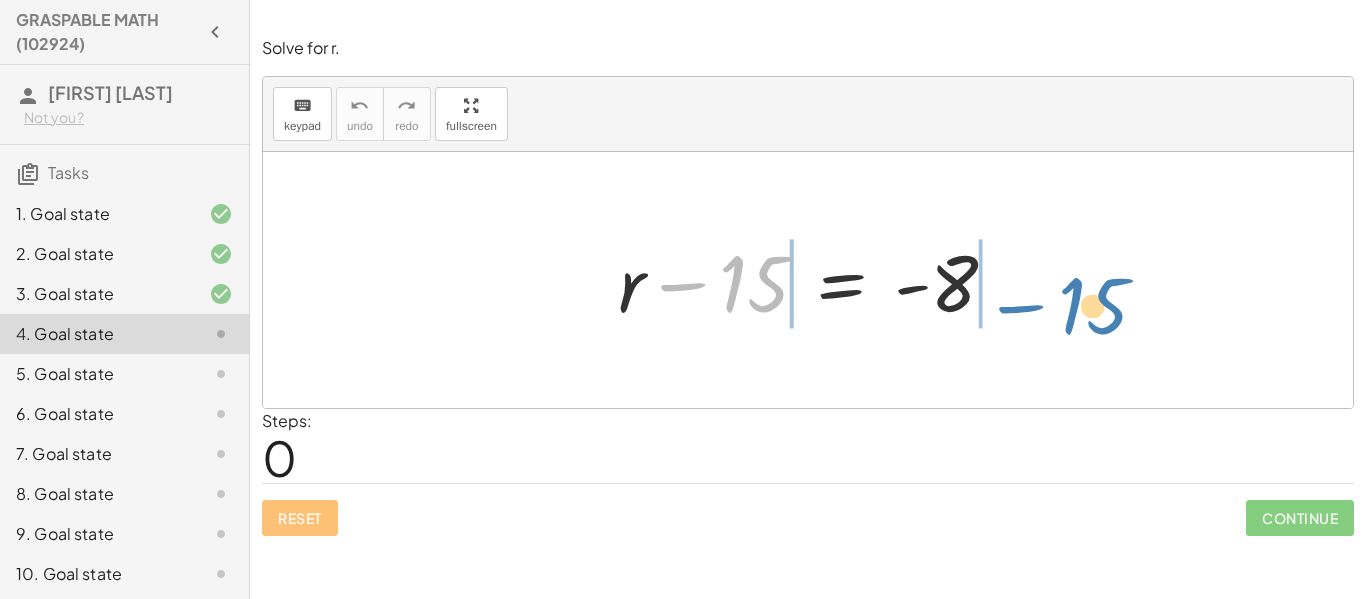 drag, startPoint x: 714, startPoint y: 299, endPoint x: 1051, endPoint y: 321, distance: 337.71735 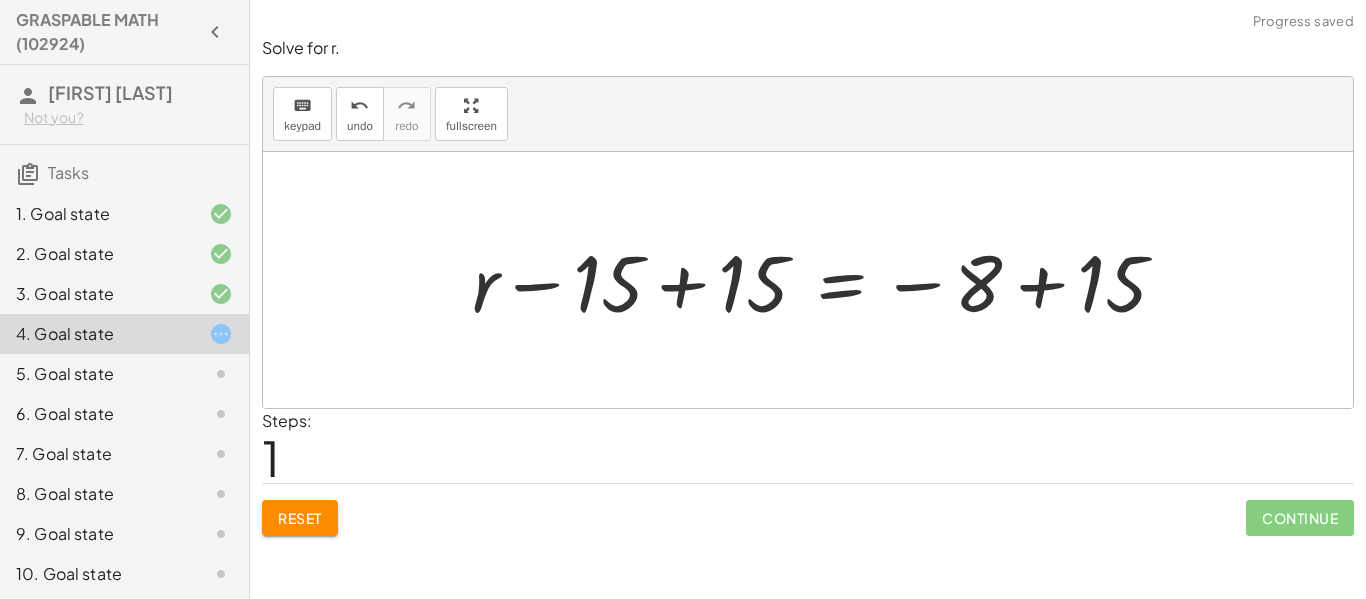 click at bounding box center [827, 280] 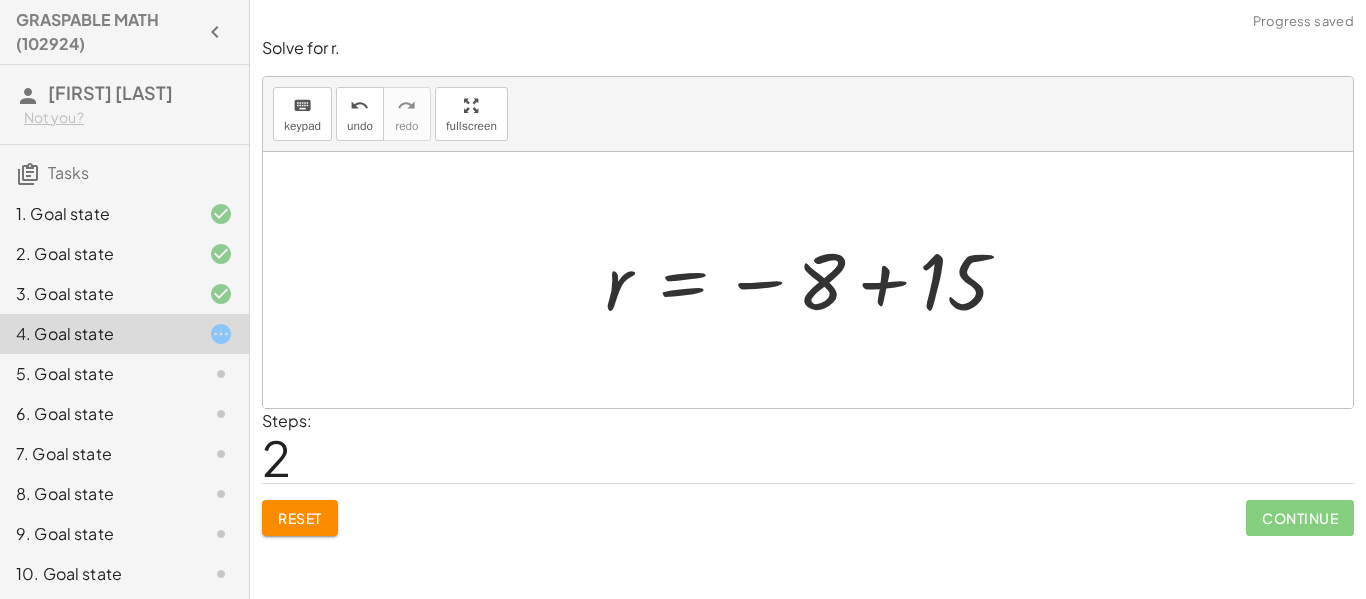 click at bounding box center [815, 280] 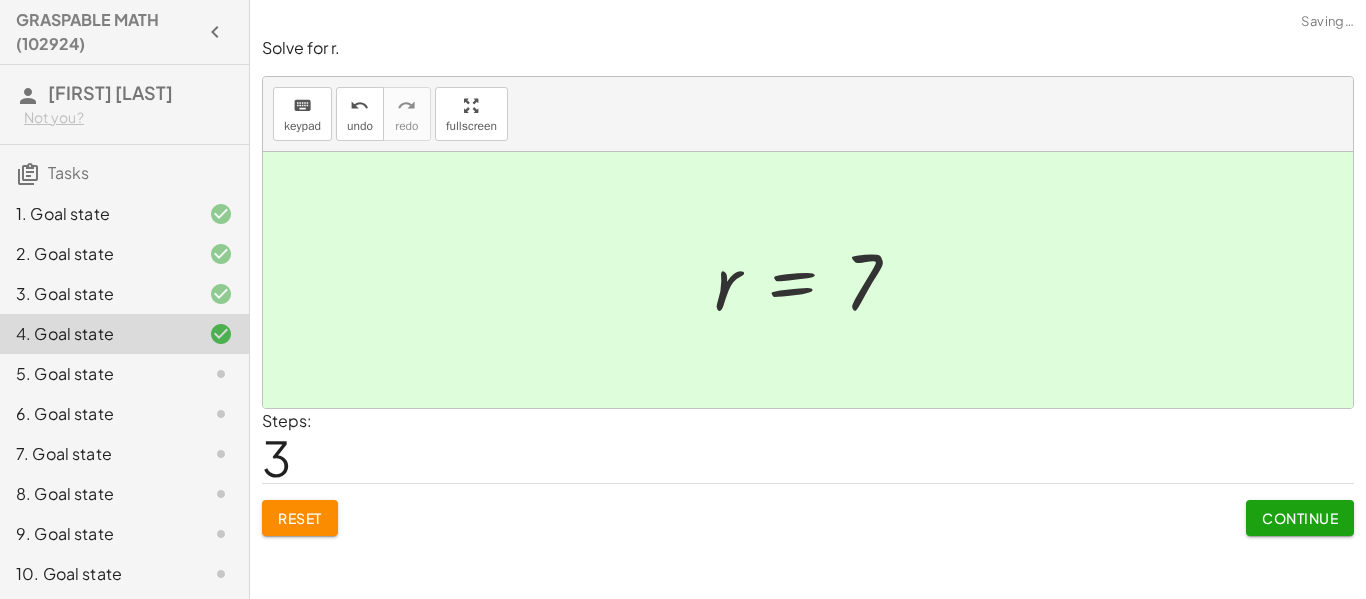 click on "Continue" at bounding box center [1300, 518] 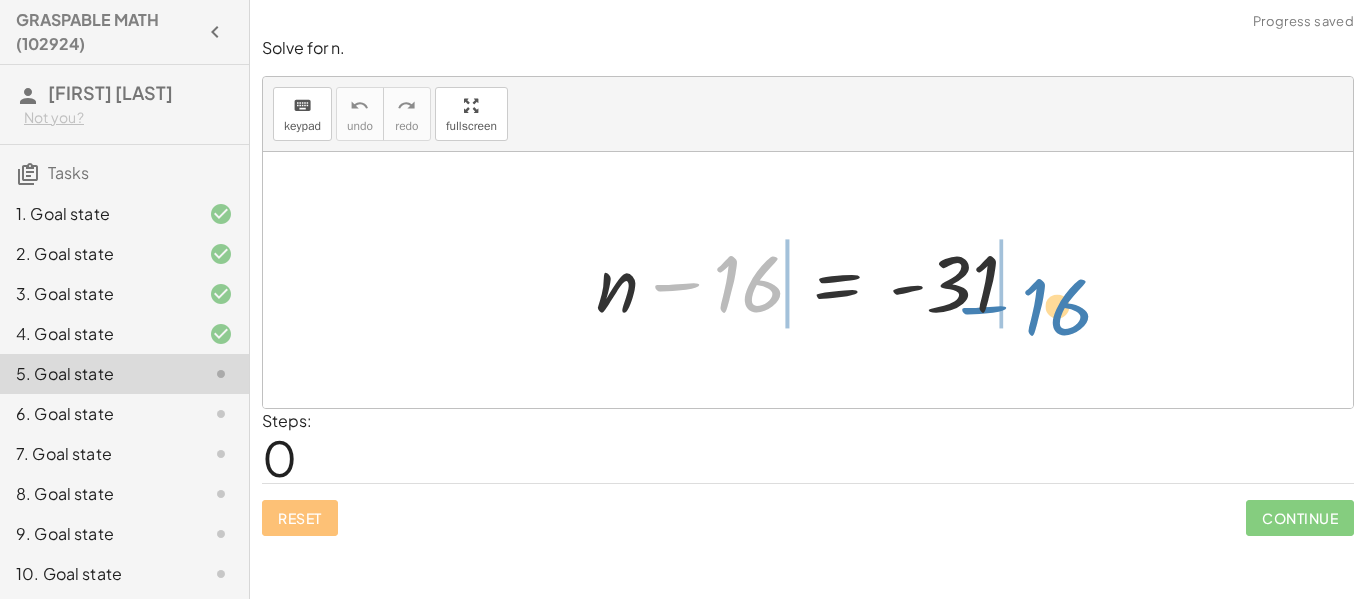 drag, startPoint x: 766, startPoint y: 295, endPoint x: 1078, endPoint y: 313, distance: 312.5188 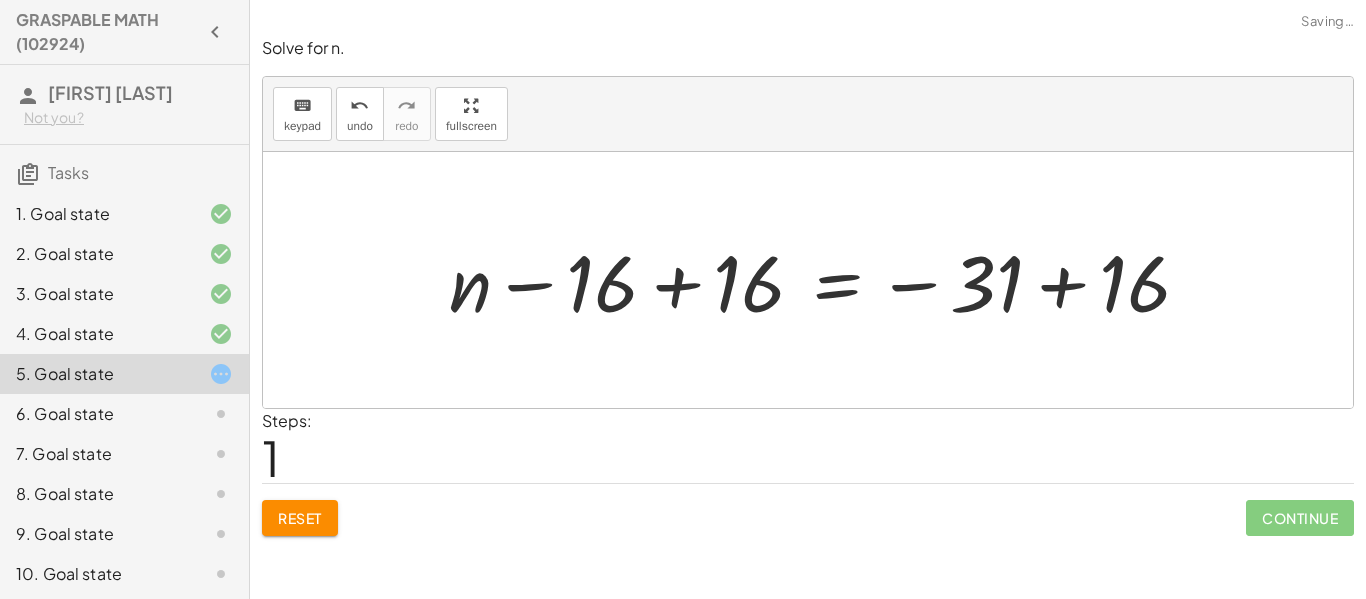 click at bounding box center [827, 280] 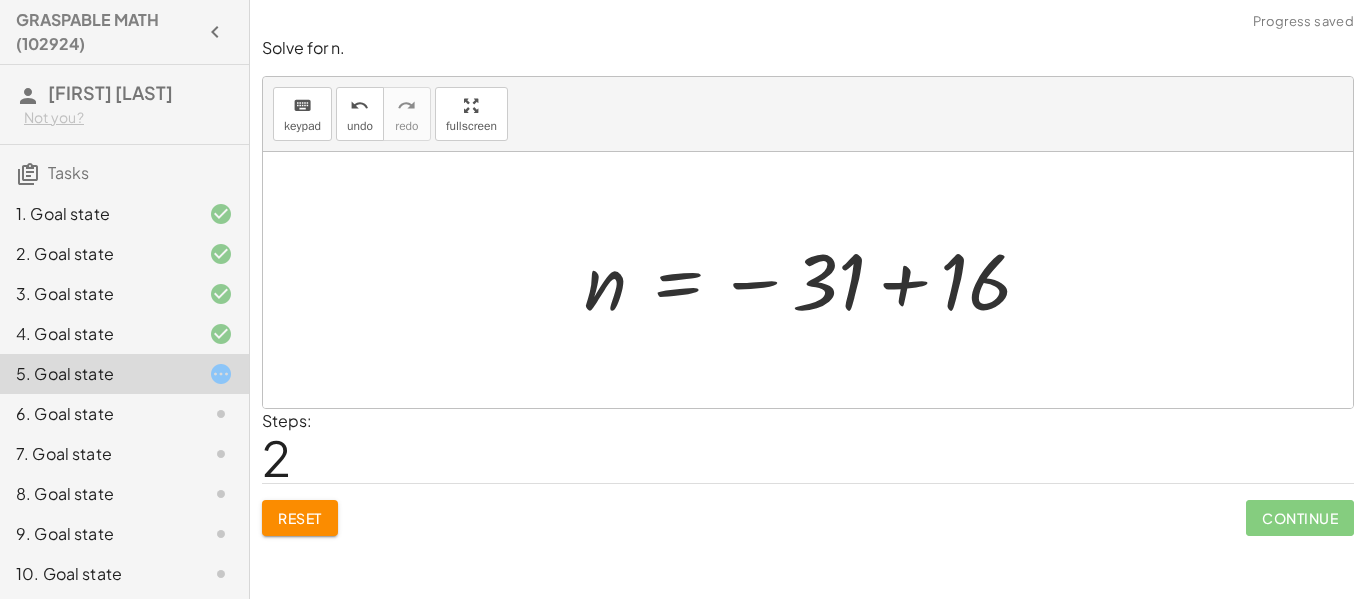 click at bounding box center (815, 280) 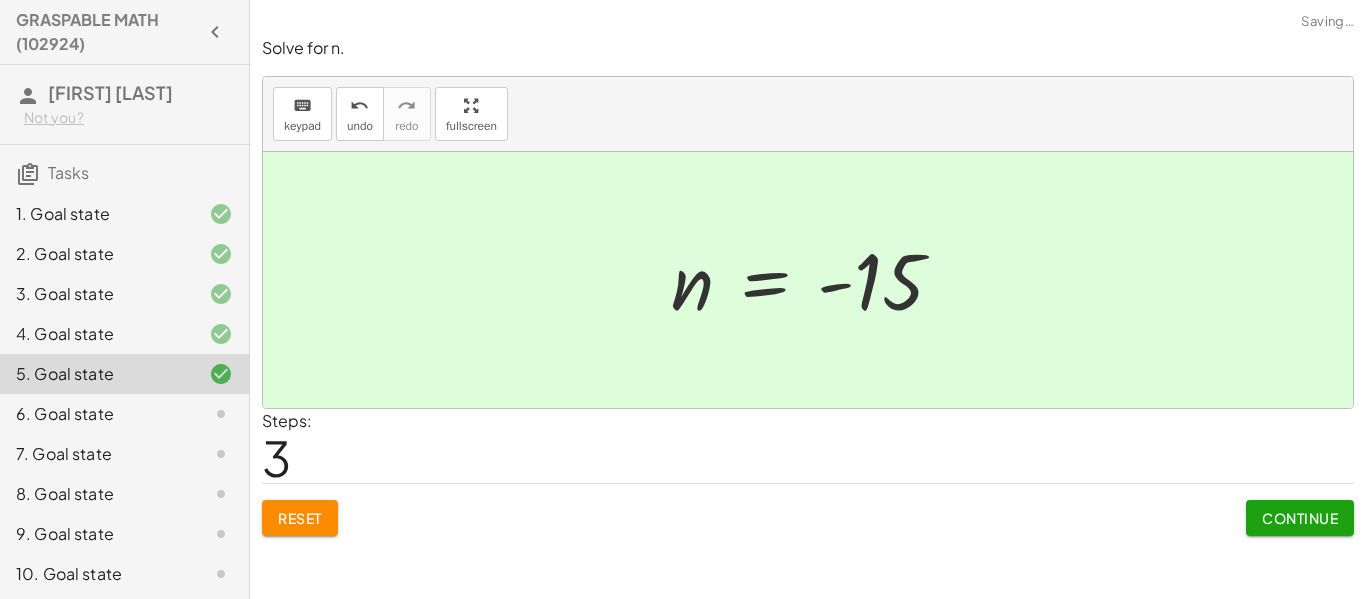click on "Continue" at bounding box center (1300, 518) 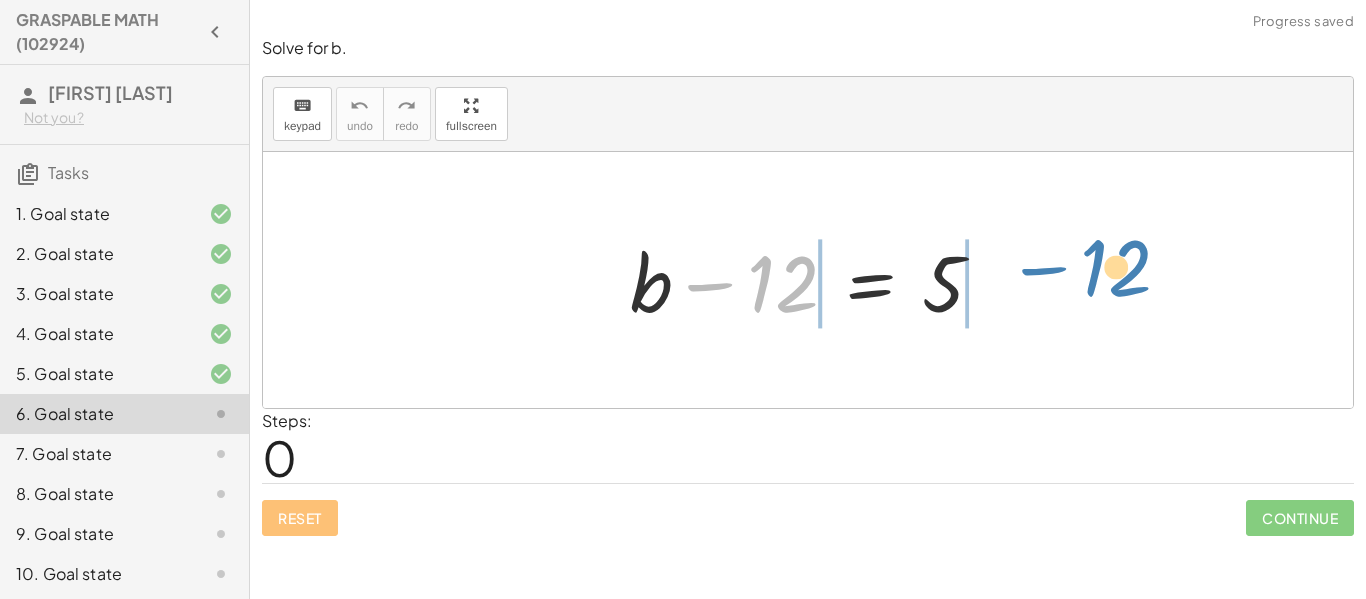 drag, startPoint x: 800, startPoint y: 278, endPoint x: 1130, endPoint y: 265, distance: 330.25595 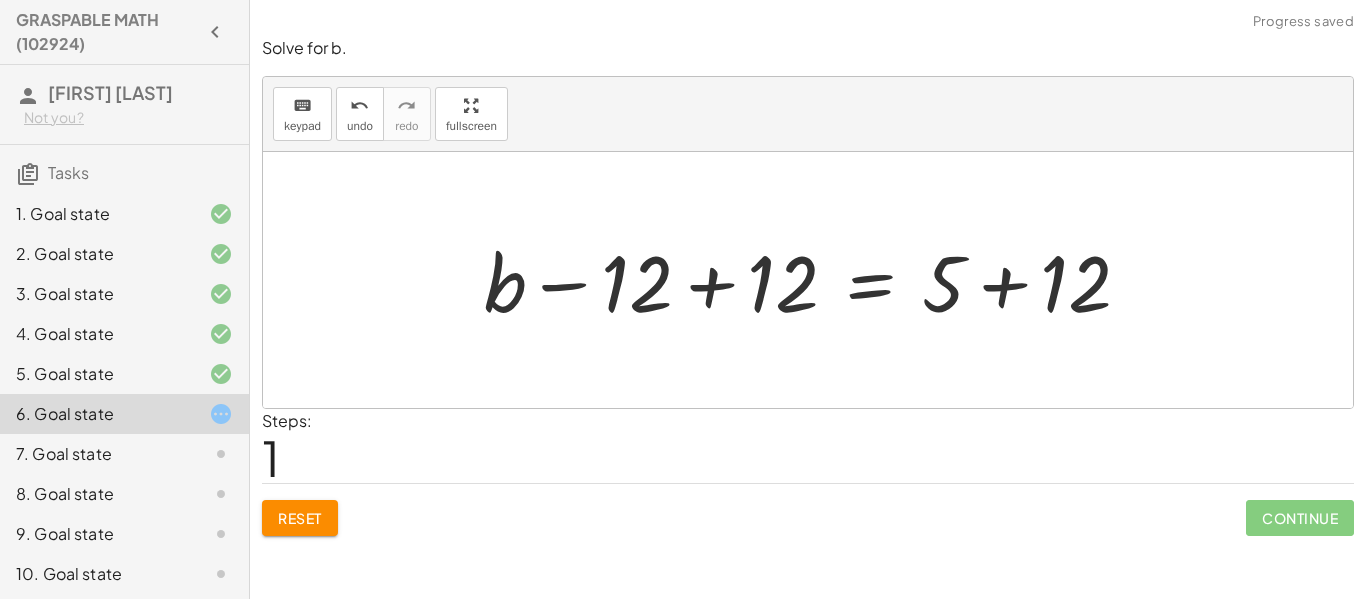 click at bounding box center [815, 280] 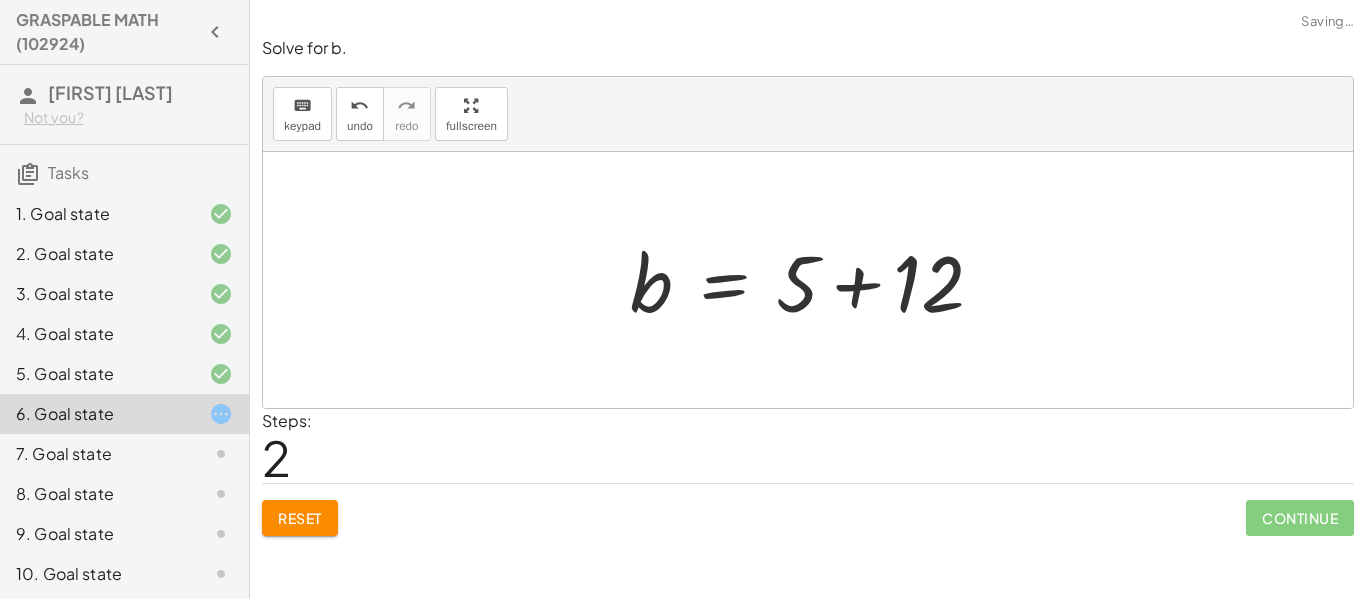 click at bounding box center (815, 280) 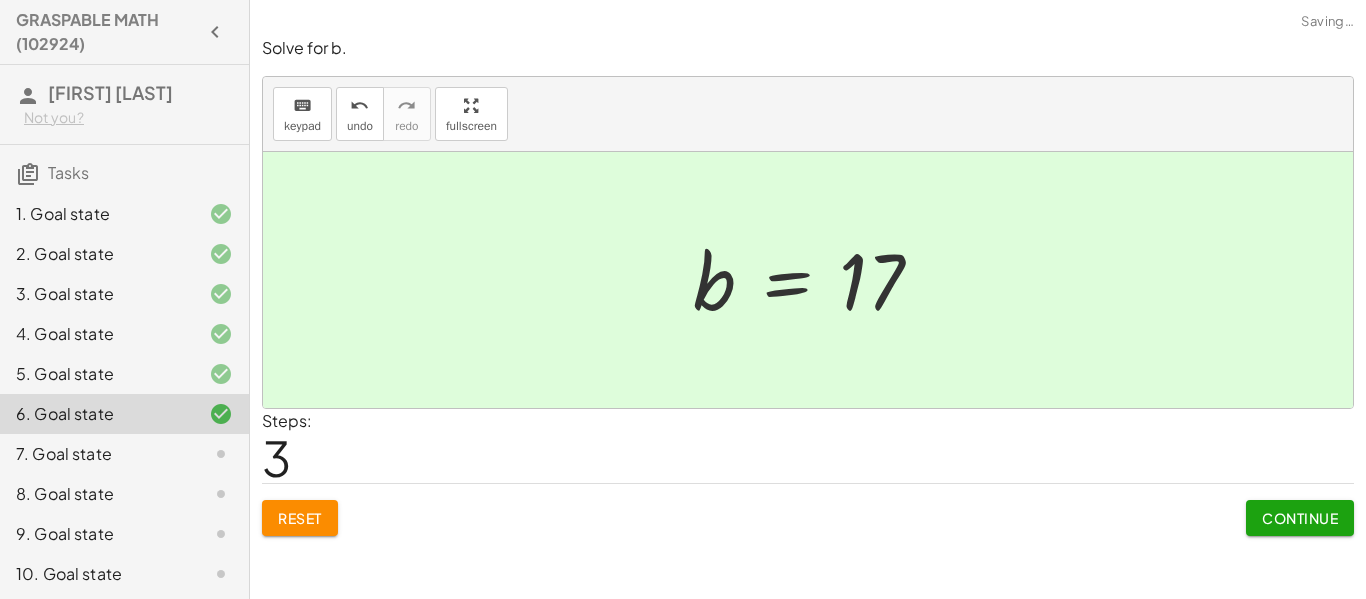 click on "Continue" 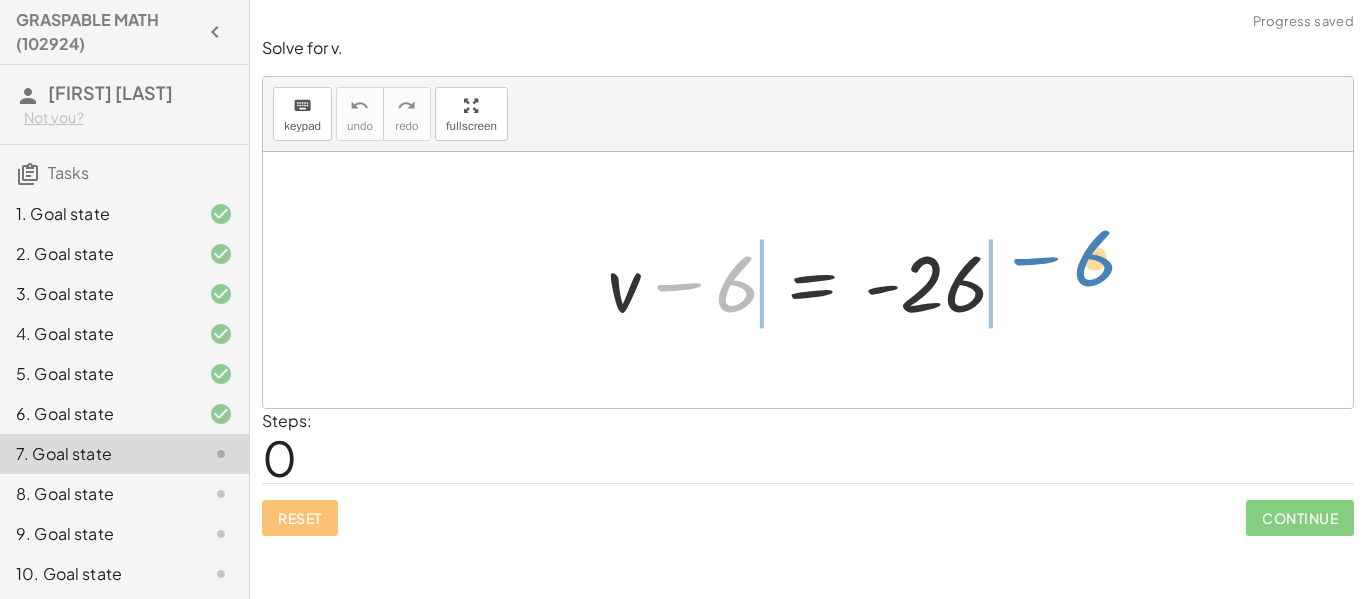 drag, startPoint x: 743, startPoint y: 296, endPoint x: 1099, endPoint y: 270, distance: 356.94818 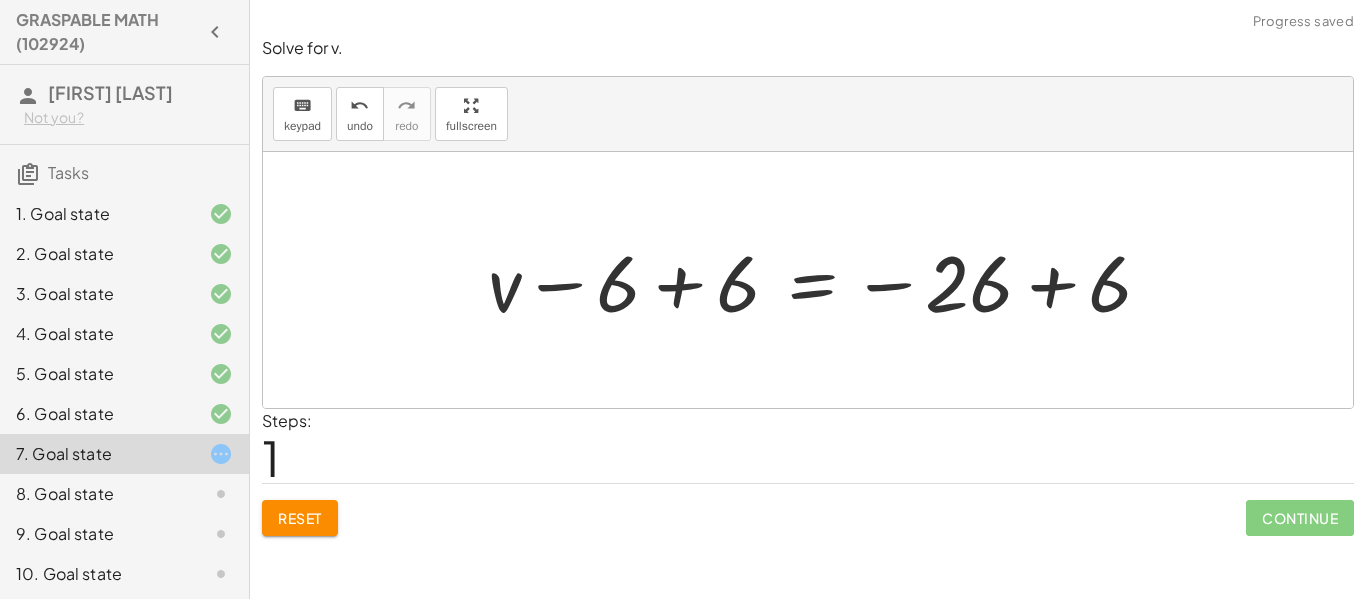 click at bounding box center (828, 280) 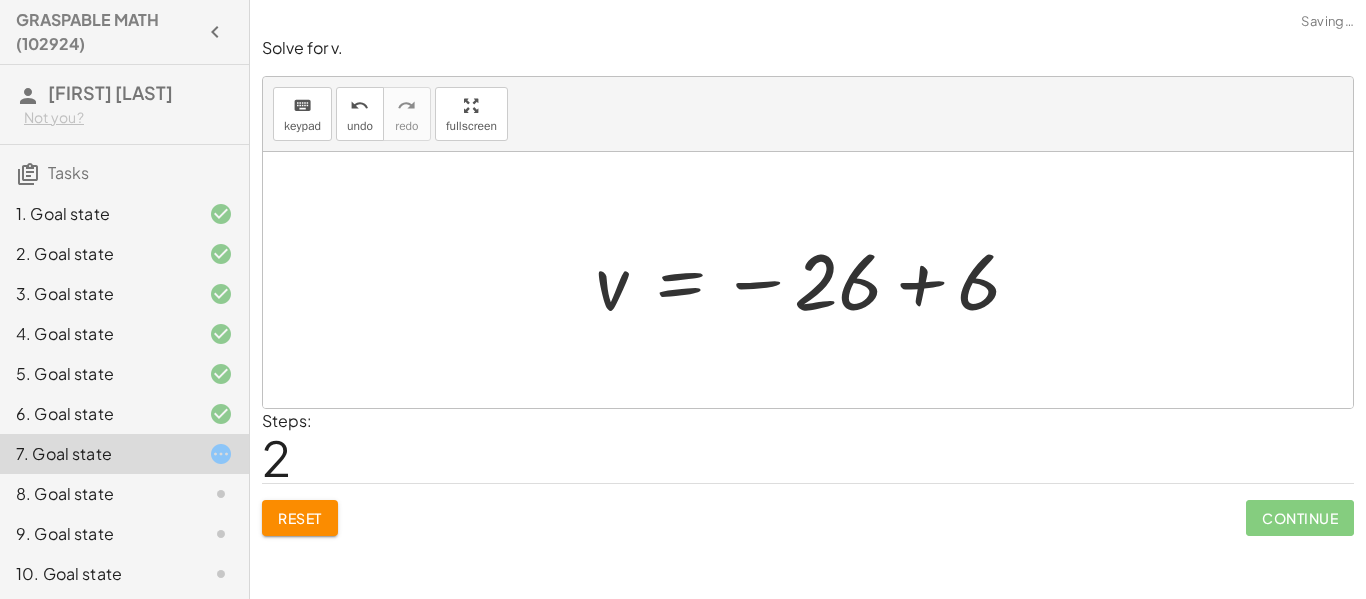 click at bounding box center [815, 280] 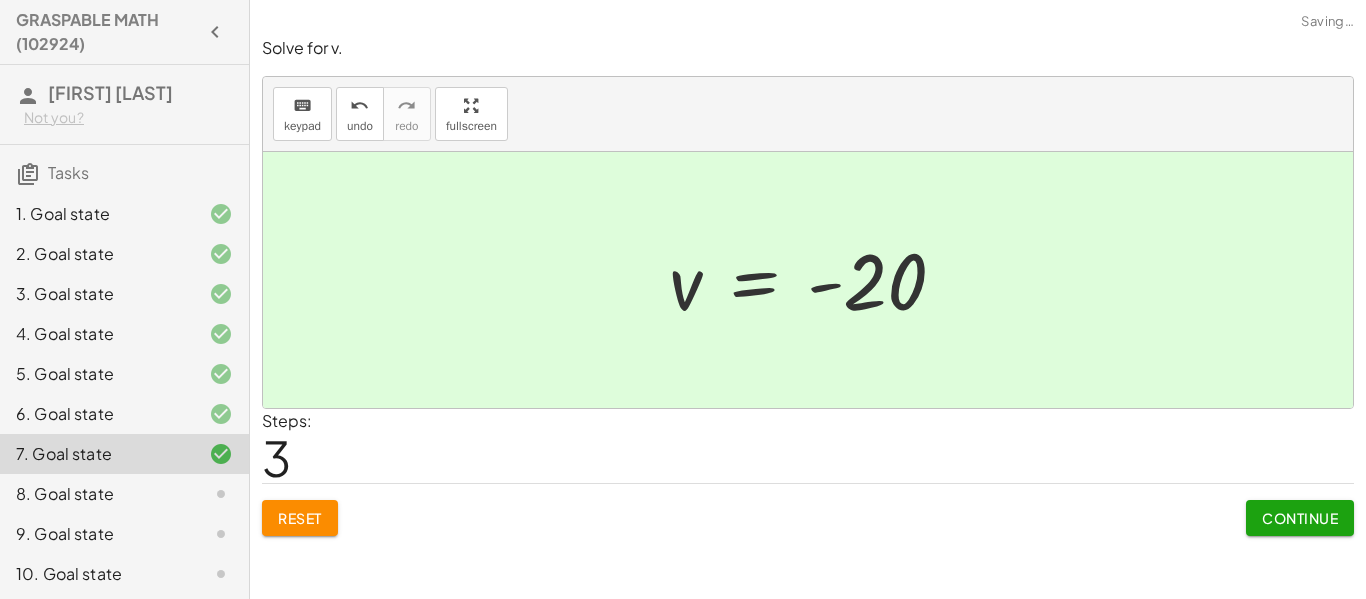 click on "Continue" 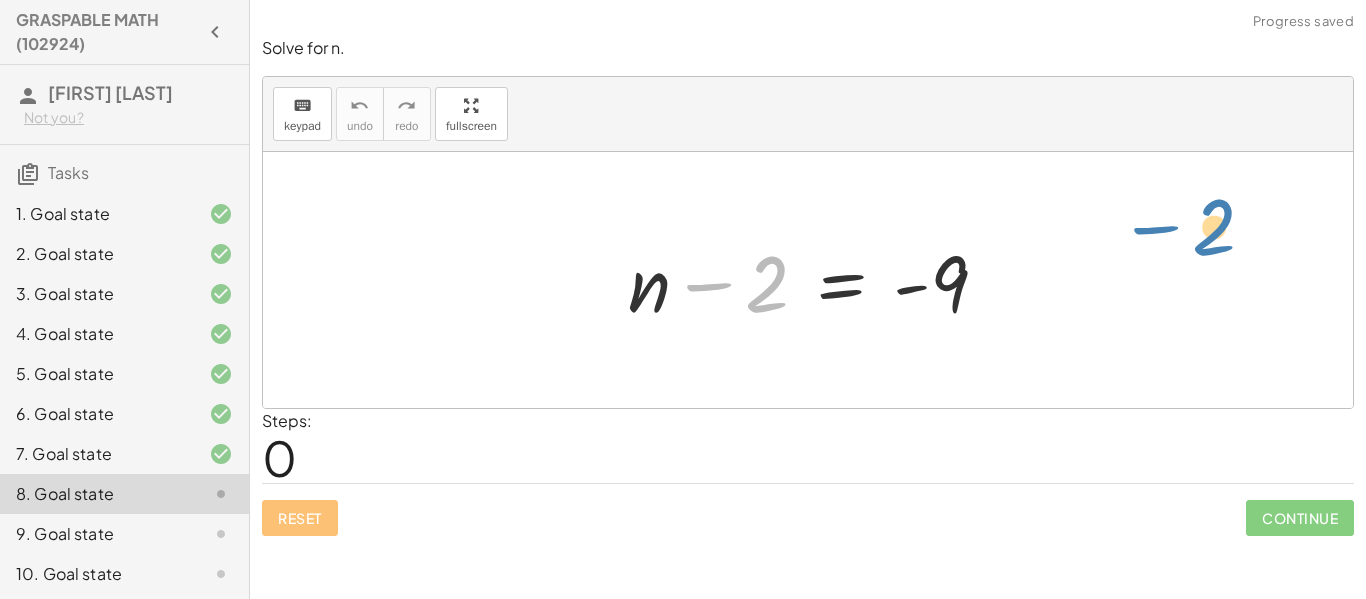 drag, startPoint x: 780, startPoint y: 279, endPoint x: 1208, endPoint y: 221, distance: 431.91202 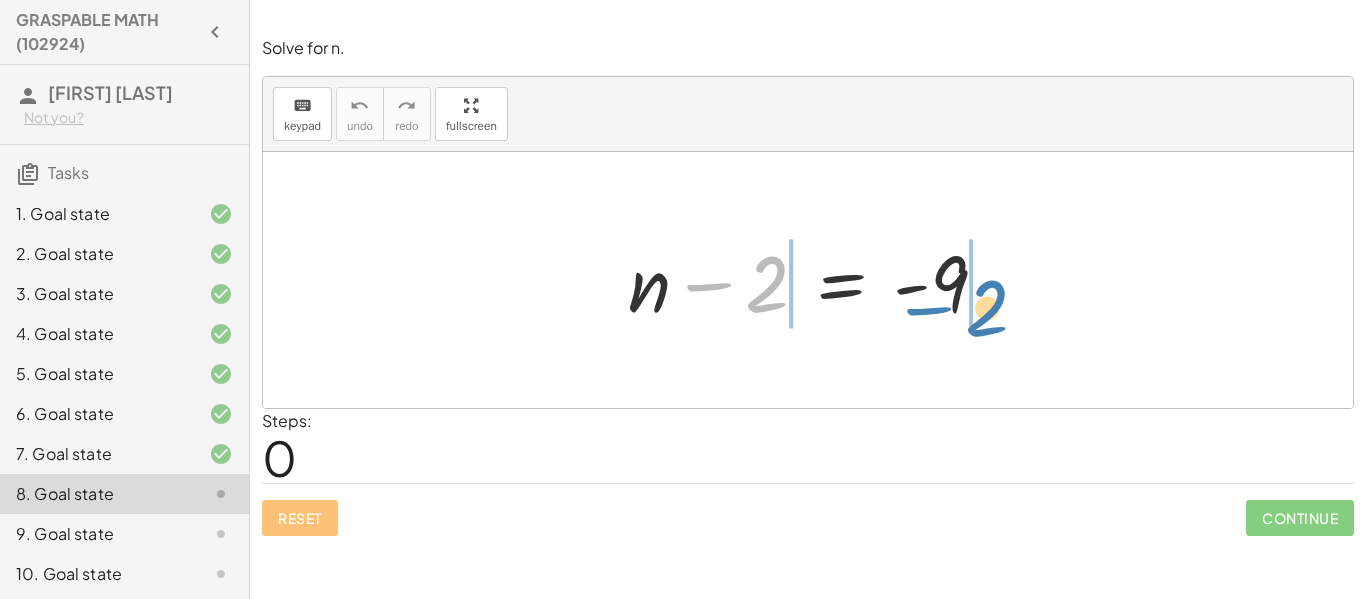 drag, startPoint x: 744, startPoint y: 292, endPoint x: 994, endPoint y: 304, distance: 250.28784 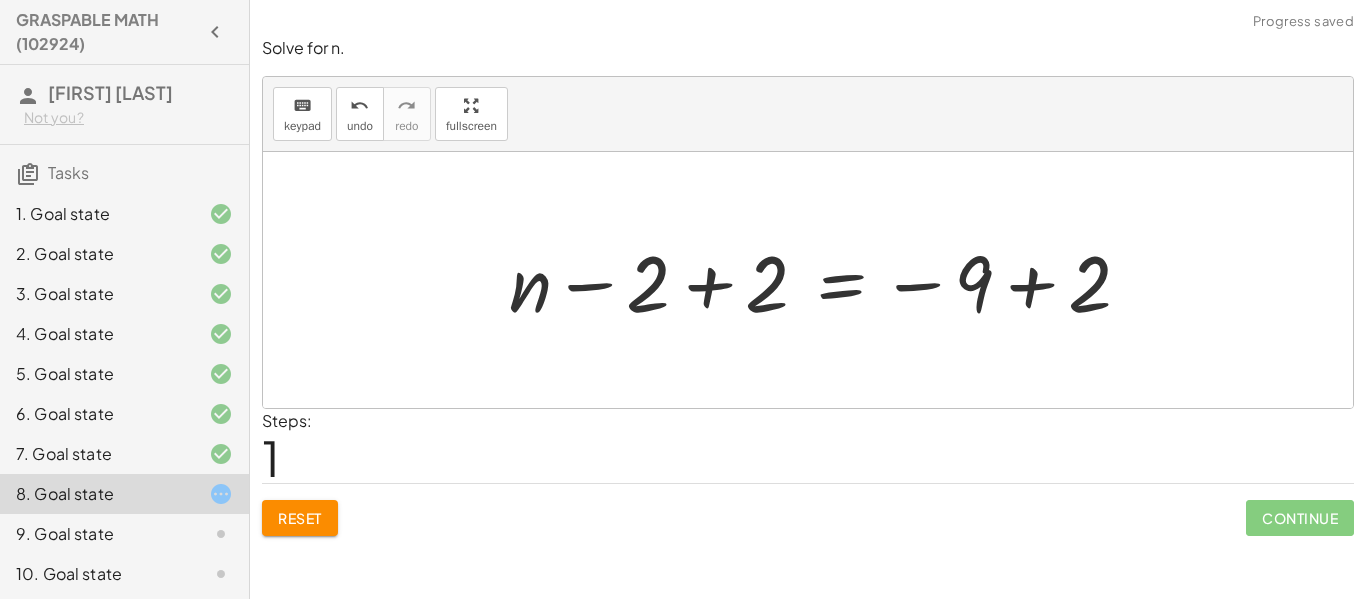 click at bounding box center [828, 280] 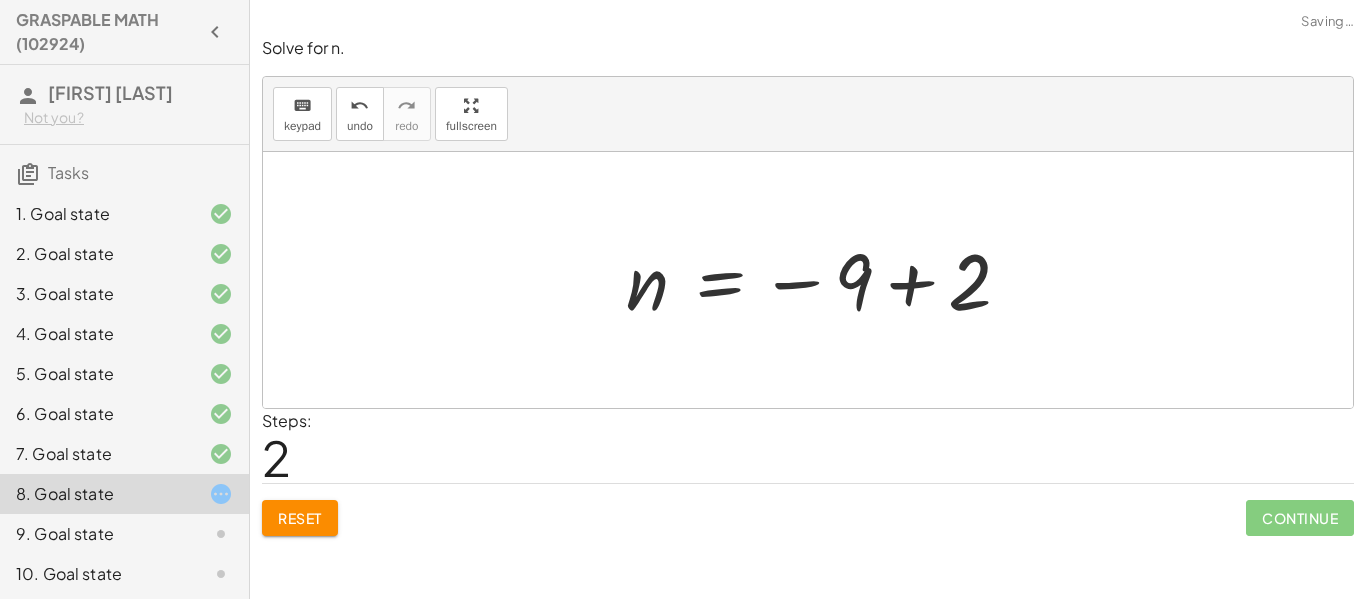click at bounding box center (826, 280) 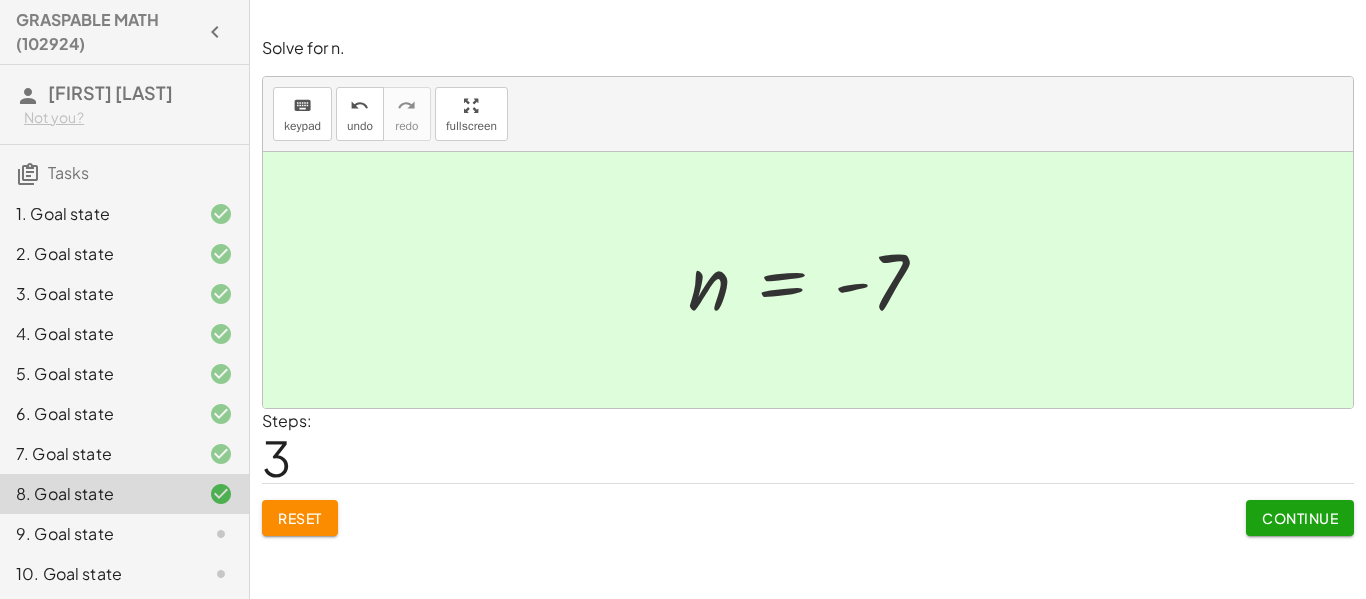 click on "Continue" at bounding box center (1300, 510) 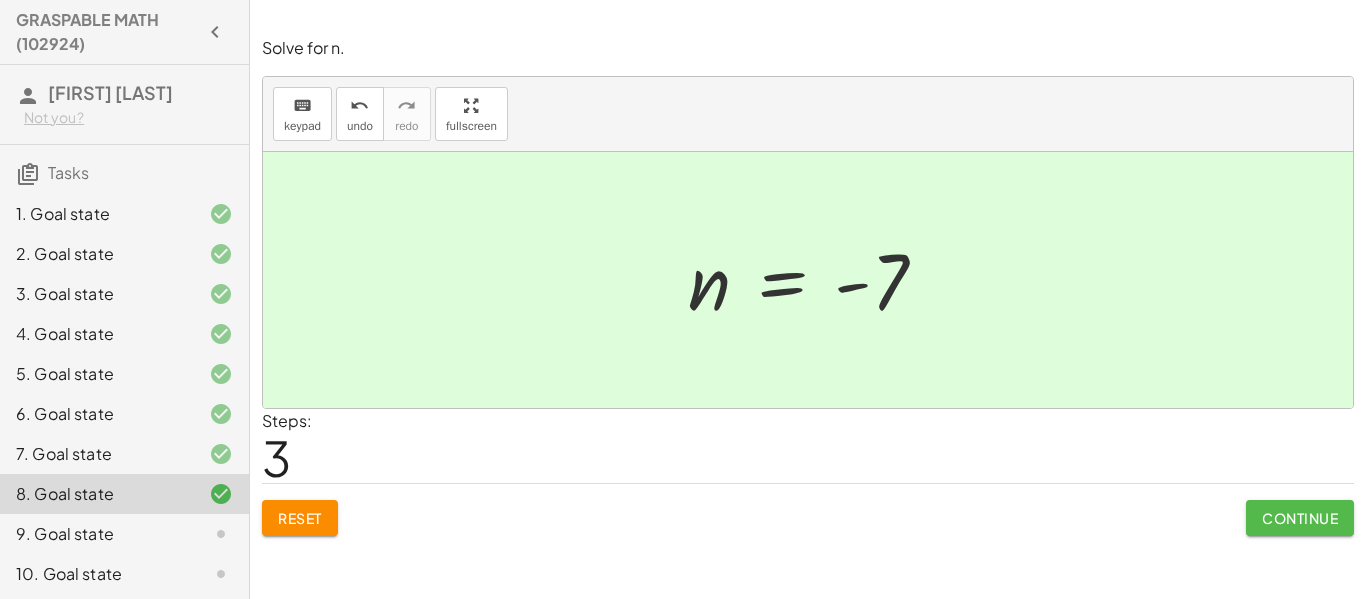 click on "Continue" 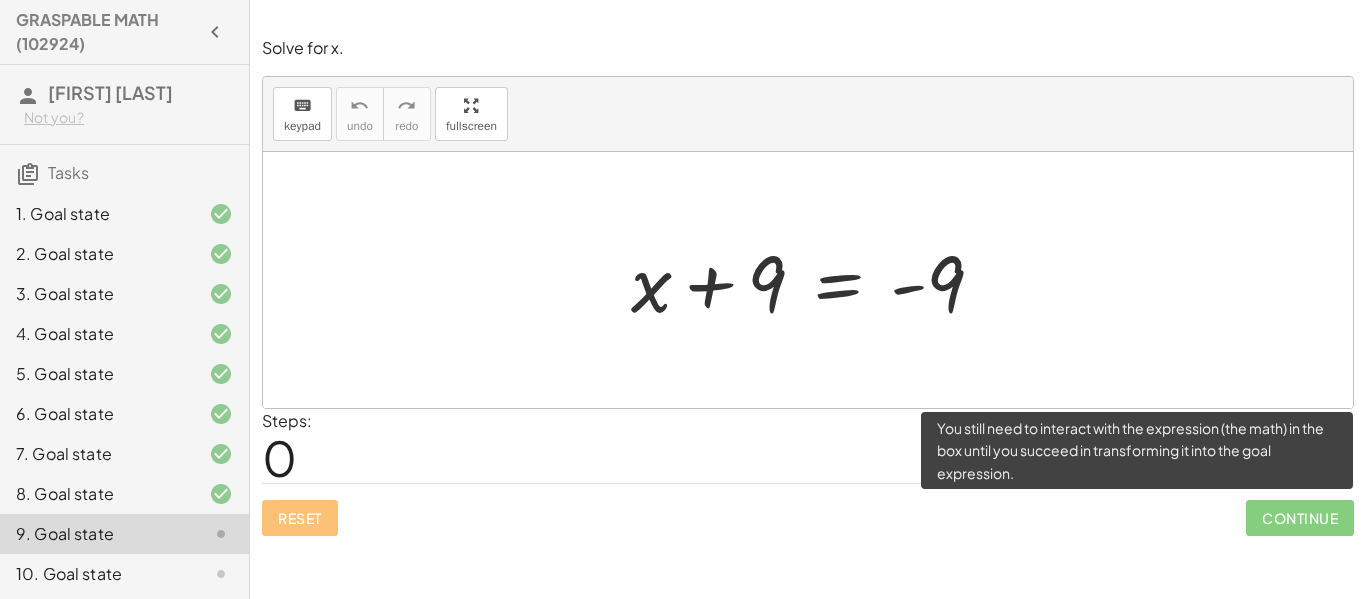 click on "Continue" 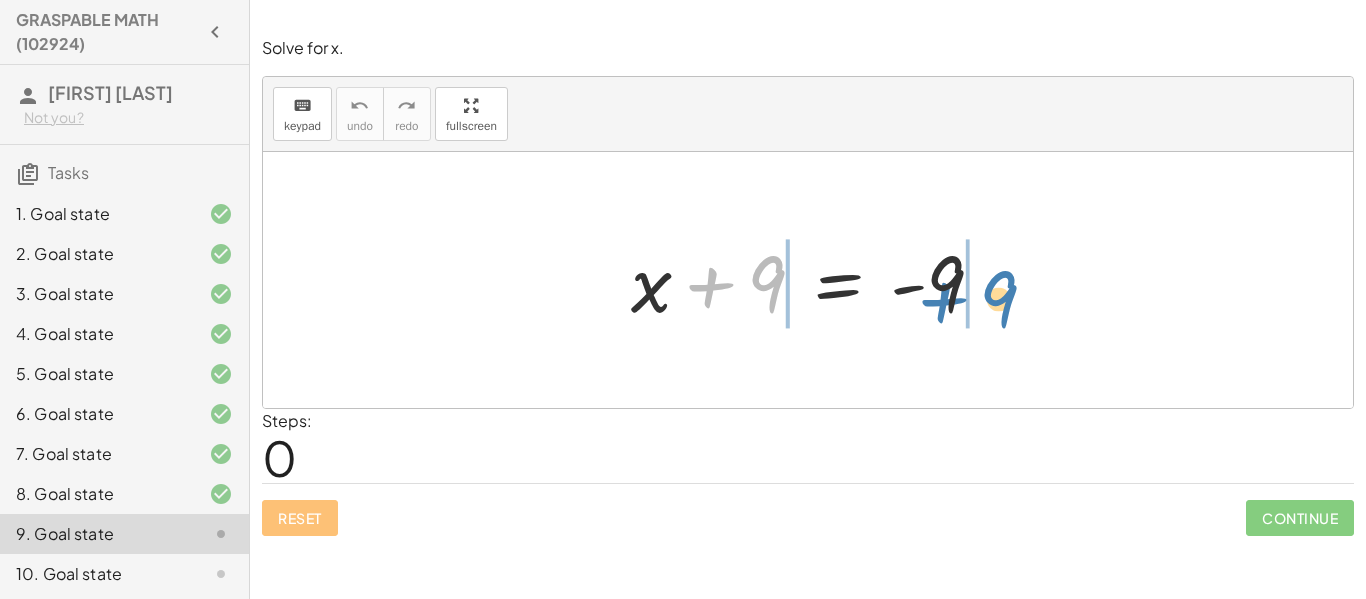 drag, startPoint x: 751, startPoint y: 272, endPoint x: 993, endPoint y: 285, distance: 242.34892 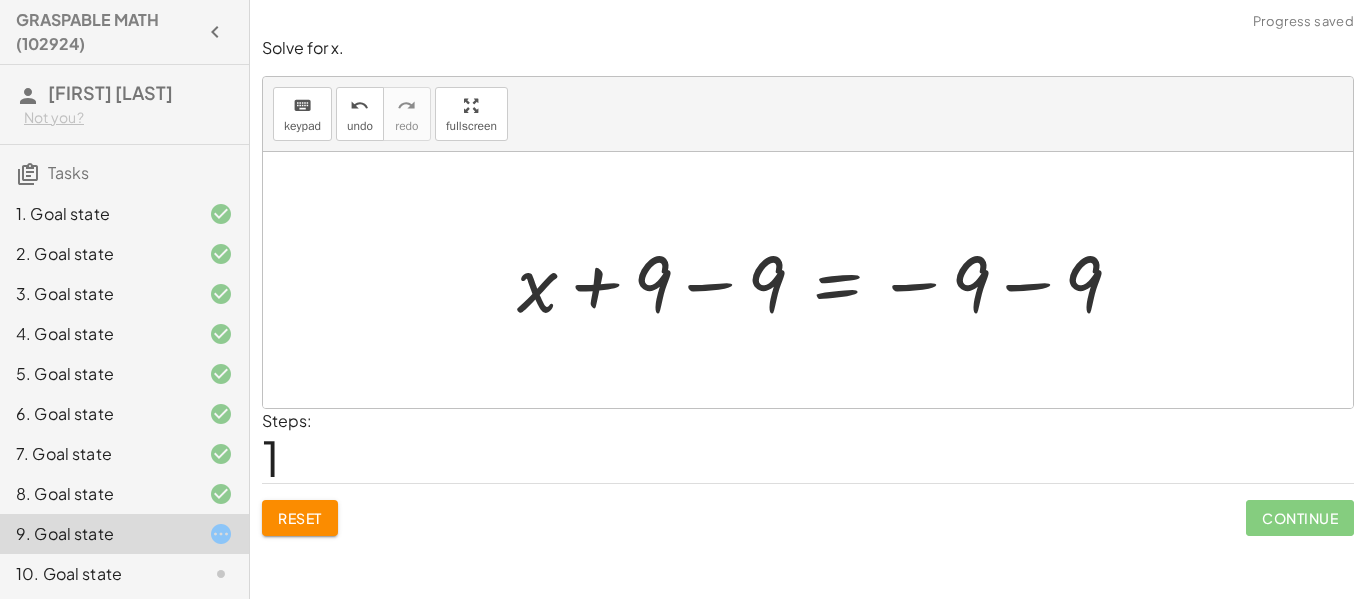 click at bounding box center [827, 280] 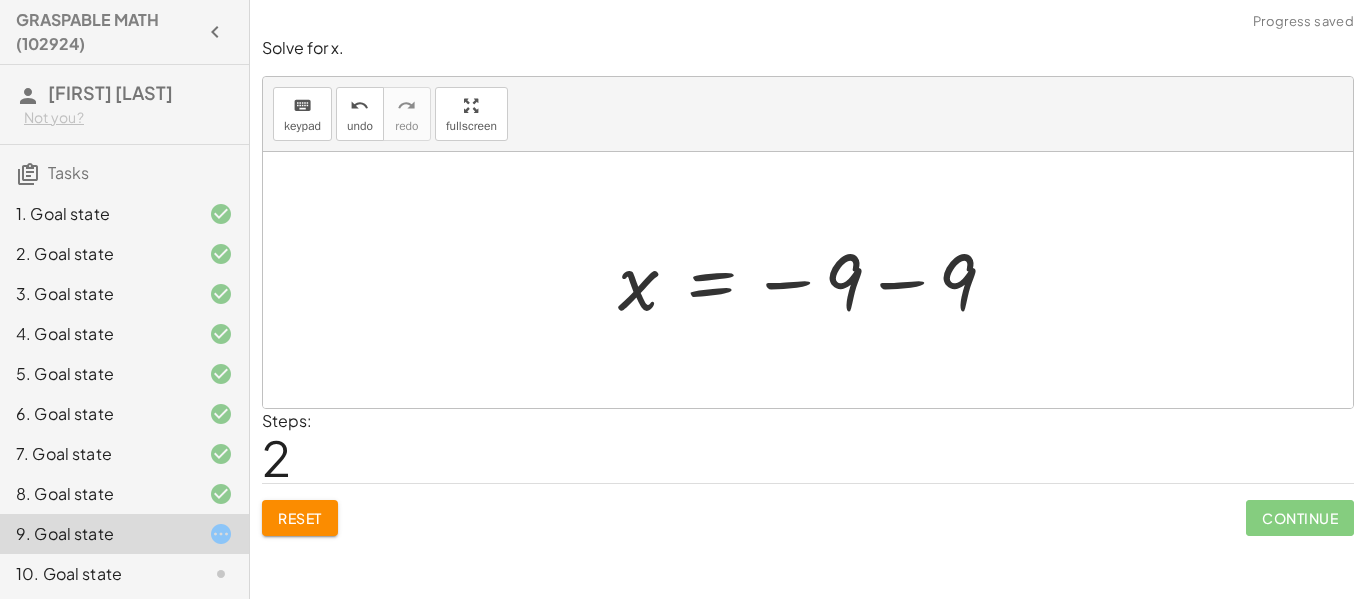 click at bounding box center [815, 280] 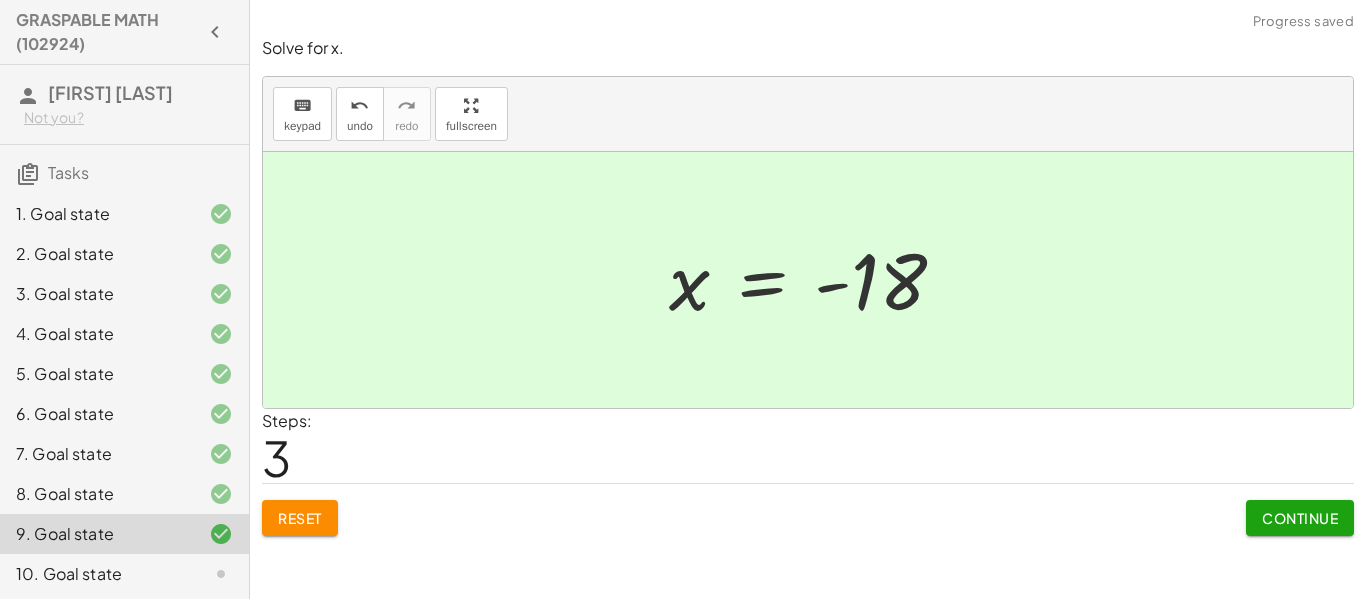 click on "Continue" 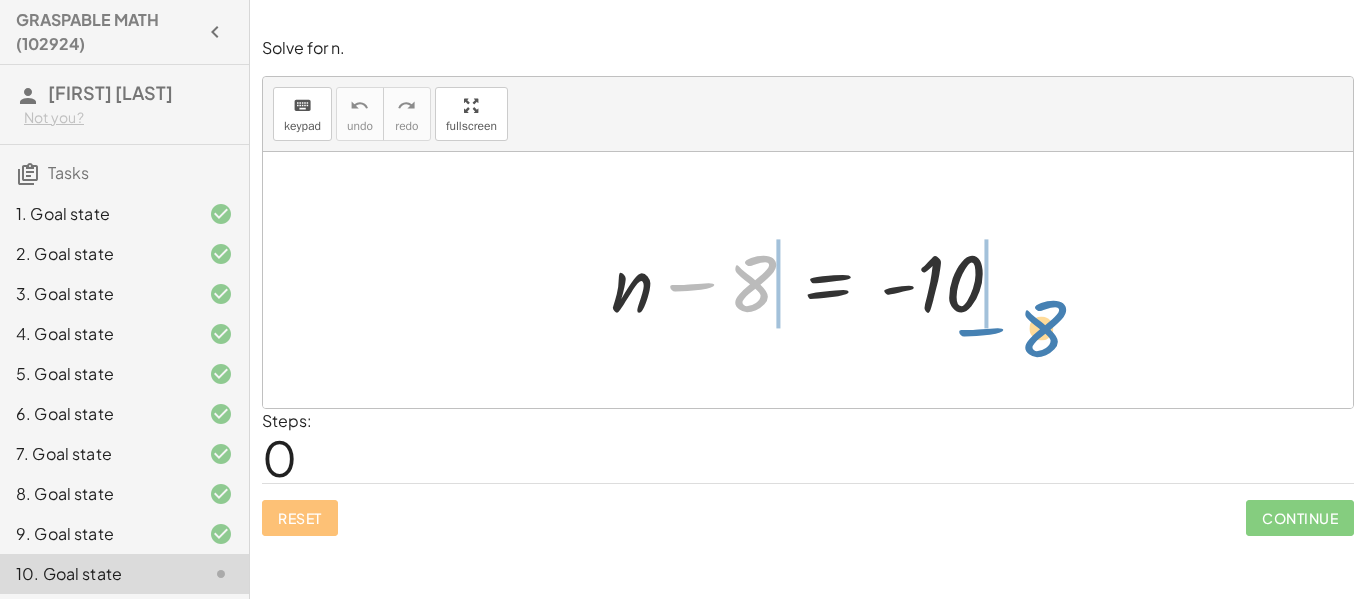 drag, startPoint x: 760, startPoint y: 270, endPoint x: 1059, endPoint y: 310, distance: 301.66373 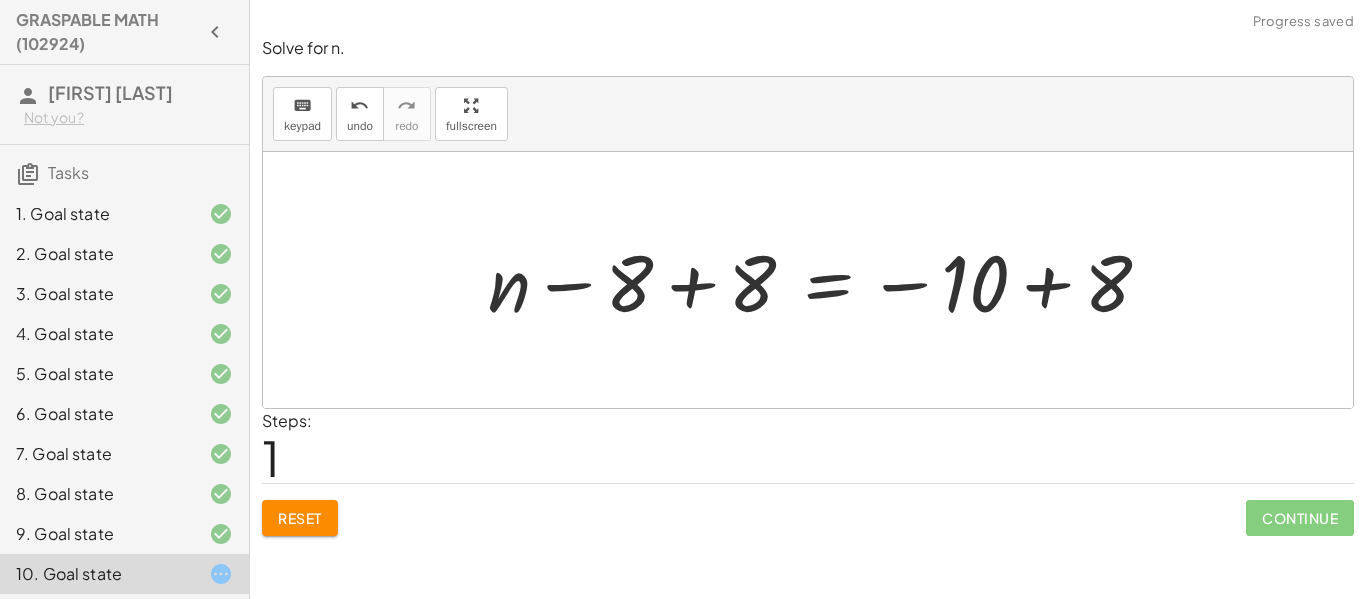 click at bounding box center [827, 280] 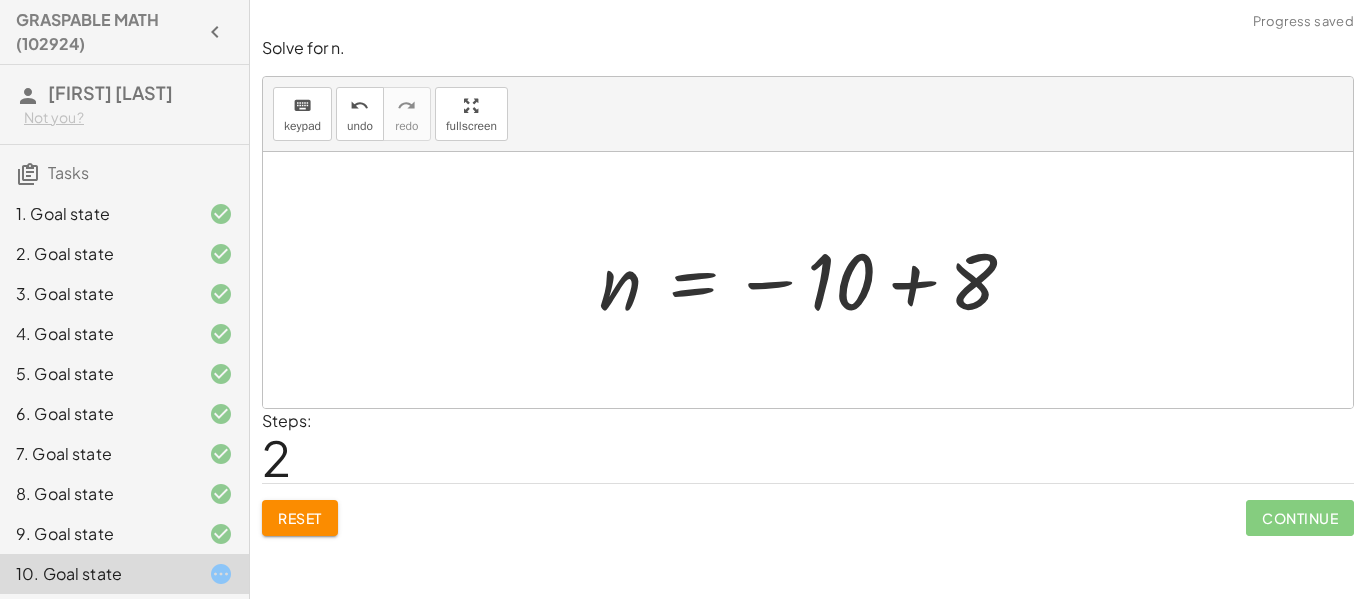 click at bounding box center [815, 280] 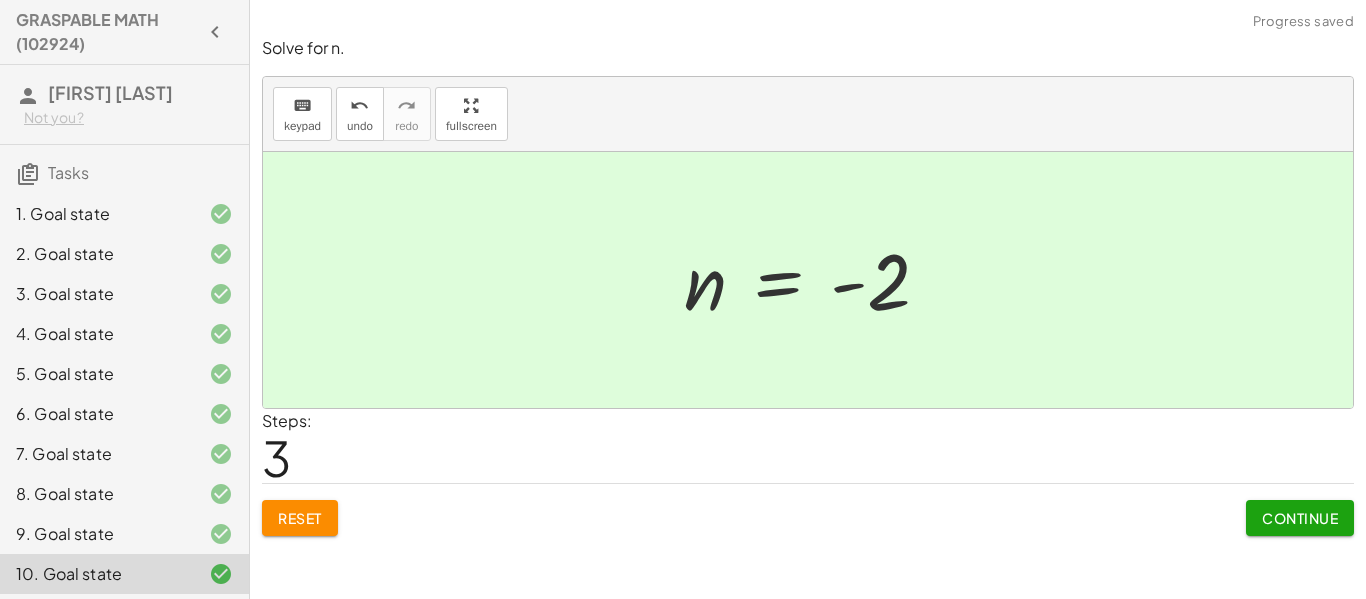 click on "Continue" 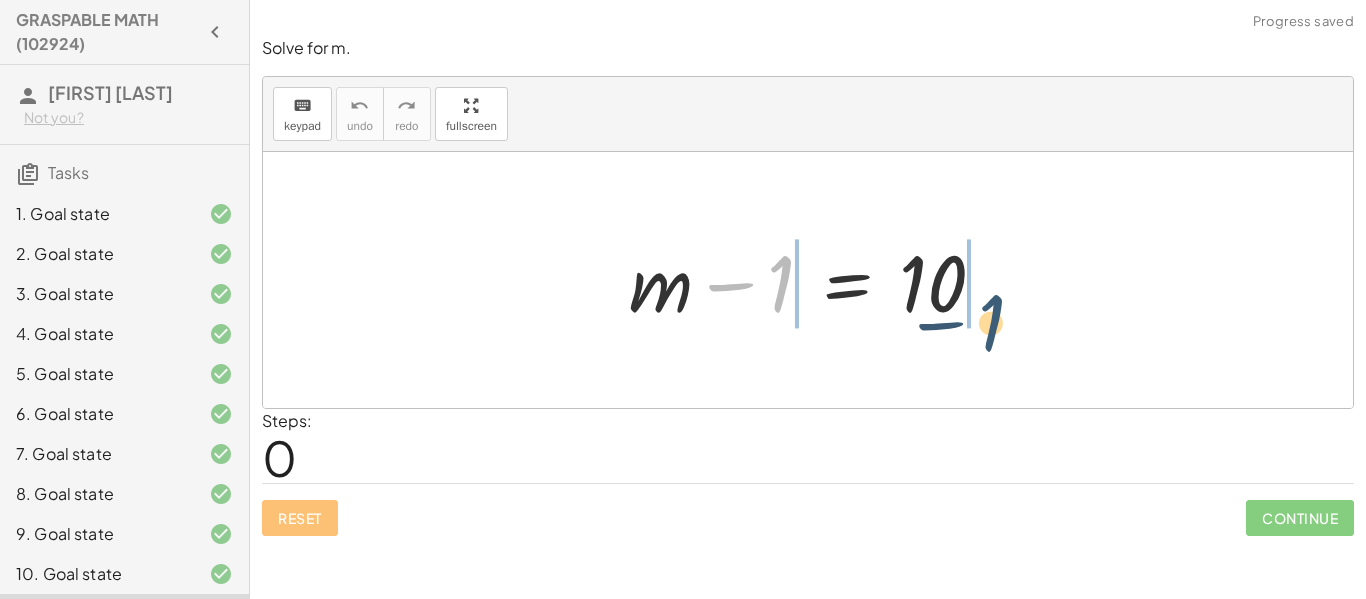 drag, startPoint x: 775, startPoint y: 276, endPoint x: 1065, endPoint y: 255, distance: 290.75934 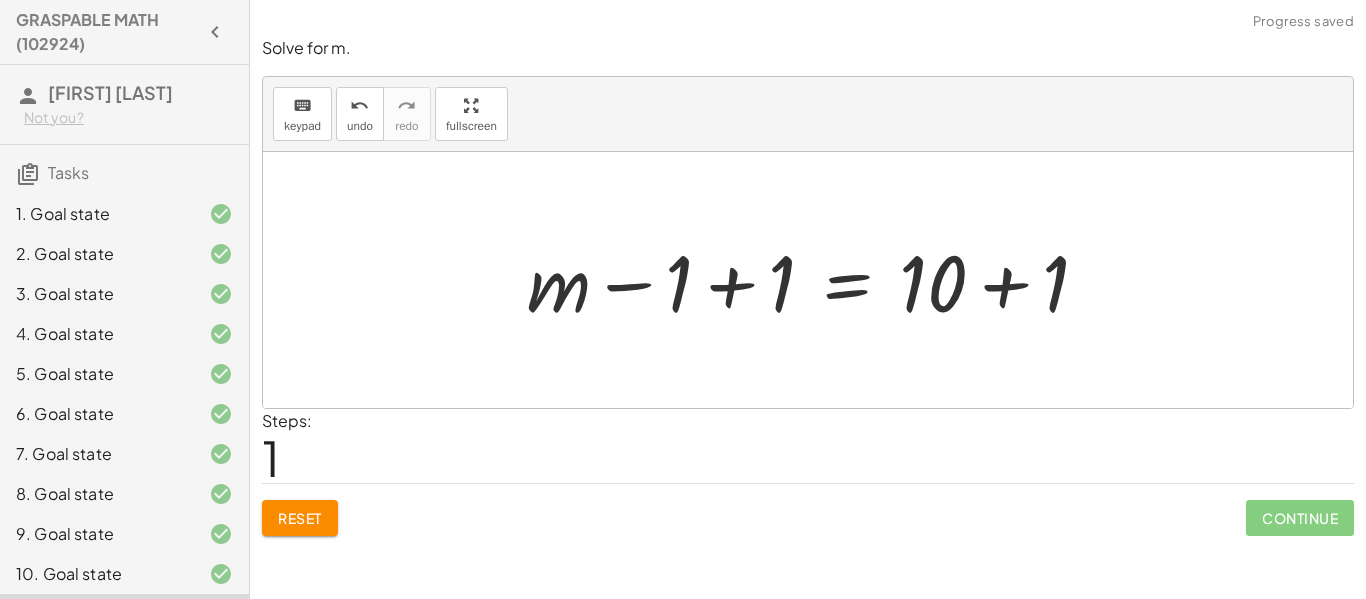 click at bounding box center [815, 280] 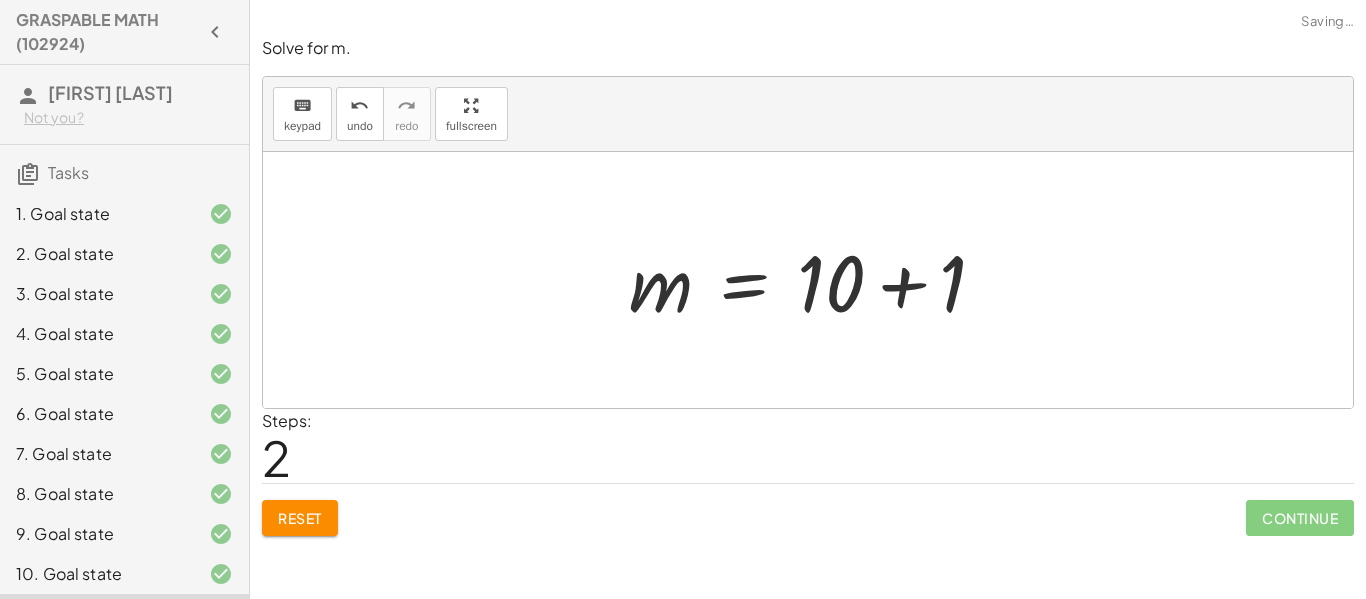 click at bounding box center (815, 280) 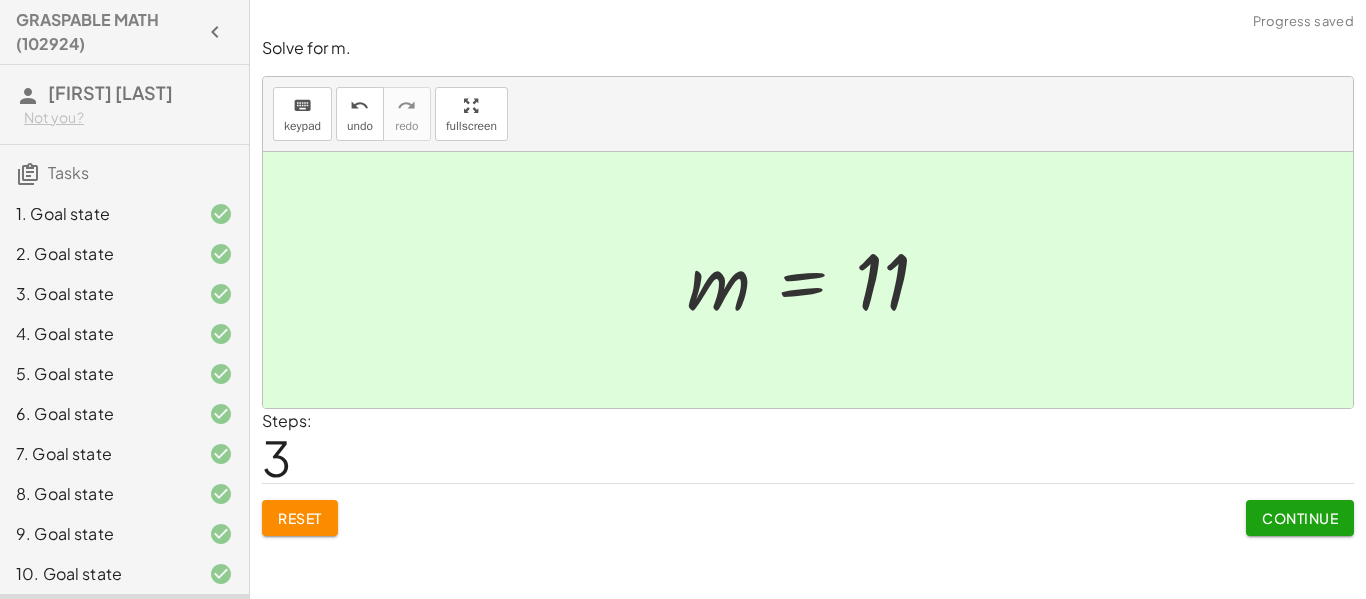 click on "Continue" at bounding box center (1300, 518) 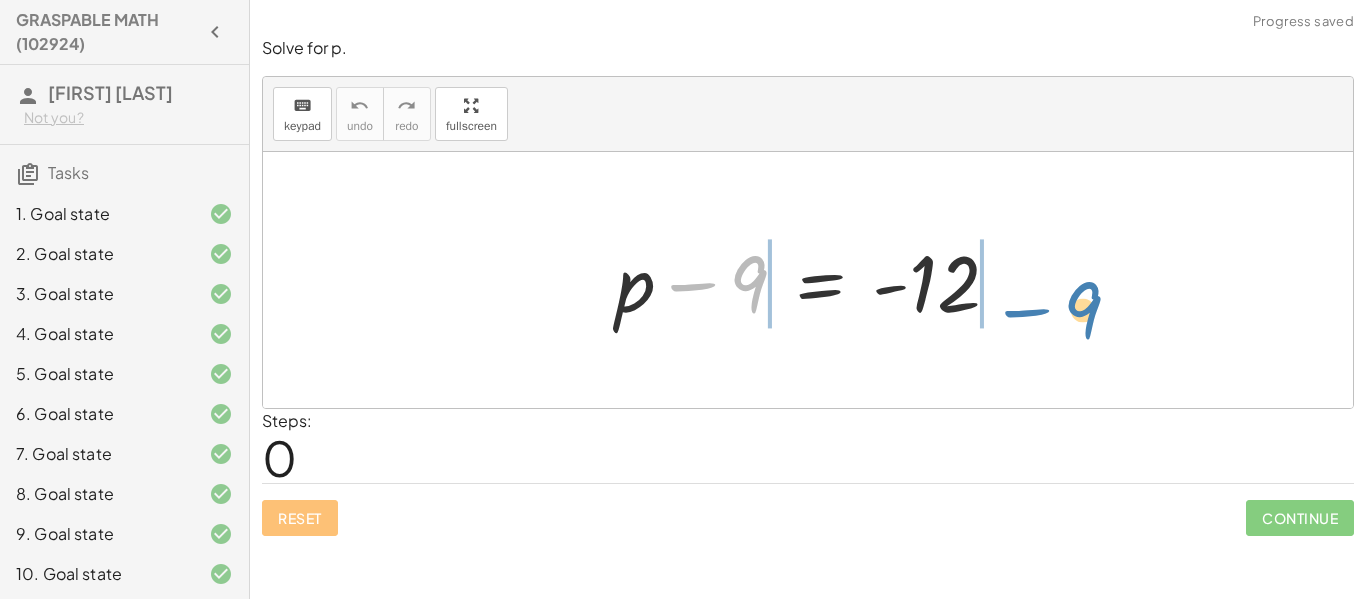 drag, startPoint x: 741, startPoint y: 277, endPoint x: 1074, endPoint y: 300, distance: 333.79333 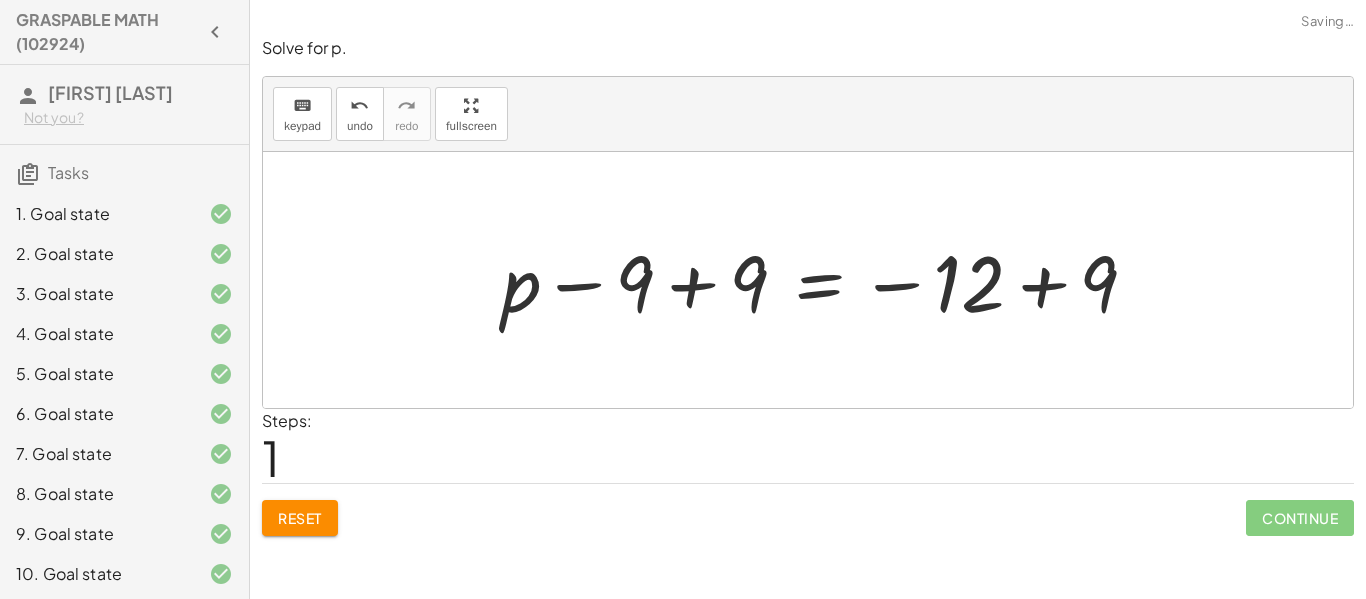 click at bounding box center (827, 280) 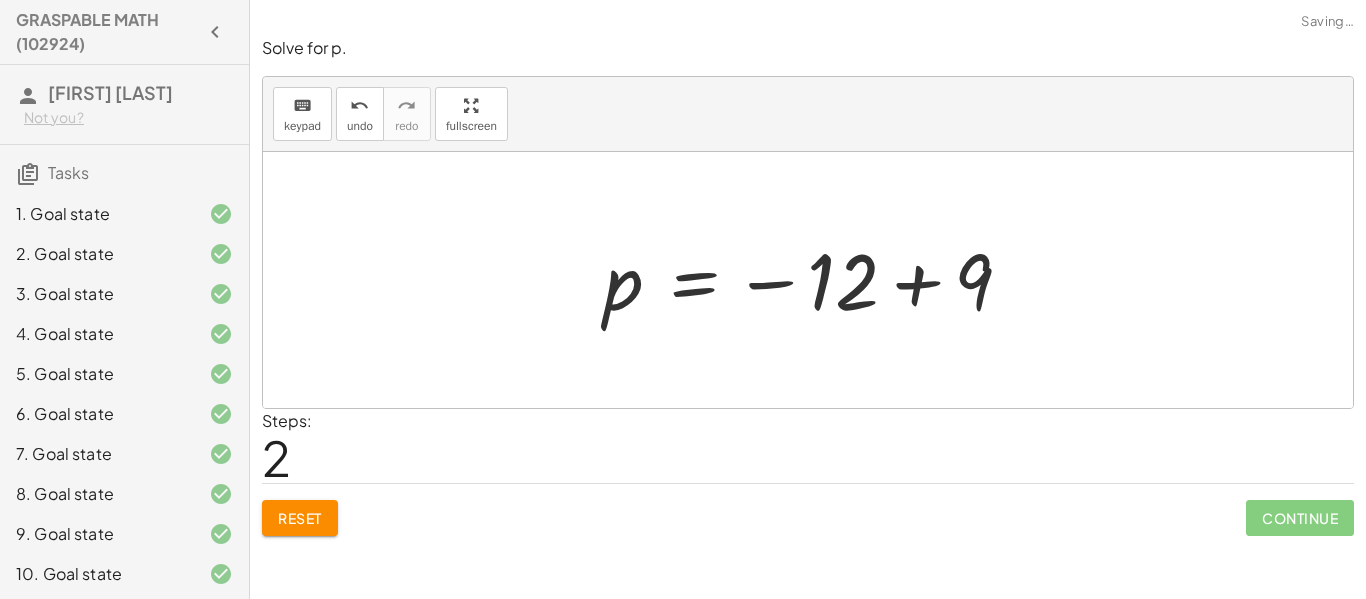 click at bounding box center (816, 280) 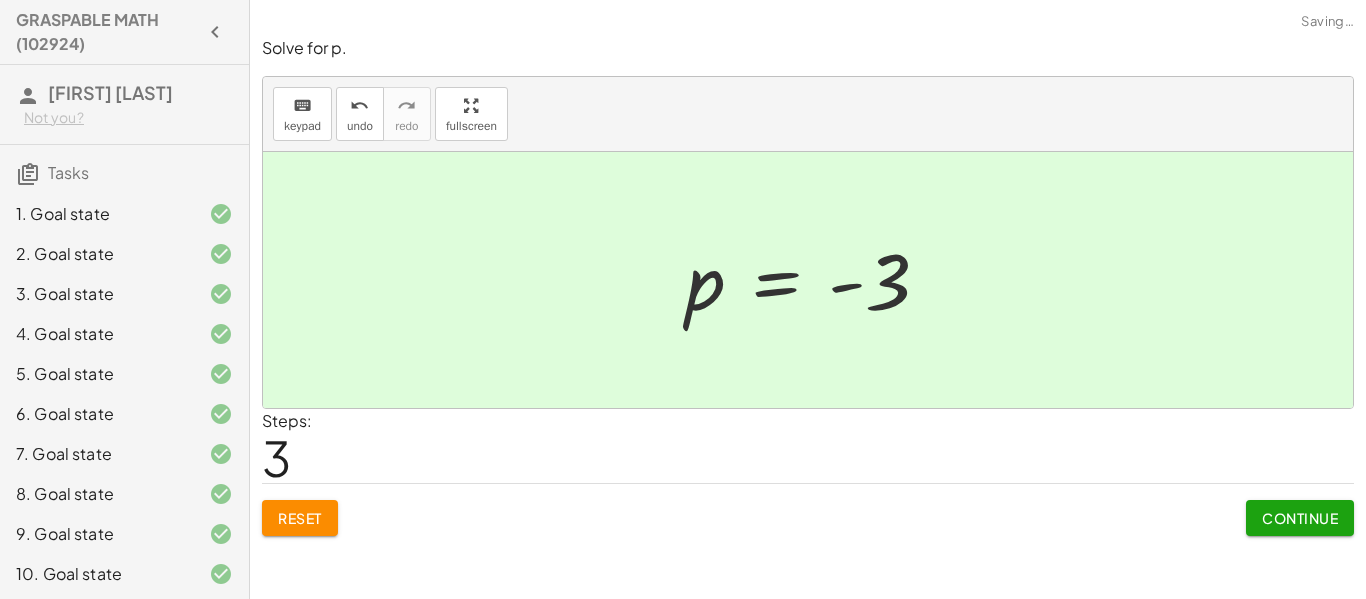 click on "Continue" 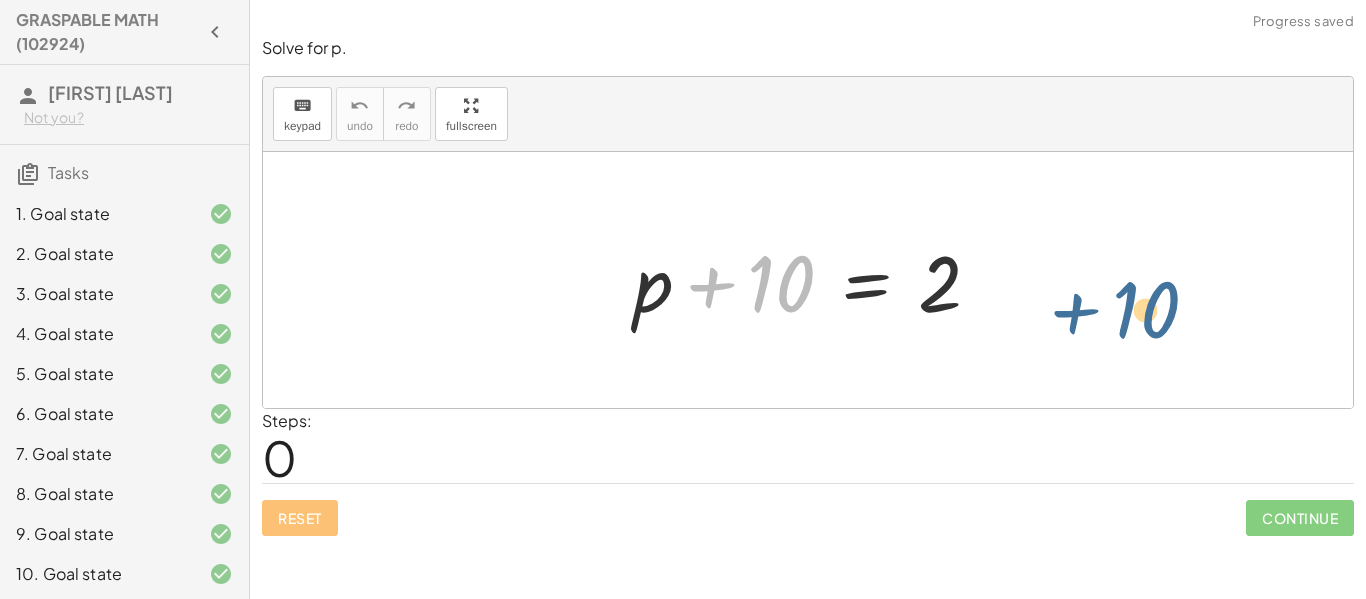drag, startPoint x: 771, startPoint y: 299, endPoint x: 1151, endPoint y: 254, distance: 382.6552 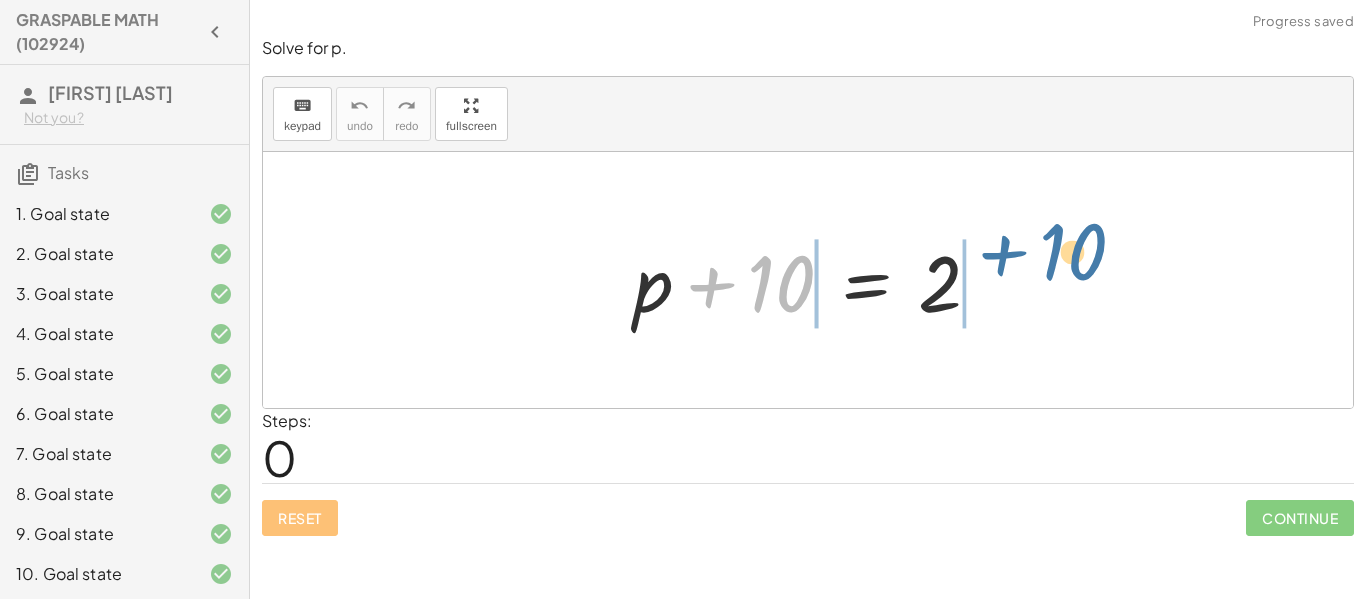drag, startPoint x: 791, startPoint y: 265, endPoint x: 1091, endPoint y: 227, distance: 302.3971 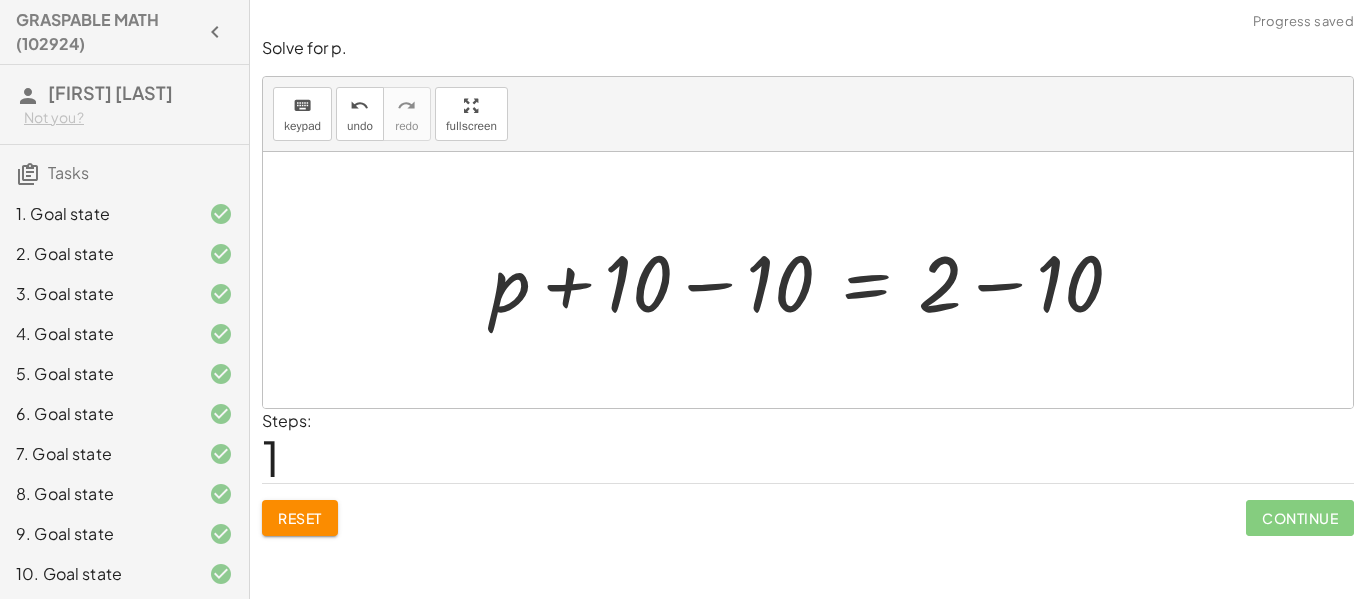 click at bounding box center [815, 280] 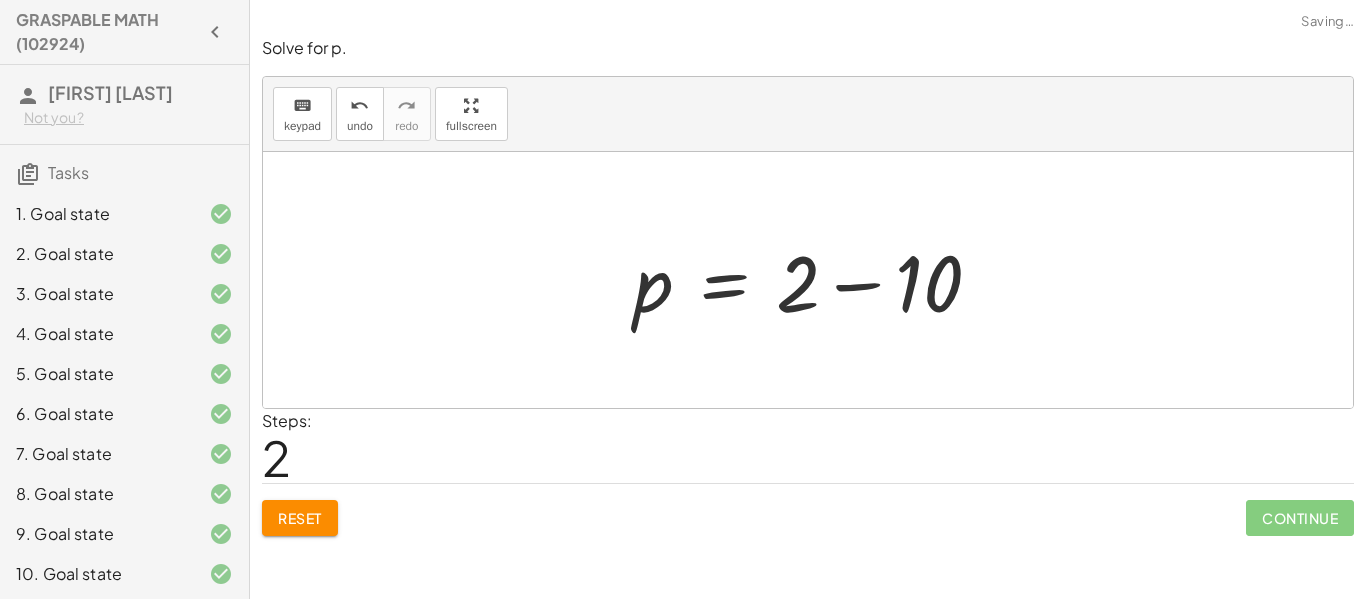 click at bounding box center [815, 280] 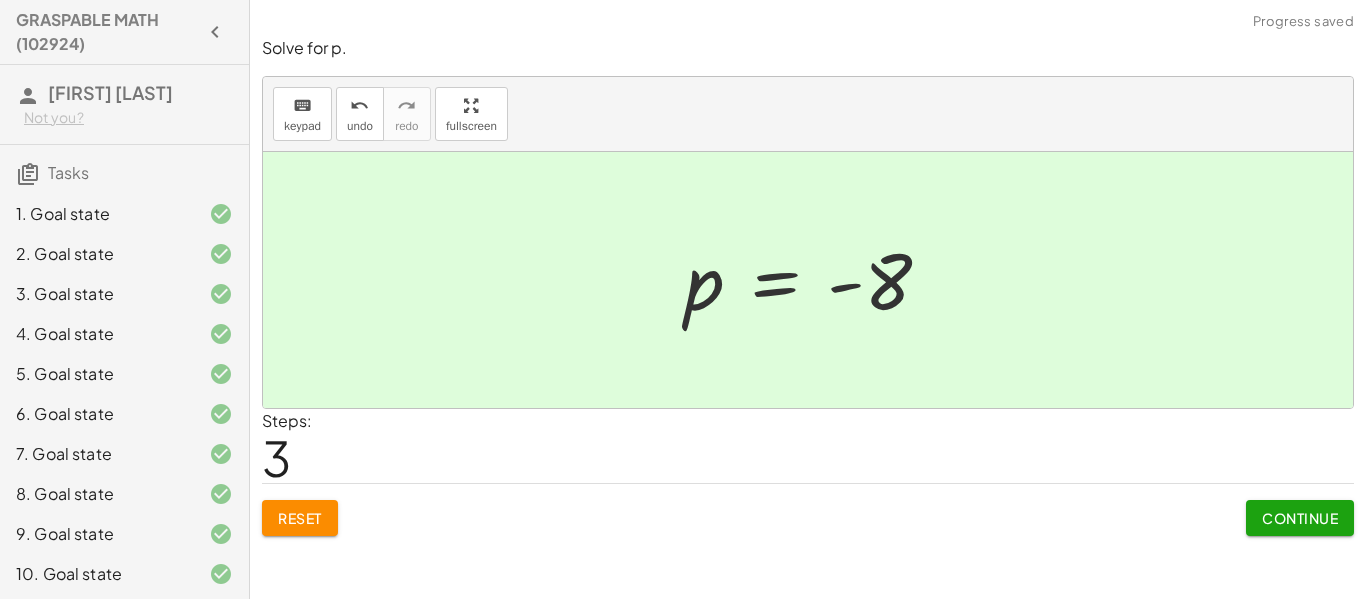 click on "Continue" at bounding box center [1300, 518] 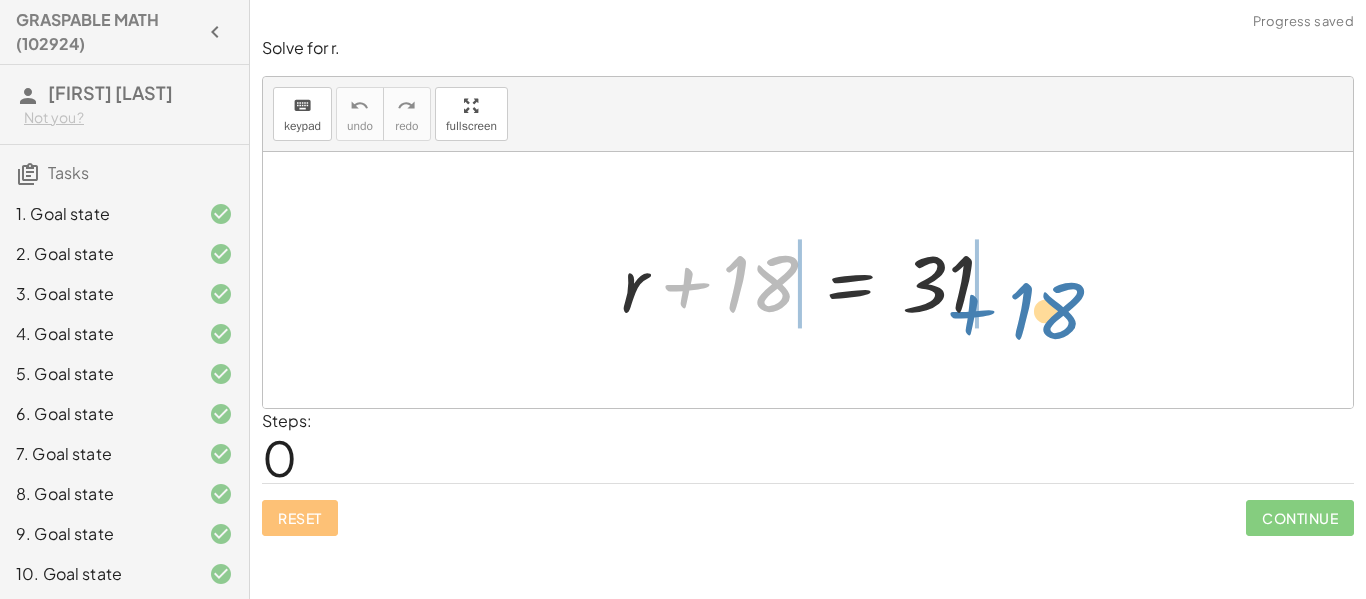 drag, startPoint x: 767, startPoint y: 289, endPoint x: 1064, endPoint y: 310, distance: 297.7415 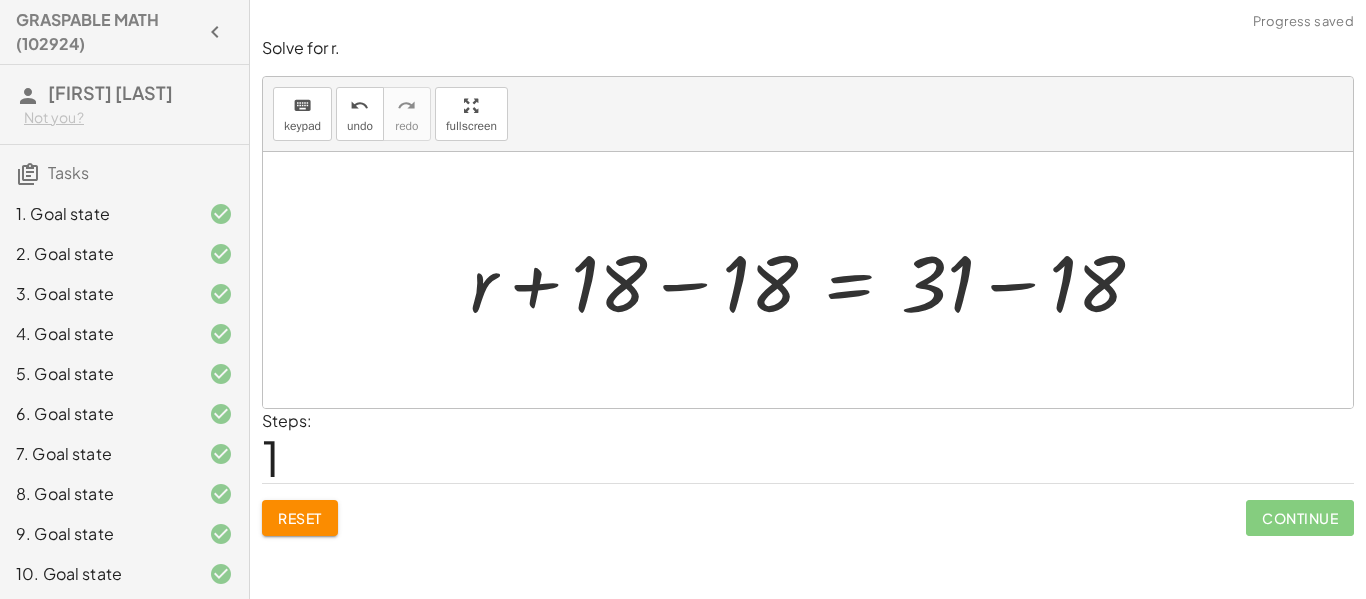 click at bounding box center (815, 280) 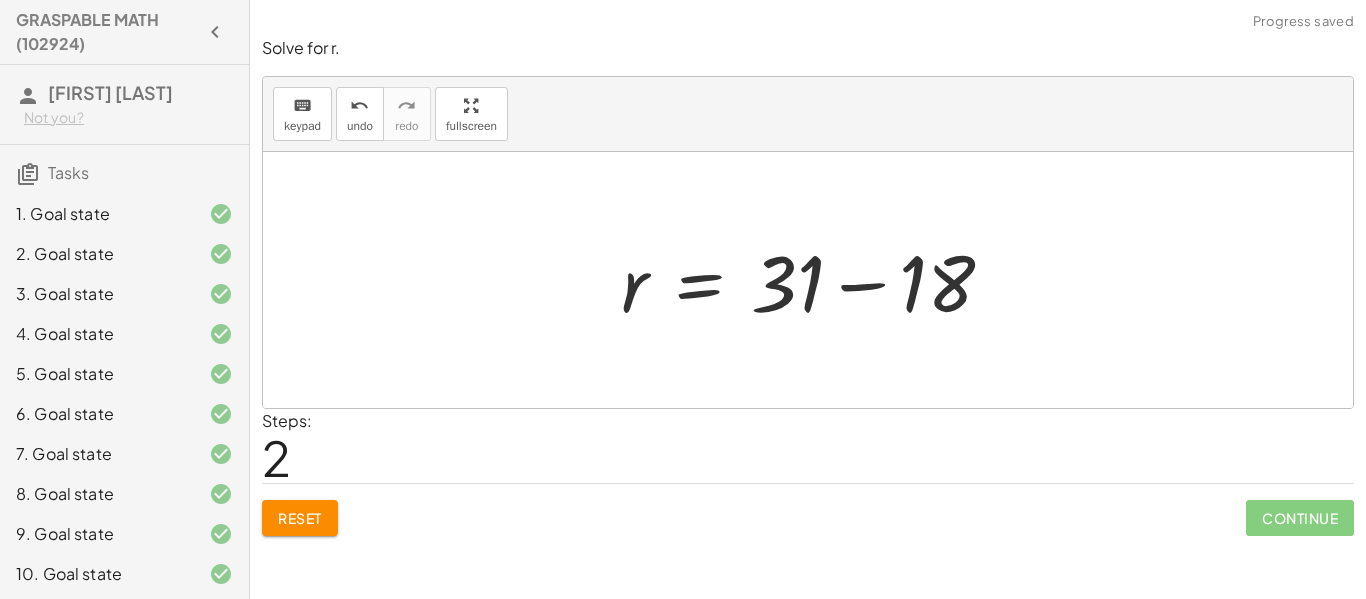 click at bounding box center (815, 280) 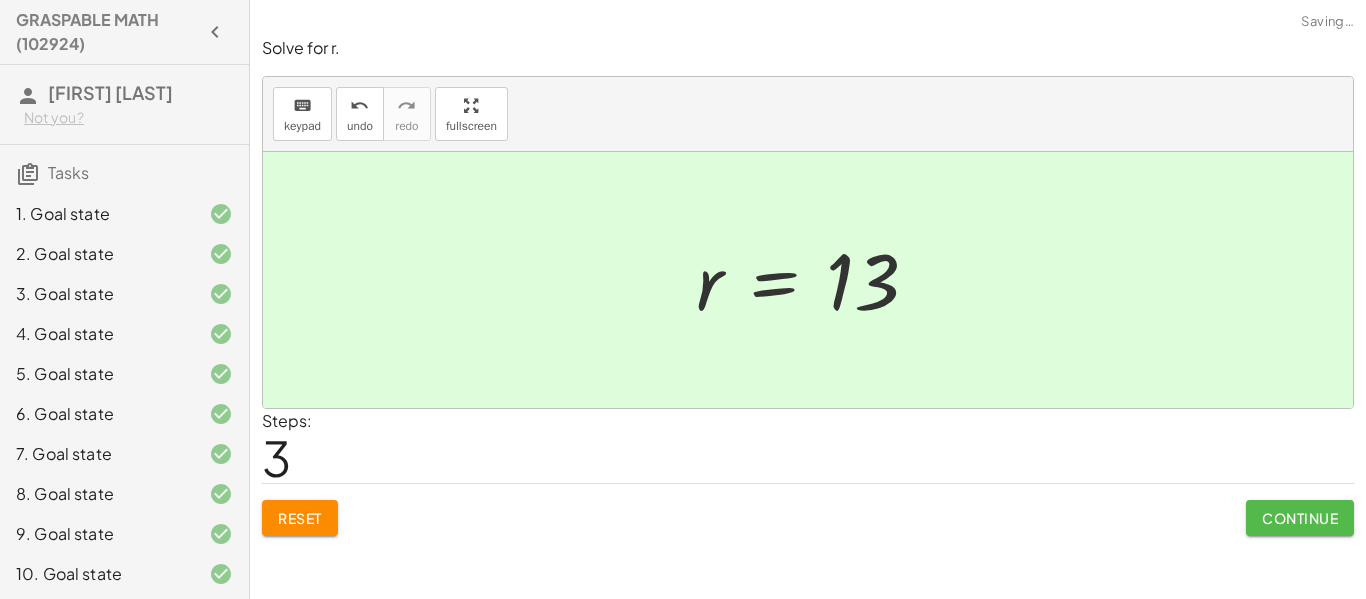 click on "Continue" 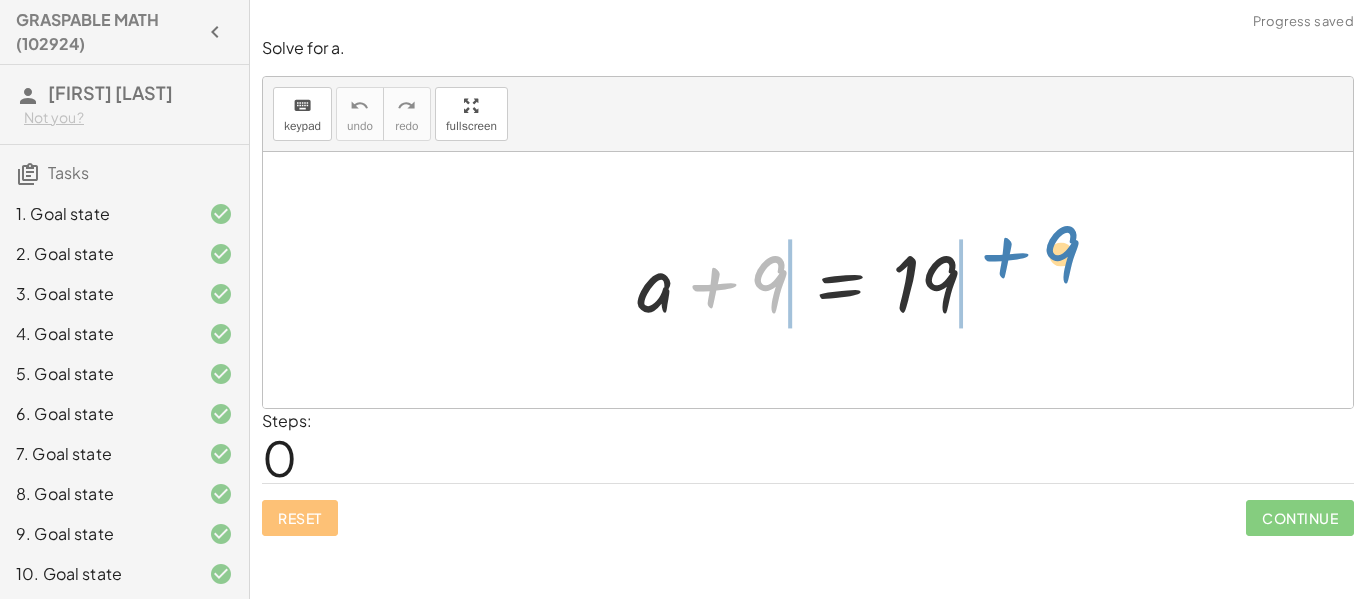 drag, startPoint x: 780, startPoint y: 290, endPoint x: 1074, endPoint y: 258, distance: 295.73636 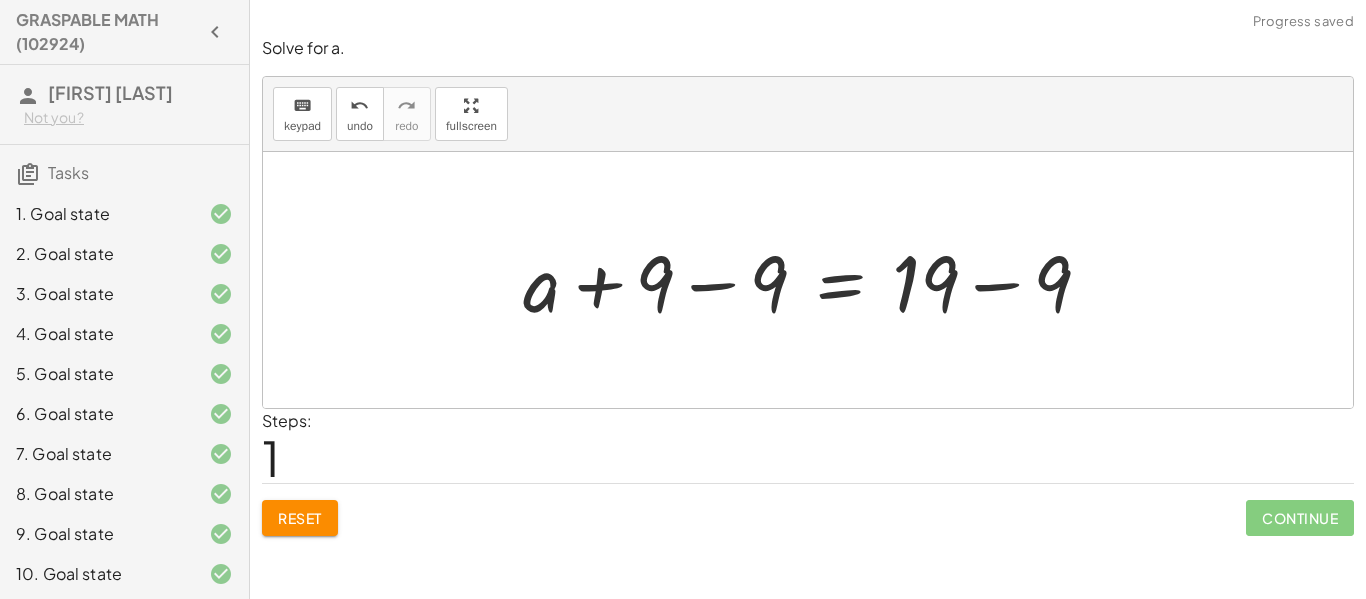 click at bounding box center [815, 280] 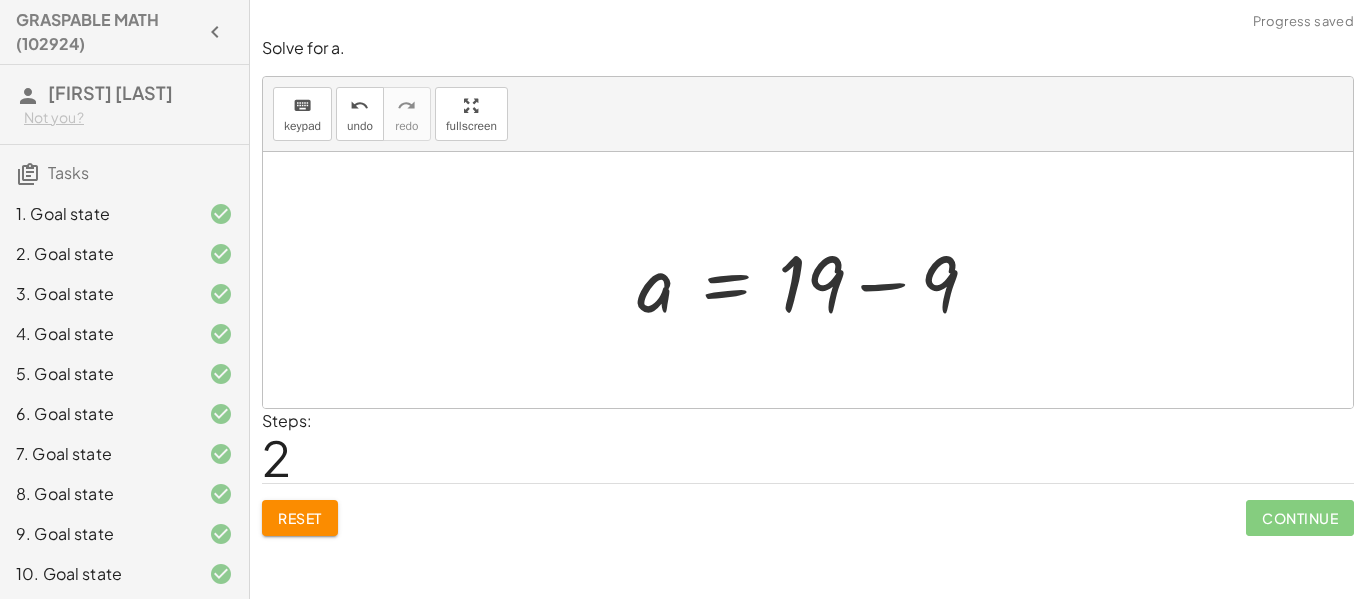 click at bounding box center [815, 280] 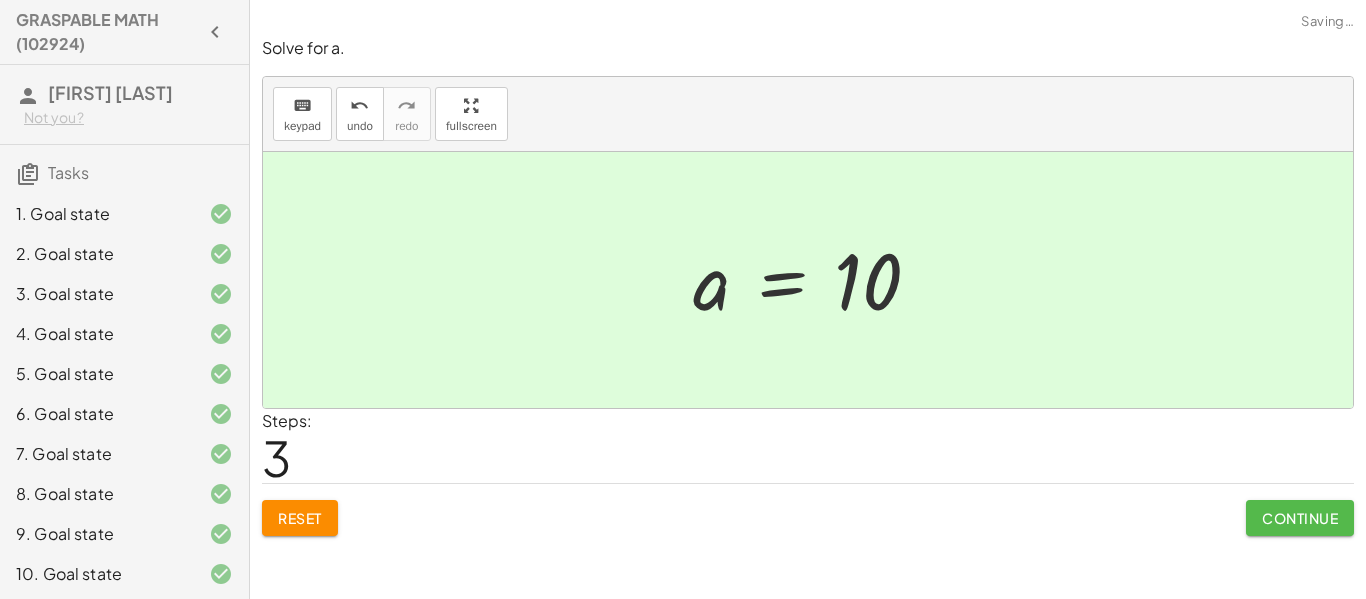 click on "Continue" at bounding box center [1300, 518] 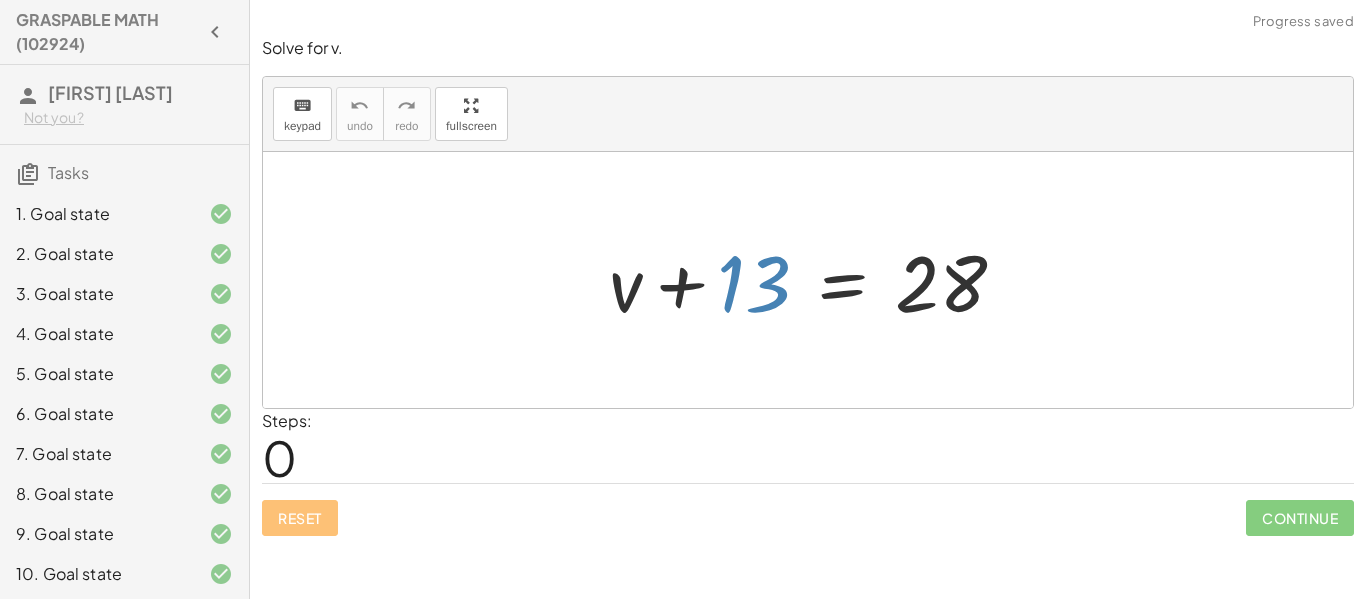 click at bounding box center [815, 280] 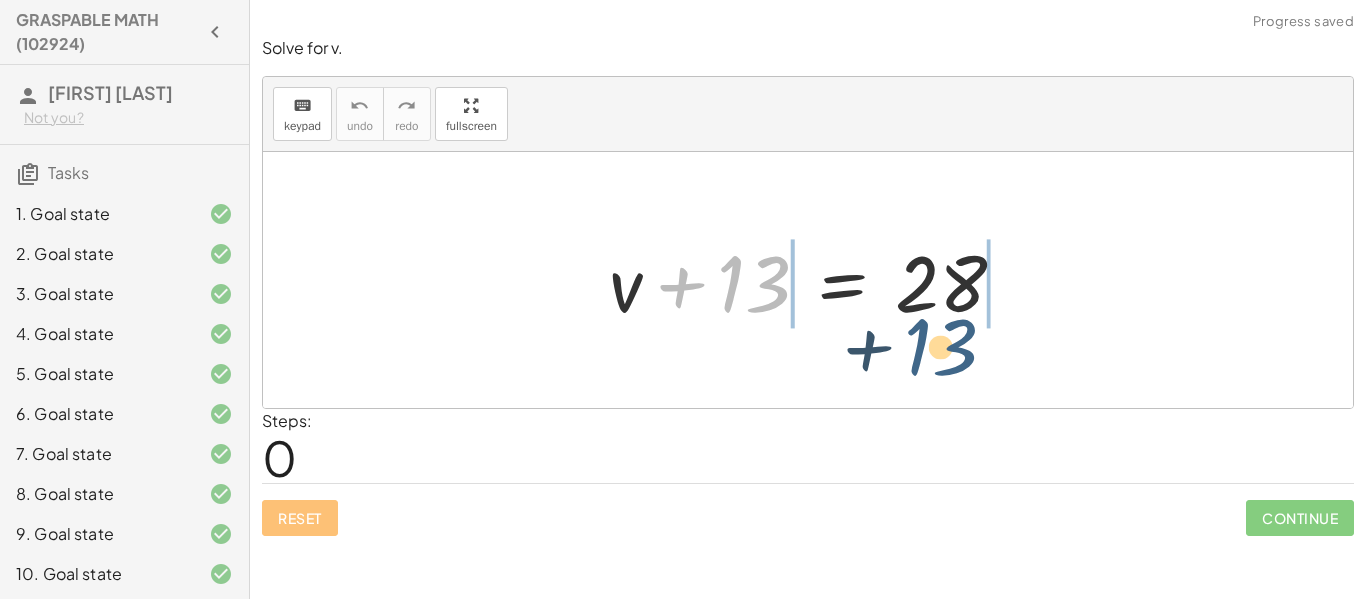 drag, startPoint x: 780, startPoint y: 279, endPoint x: 1024, endPoint y: 328, distance: 248.87146 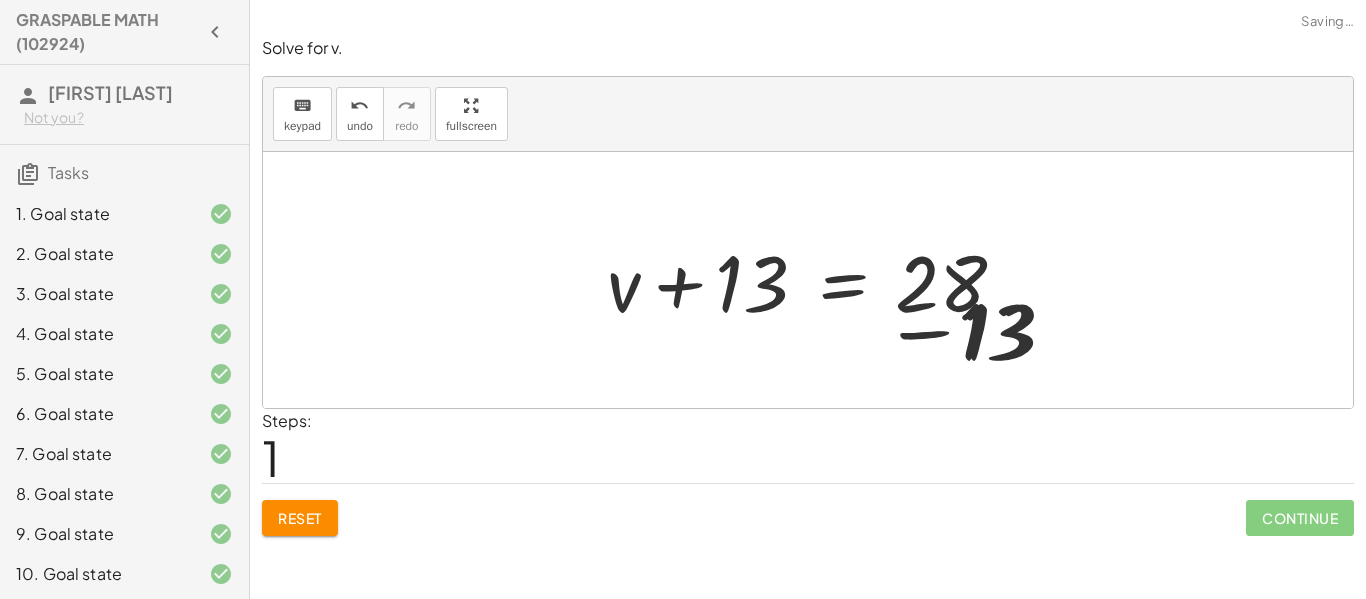 click at bounding box center [815, 280] 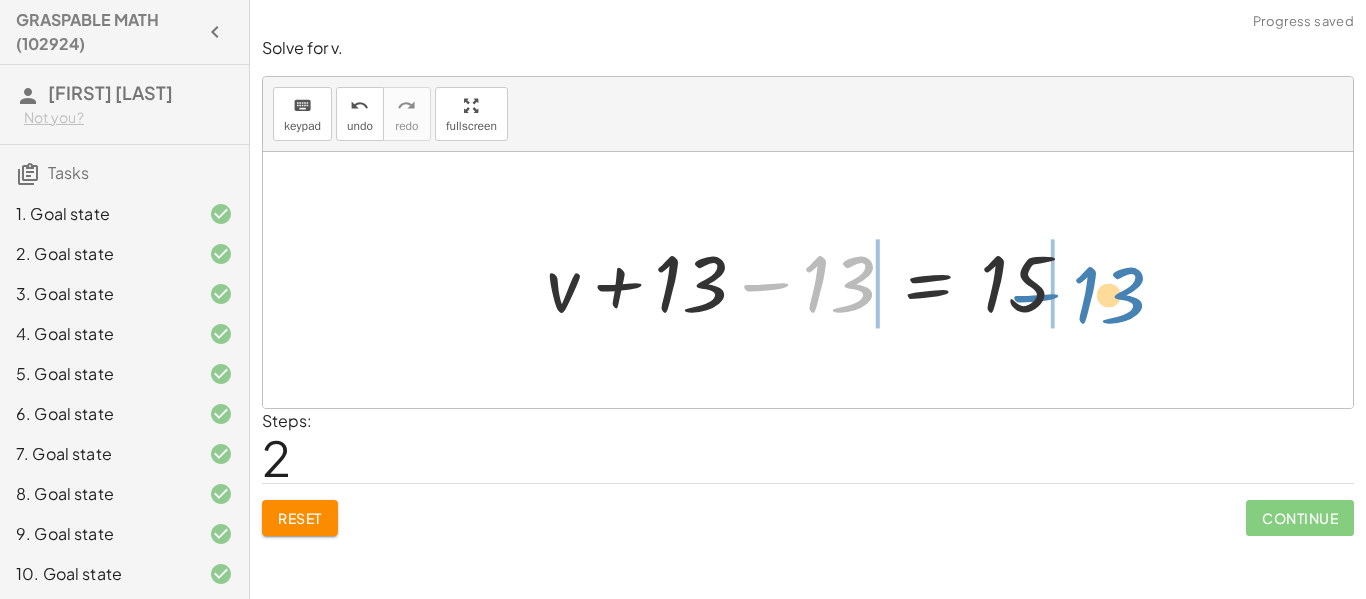 drag, startPoint x: 844, startPoint y: 280, endPoint x: 1137, endPoint y: 282, distance: 293.00684 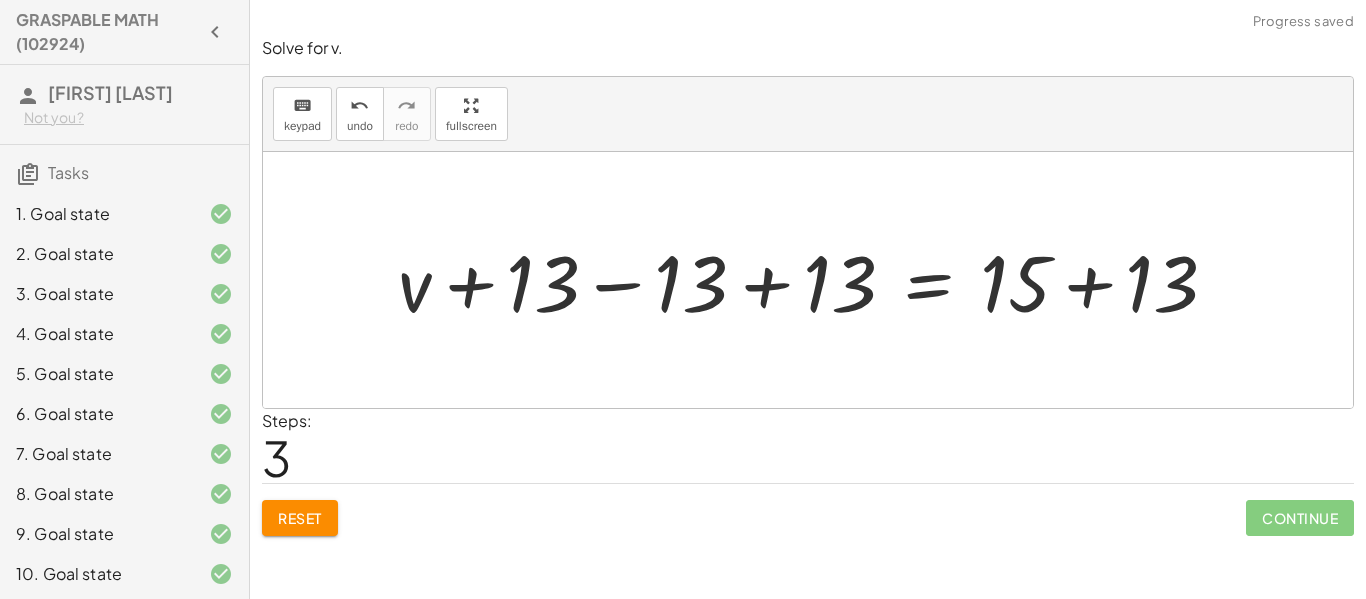 click at bounding box center (815, 280) 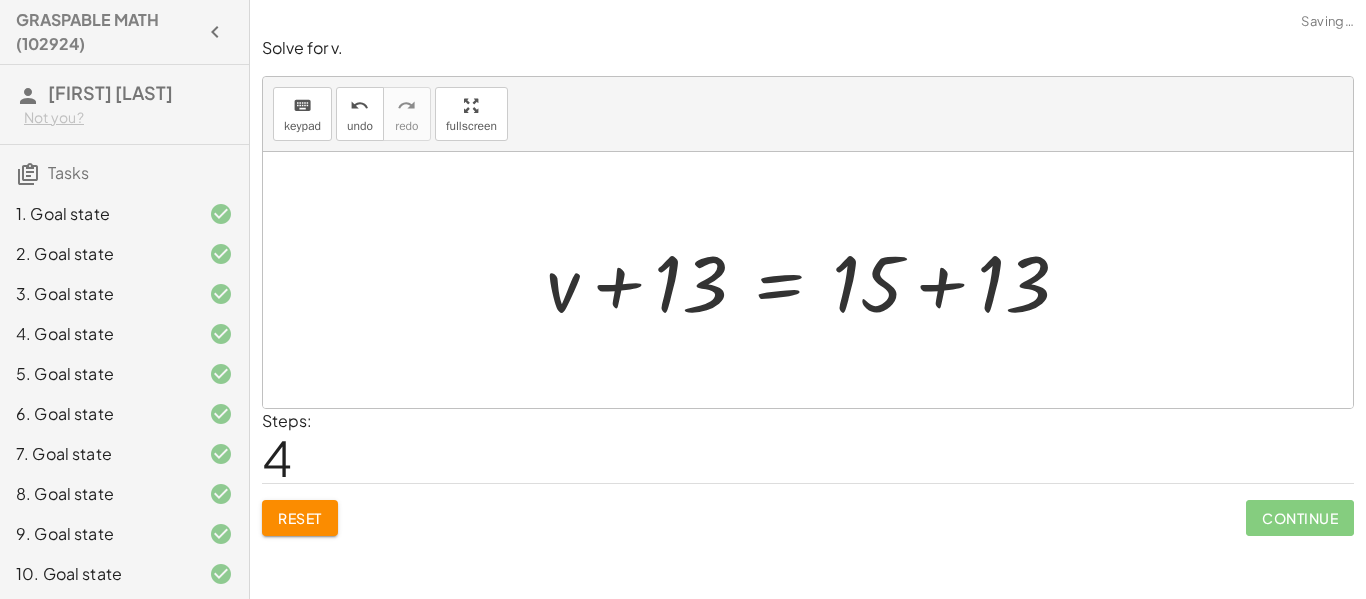 click at bounding box center (815, 280) 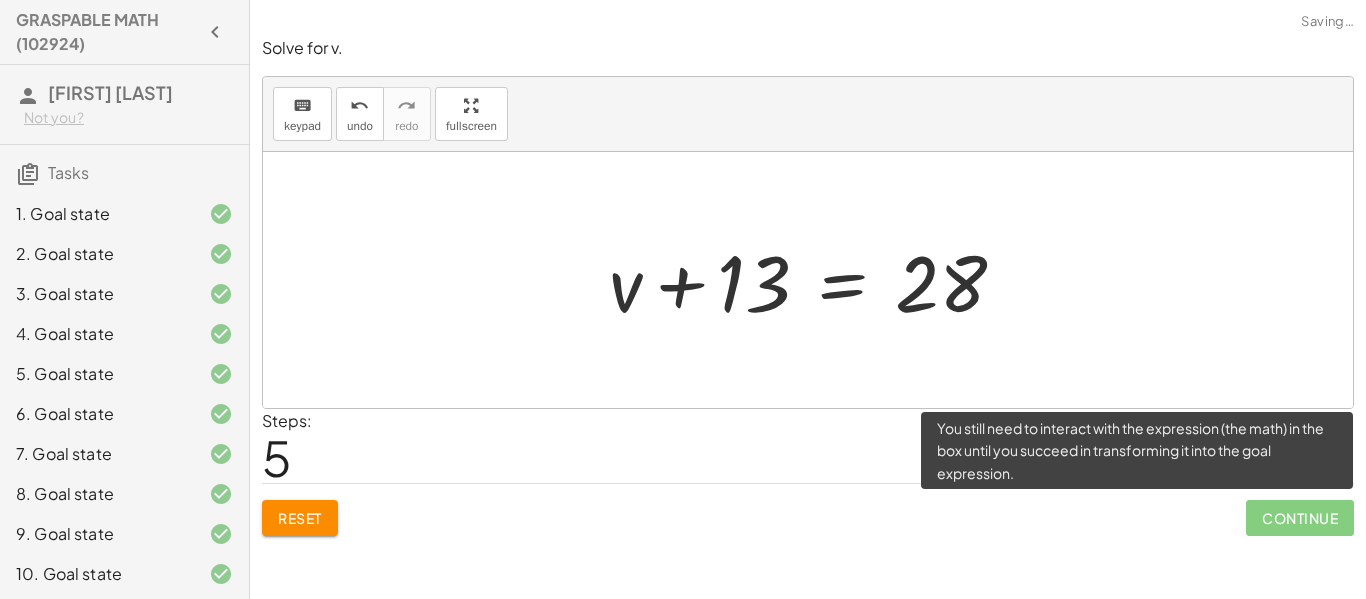 click on "Continue" 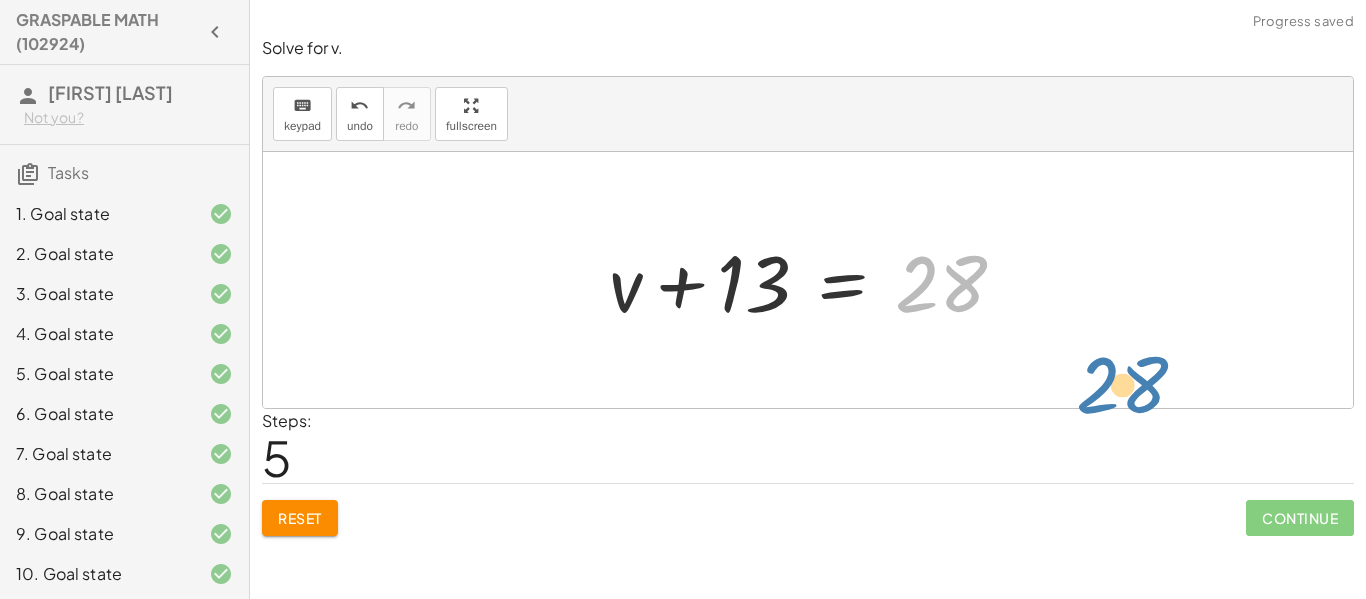 drag, startPoint x: 949, startPoint y: 296, endPoint x: 1144, endPoint y: 389, distance: 216.04166 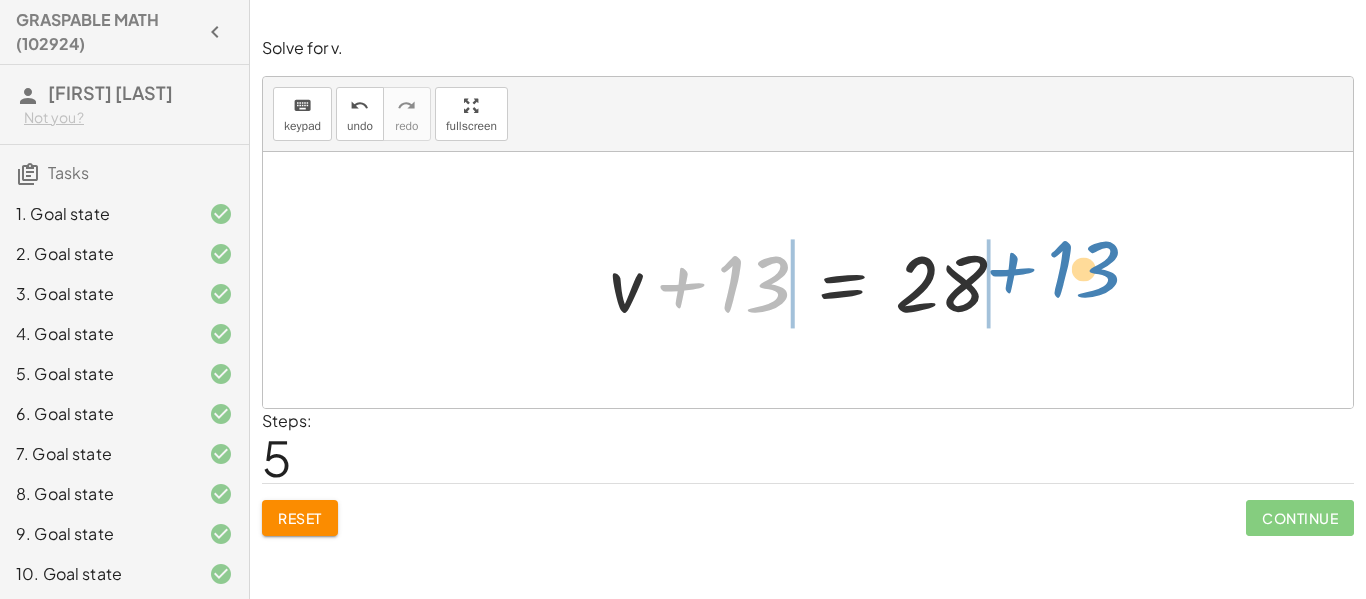 drag, startPoint x: 748, startPoint y: 280, endPoint x: 1079, endPoint y: 264, distance: 331.38647 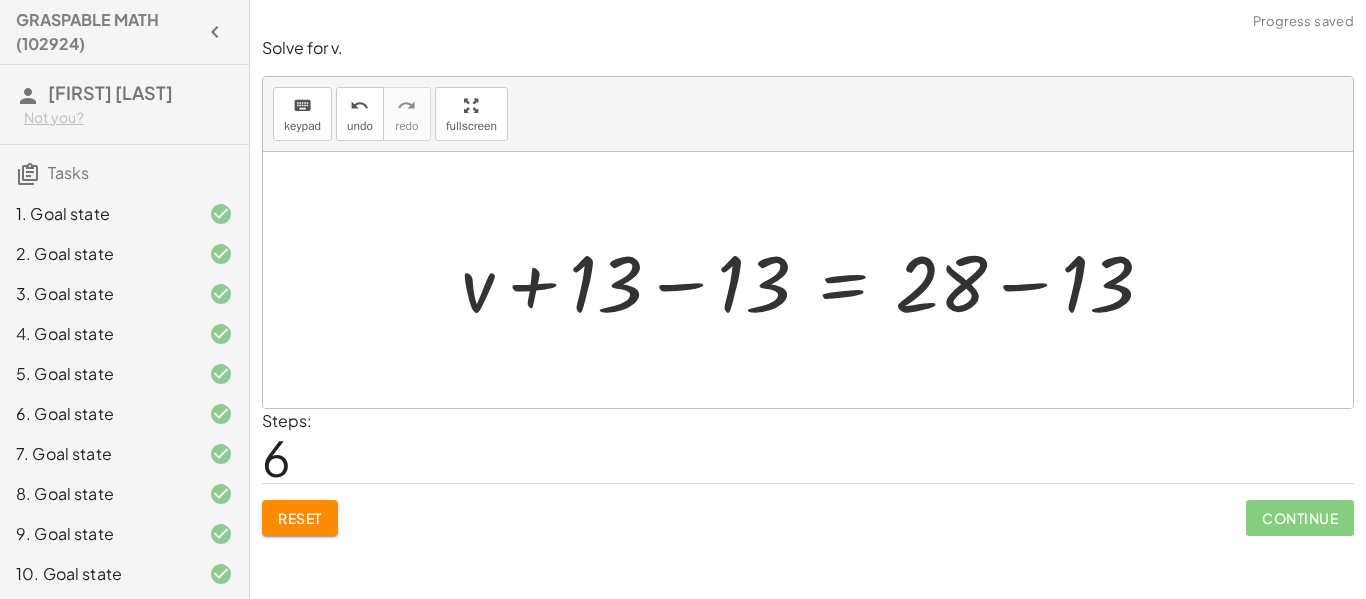 click at bounding box center (815, 280) 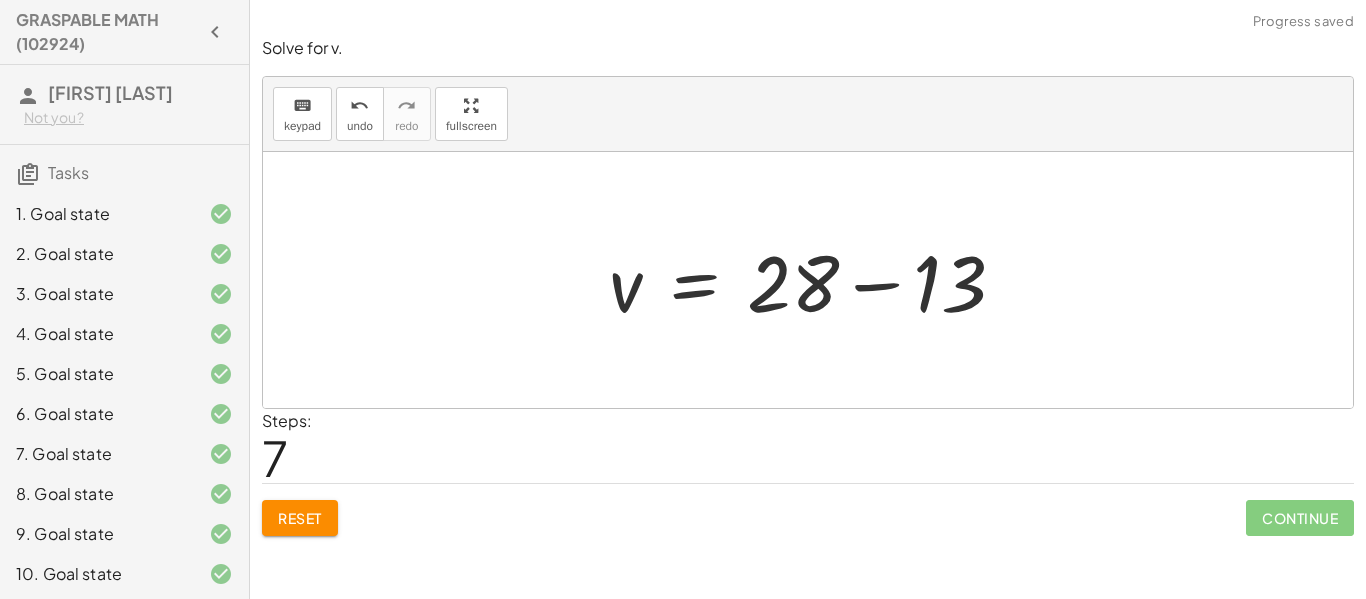 click at bounding box center (815, 280) 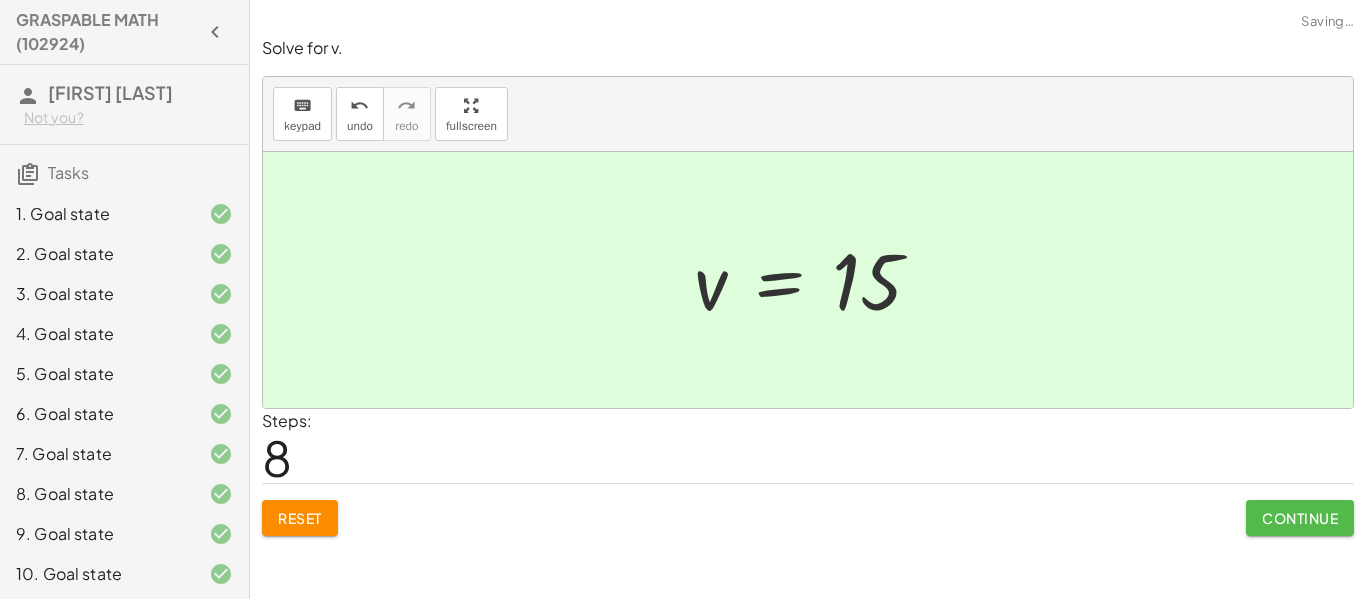 click on "Continue" 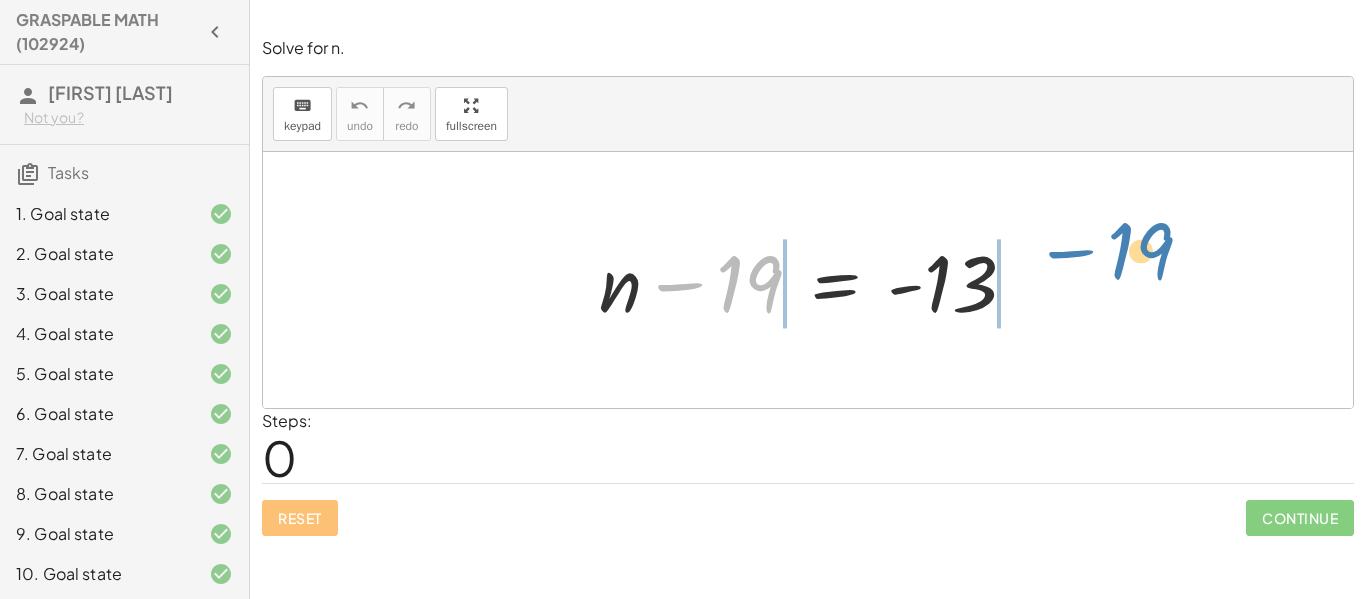 drag, startPoint x: 761, startPoint y: 265, endPoint x: 1151, endPoint y: 227, distance: 391.84692 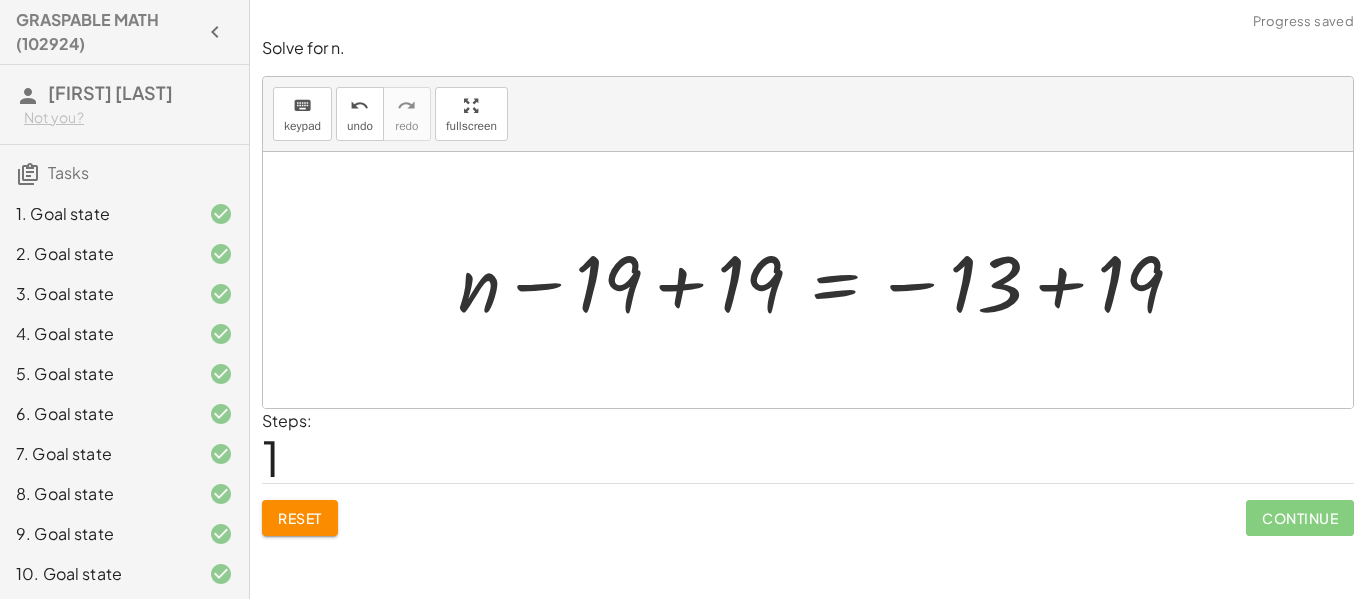 click at bounding box center (828, 280) 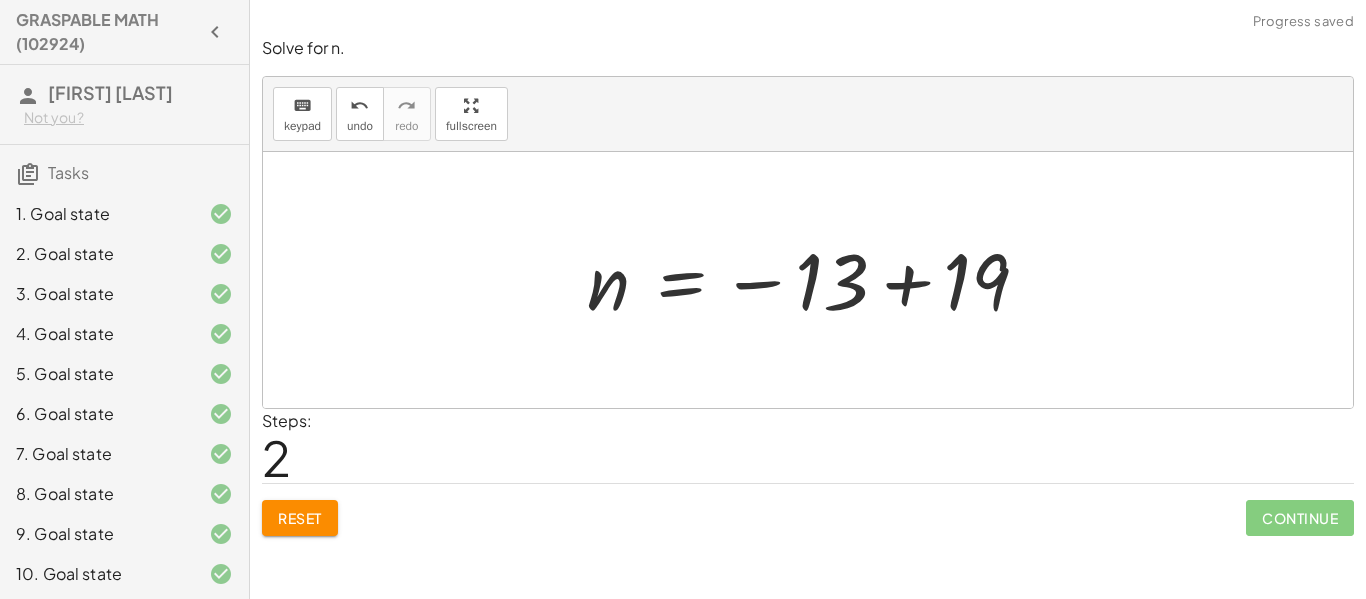 click at bounding box center (816, 280) 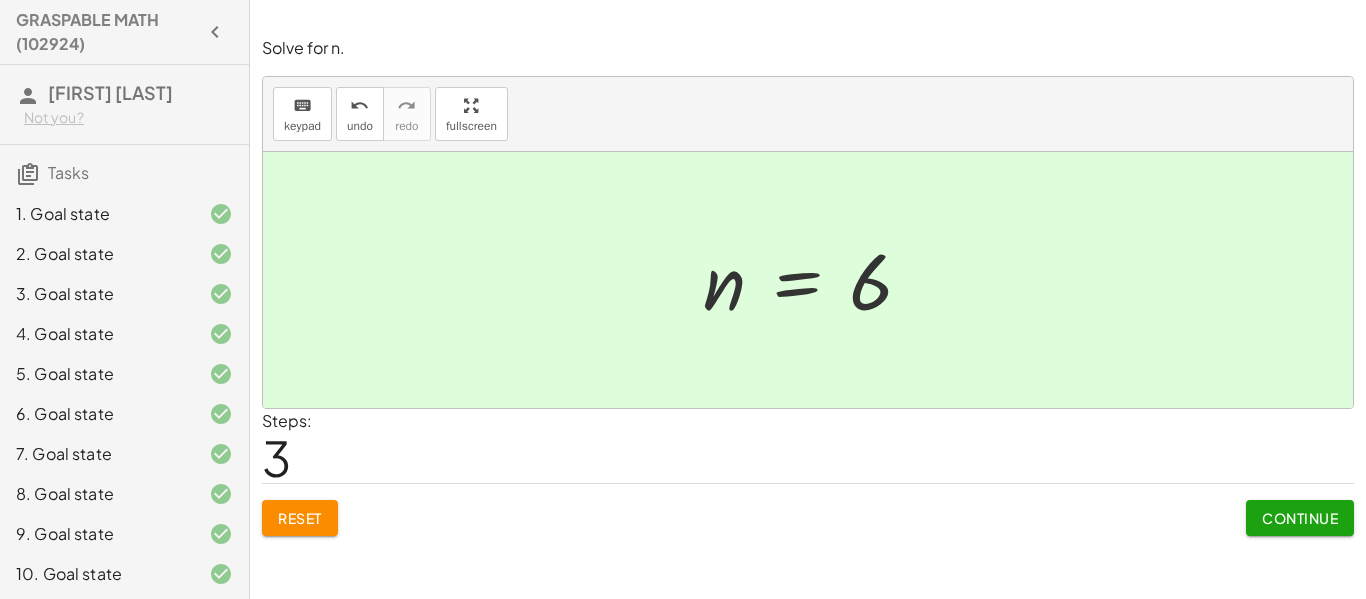 click on "Continue" 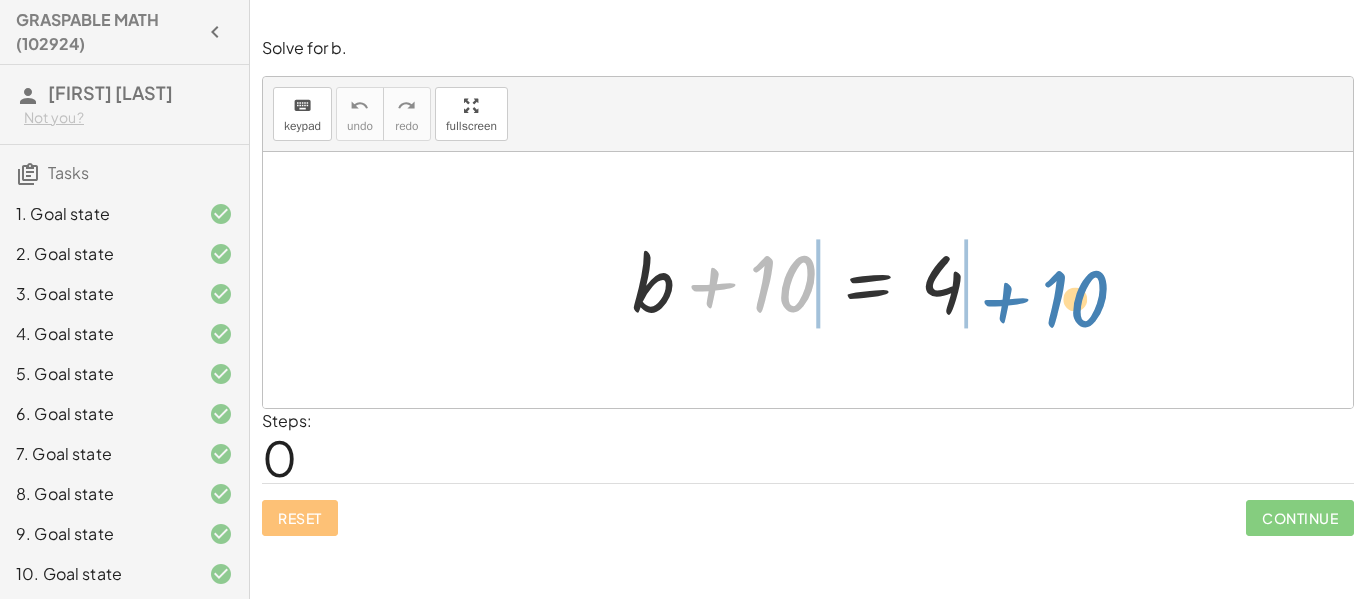 drag, startPoint x: 797, startPoint y: 256, endPoint x: 1092, endPoint y: 270, distance: 295.33203 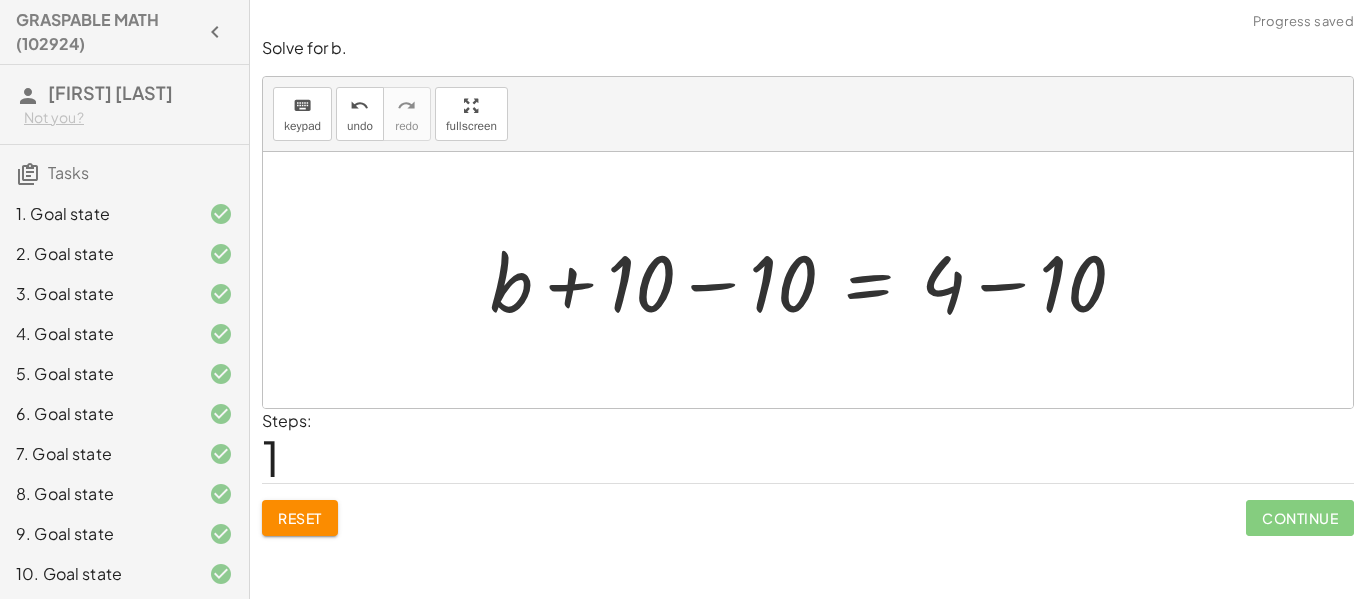 click at bounding box center [816, 280] 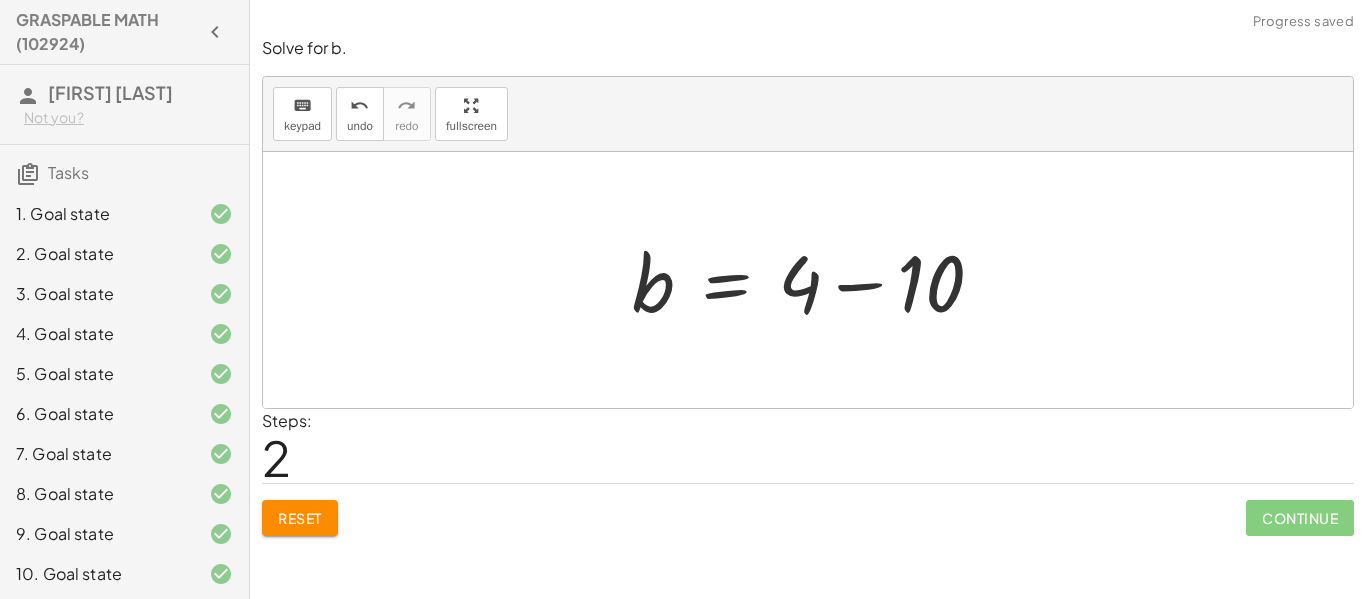 click at bounding box center [815, 280] 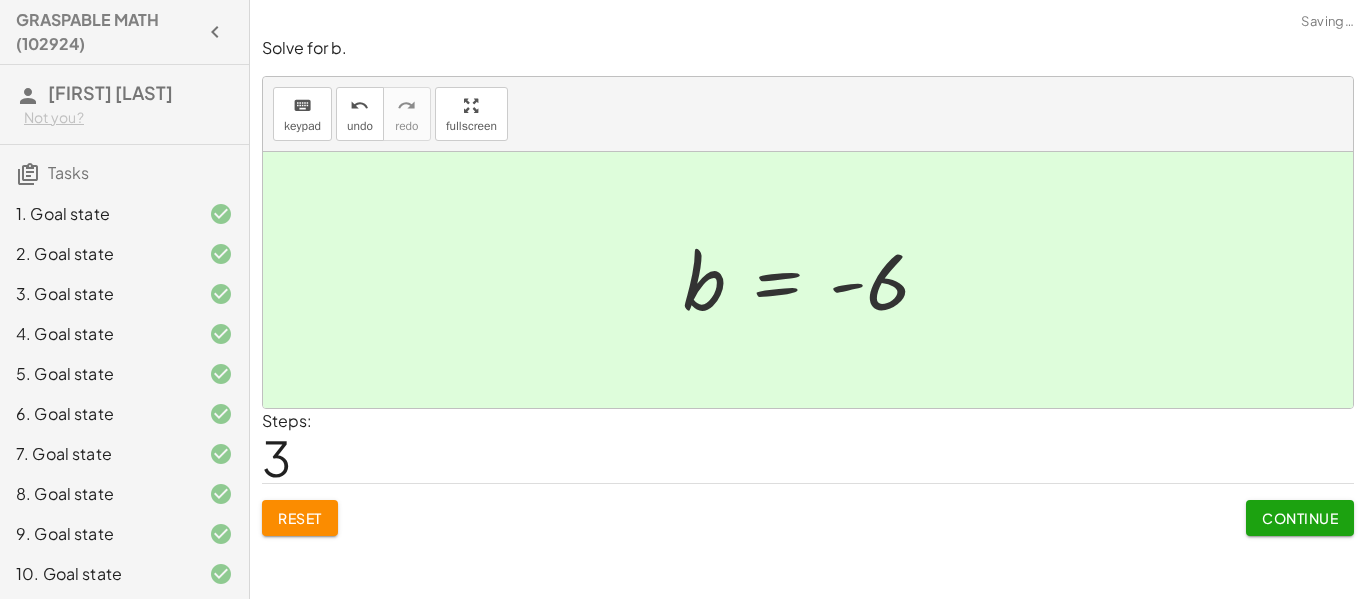 click on "Continue" 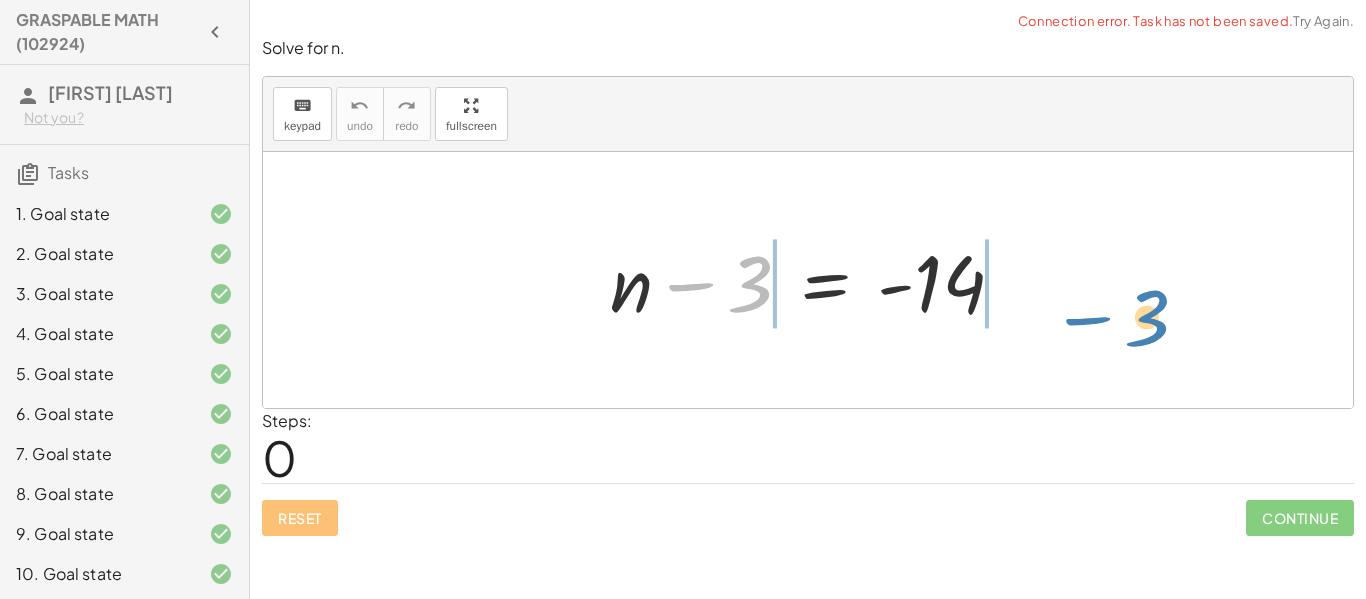drag, startPoint x: 764, startPoint y: 272, endPoint x: 1133, endPoint y: 295, distance: 369.7161 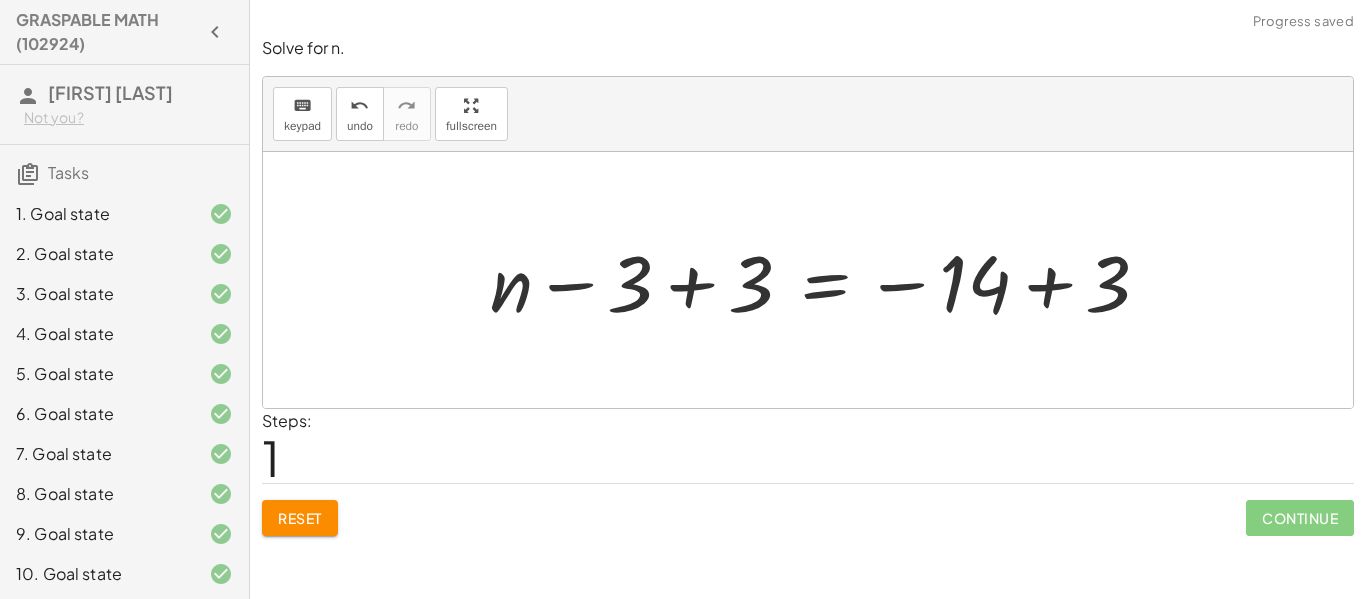 click at bounding box center [828, 280] 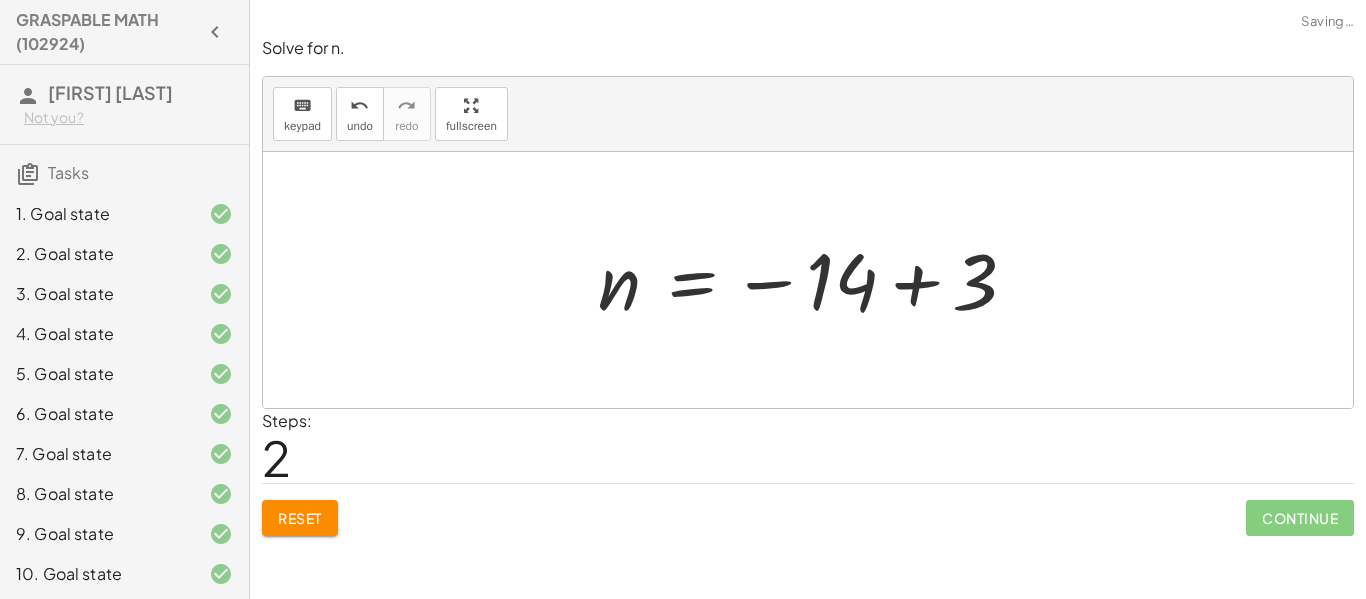 click at bounding box center [815, 280] 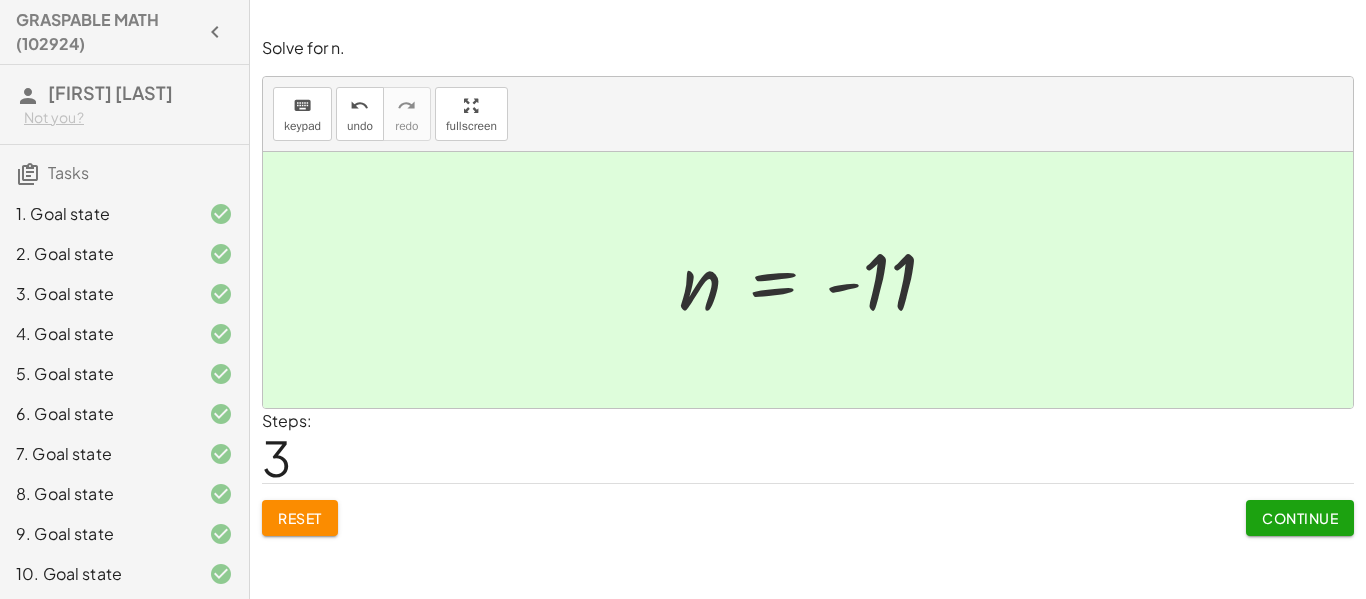 click on "Continue" 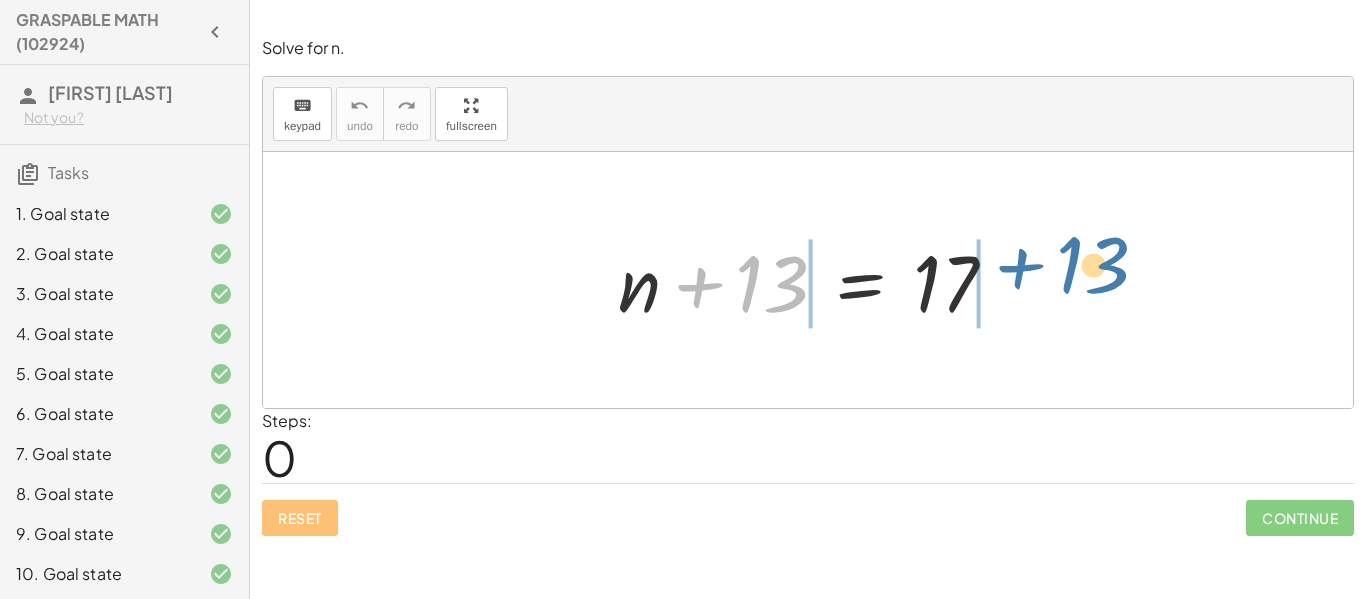 drag, startPoint x: 769, startPoint y: 289, endPoint x: 1093, endPoint y: 276, distance: 324.2607 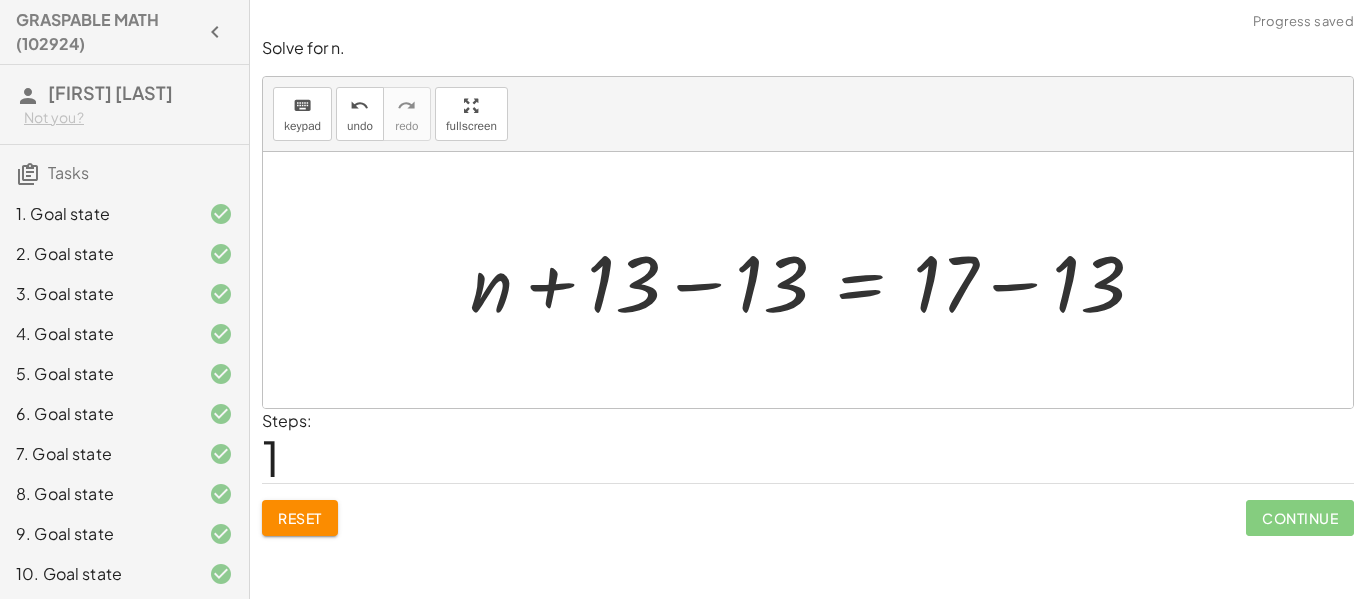 click at bounding box center [815, 280] 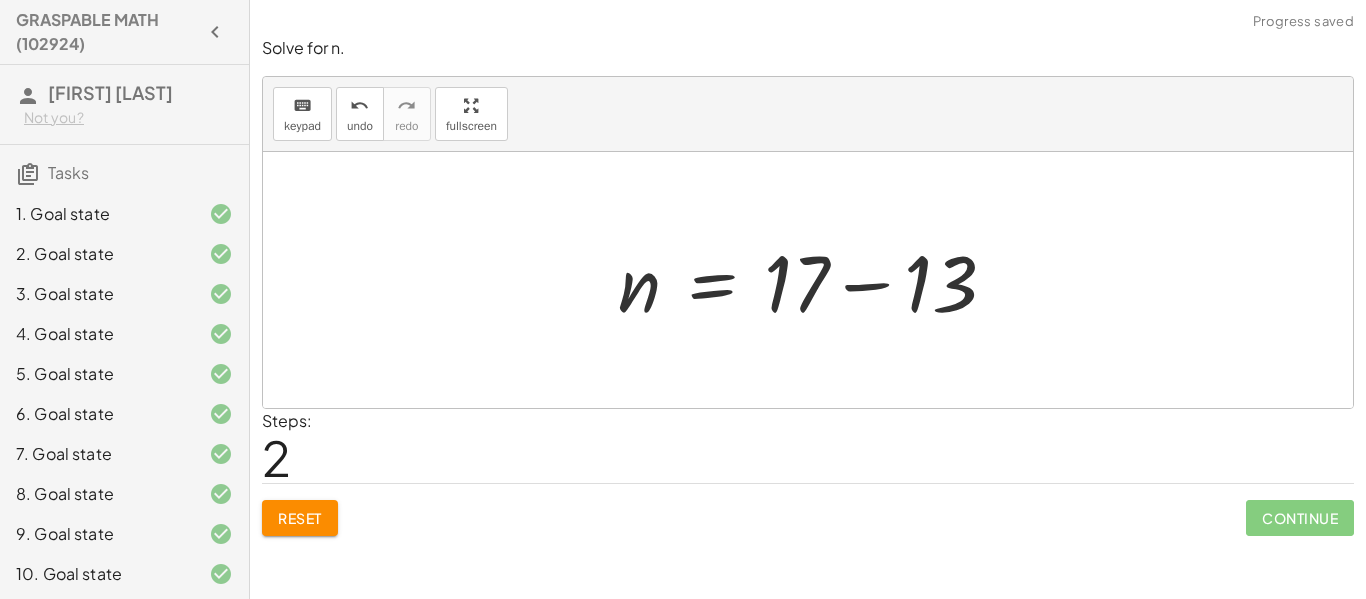 click at bounding box center (815, 280) 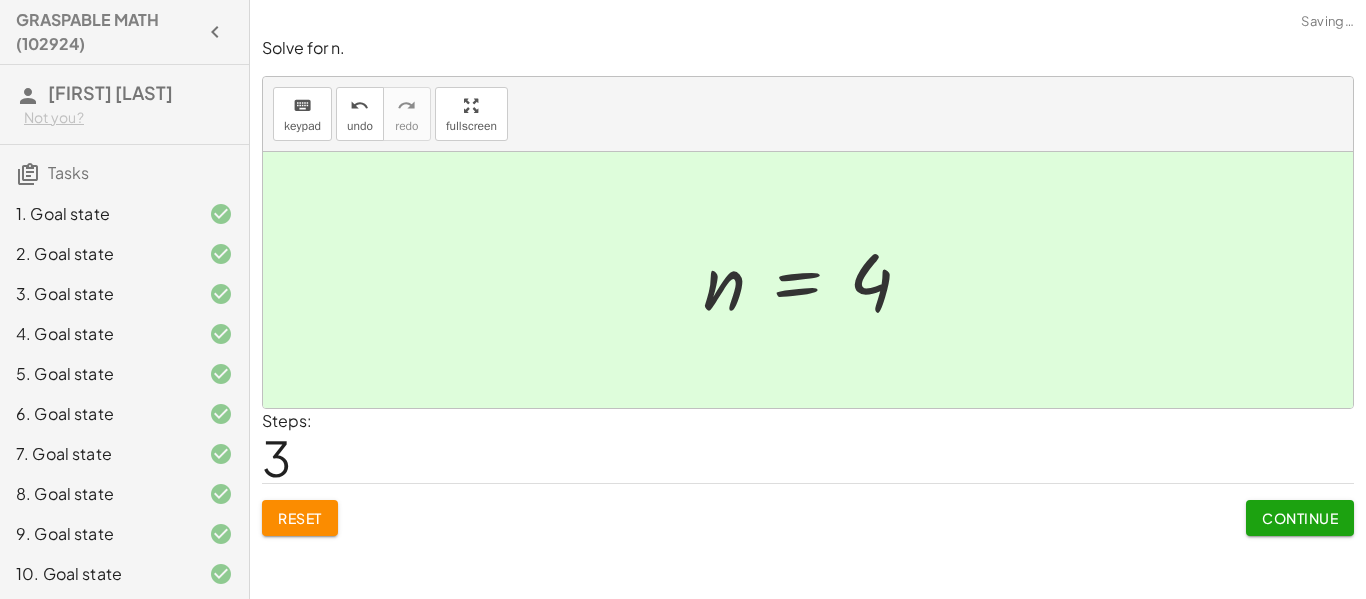 click on "Continue" 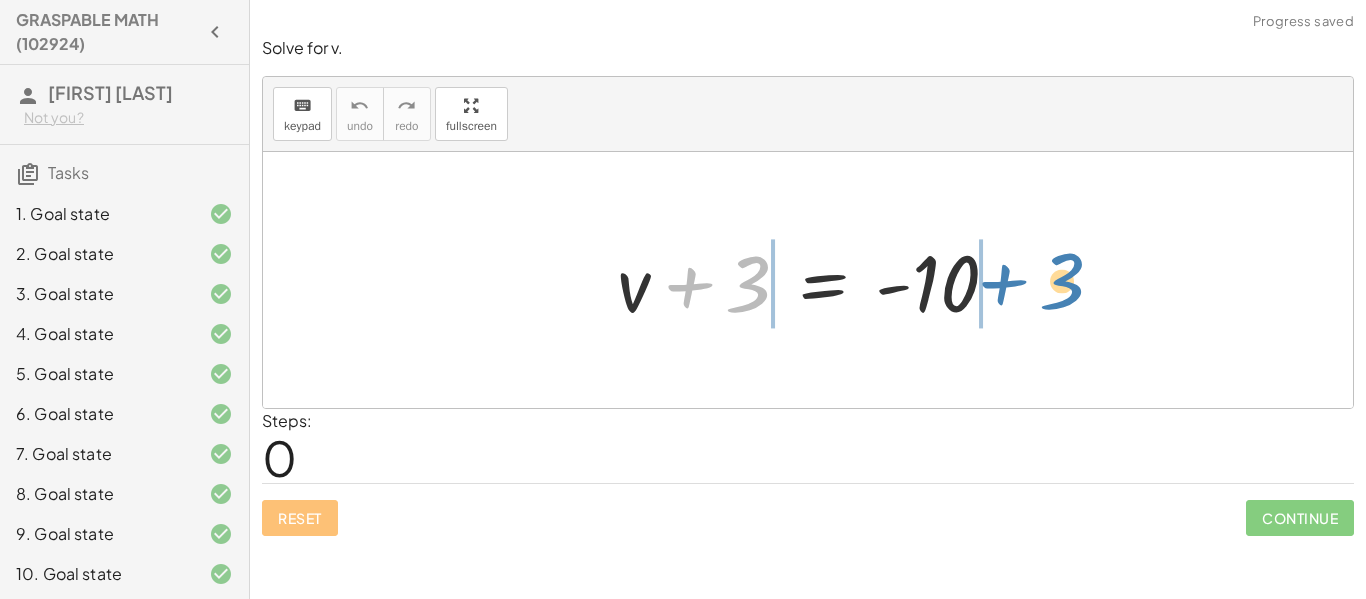 drag, startPoint x: 756, startPoint y: 295, endPoint x: 1071, endPoint y: 292, distance: 315.01428 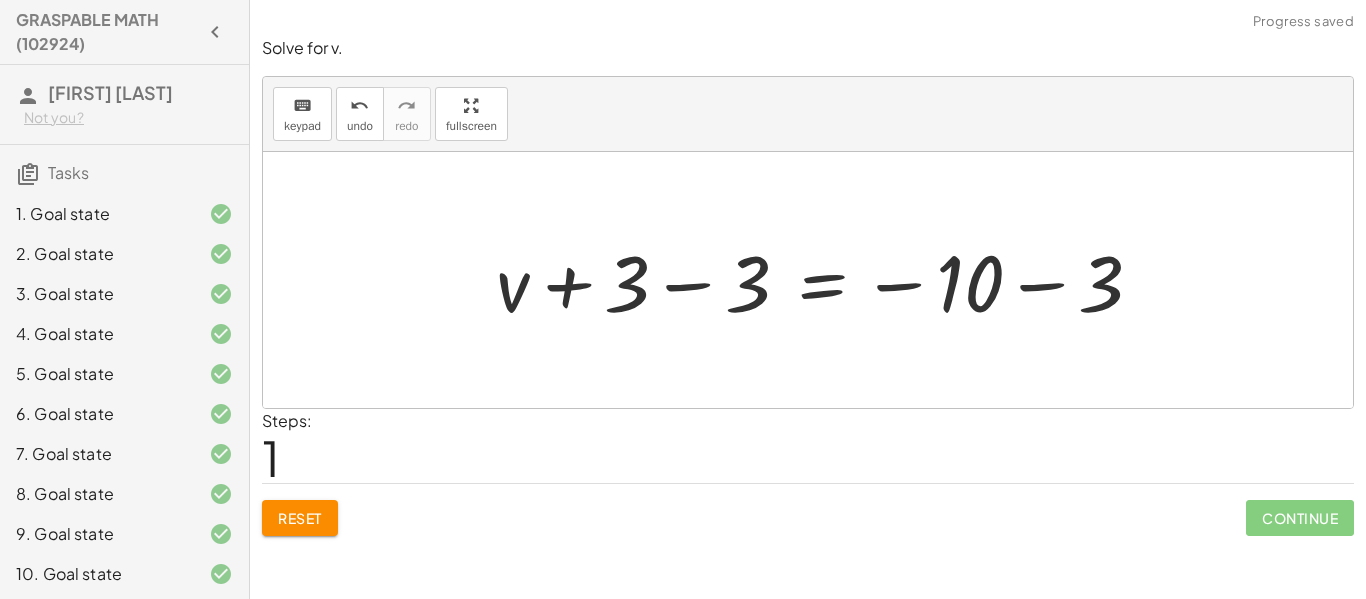 click at bounding box center (827, 280) 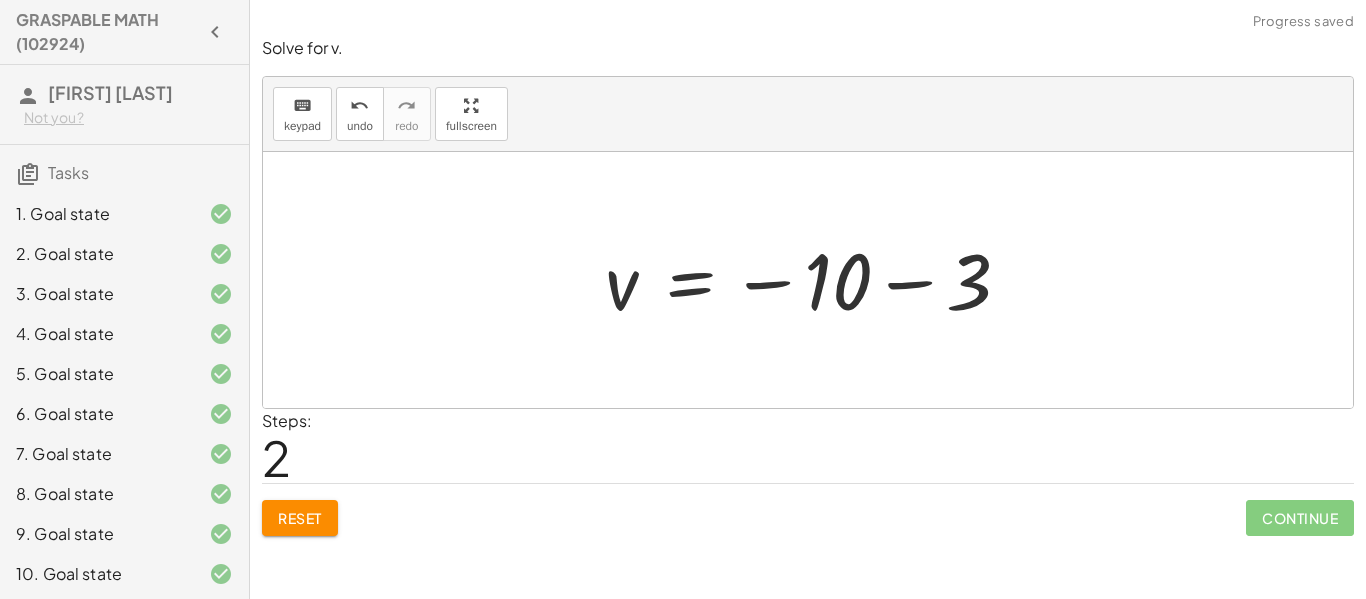 click at bounding box center (816, 280) 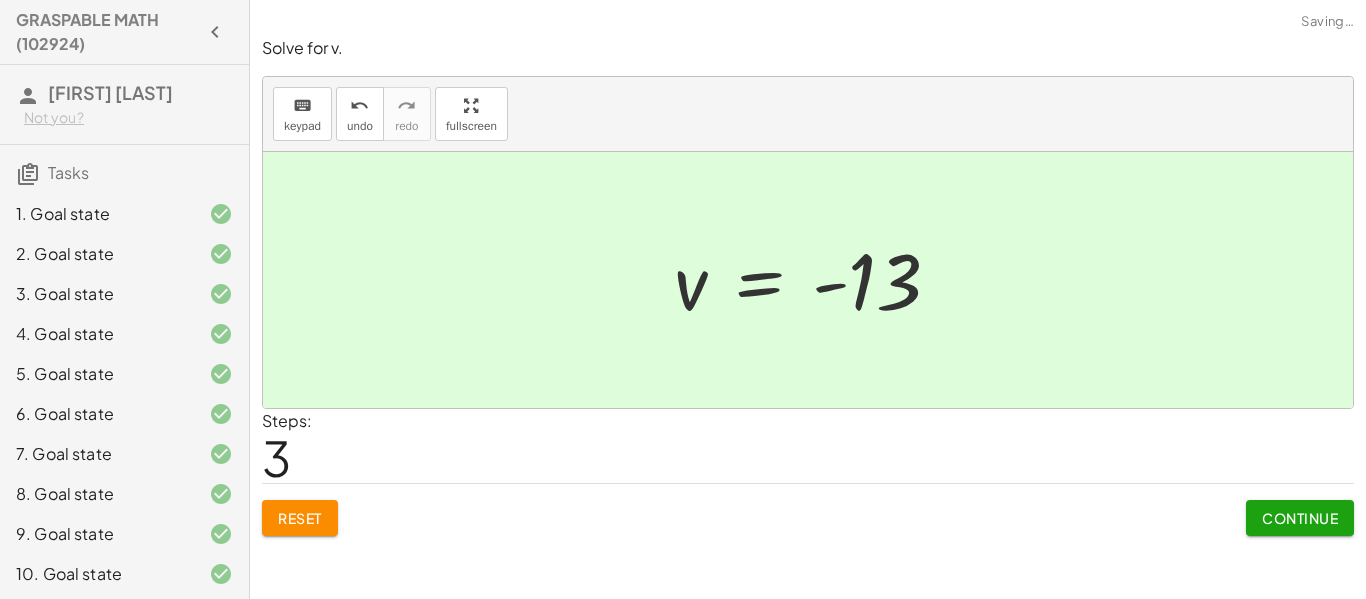 click on "Continue" 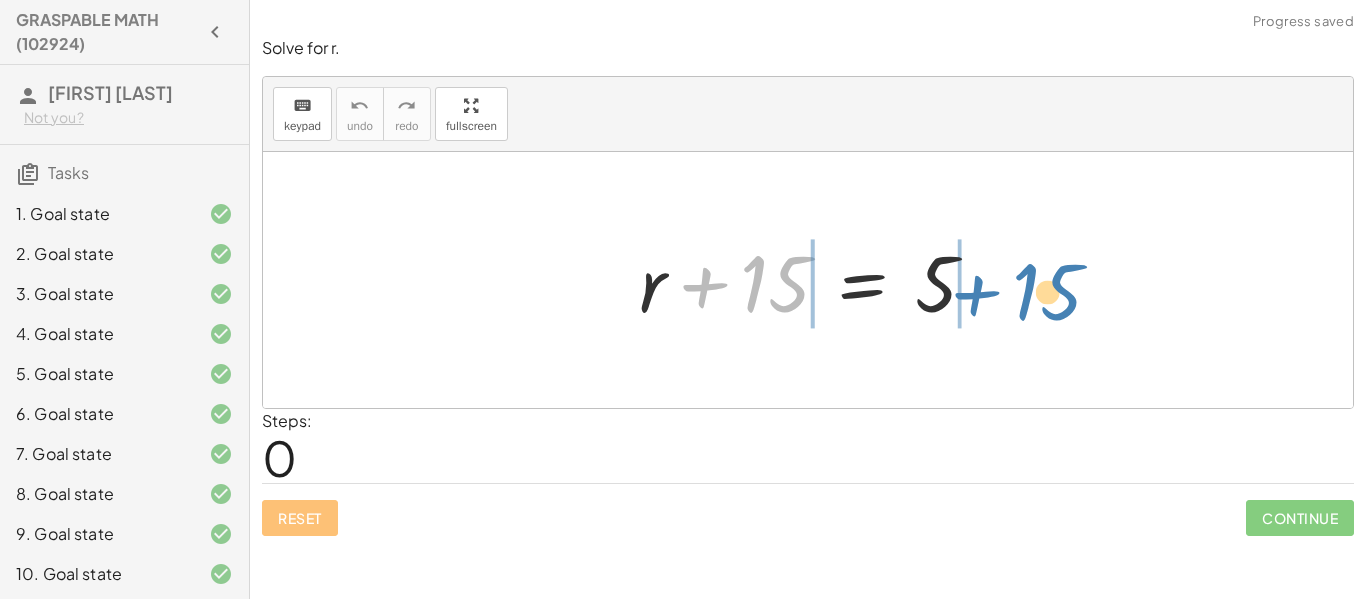 drag, startPoint x: 775, startPoint y: 265, endPoint x: 1063, endPoint y: 275, distance: 288.17355 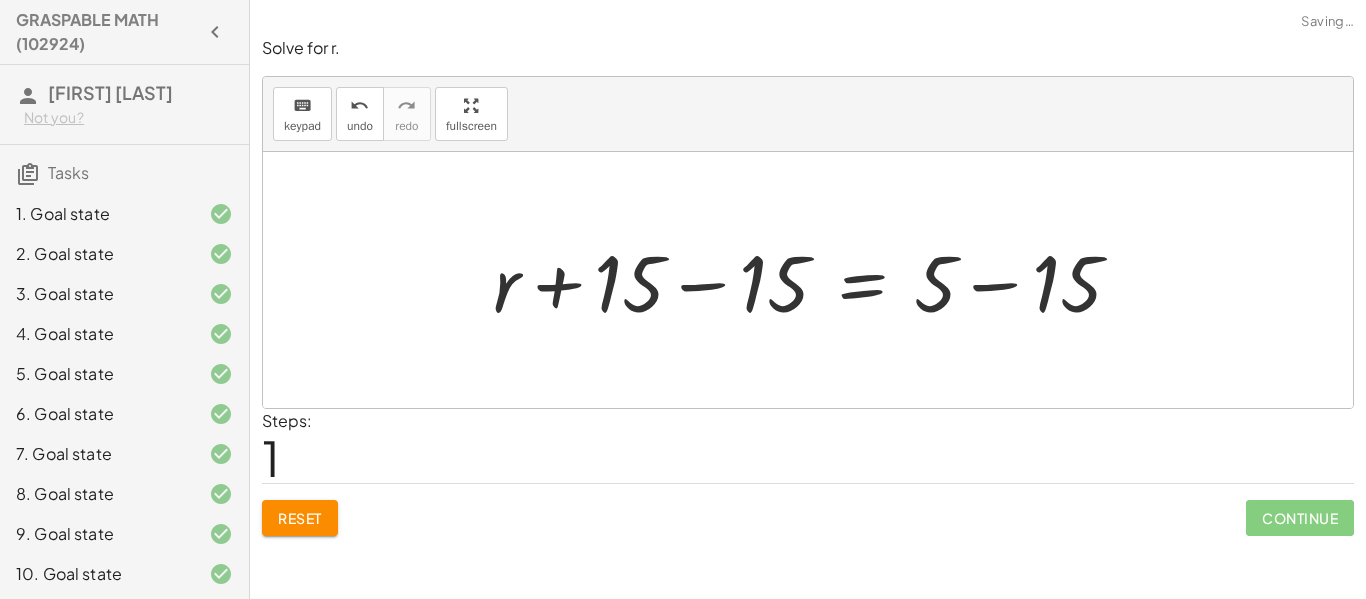 click at bounding box center (815, 280) 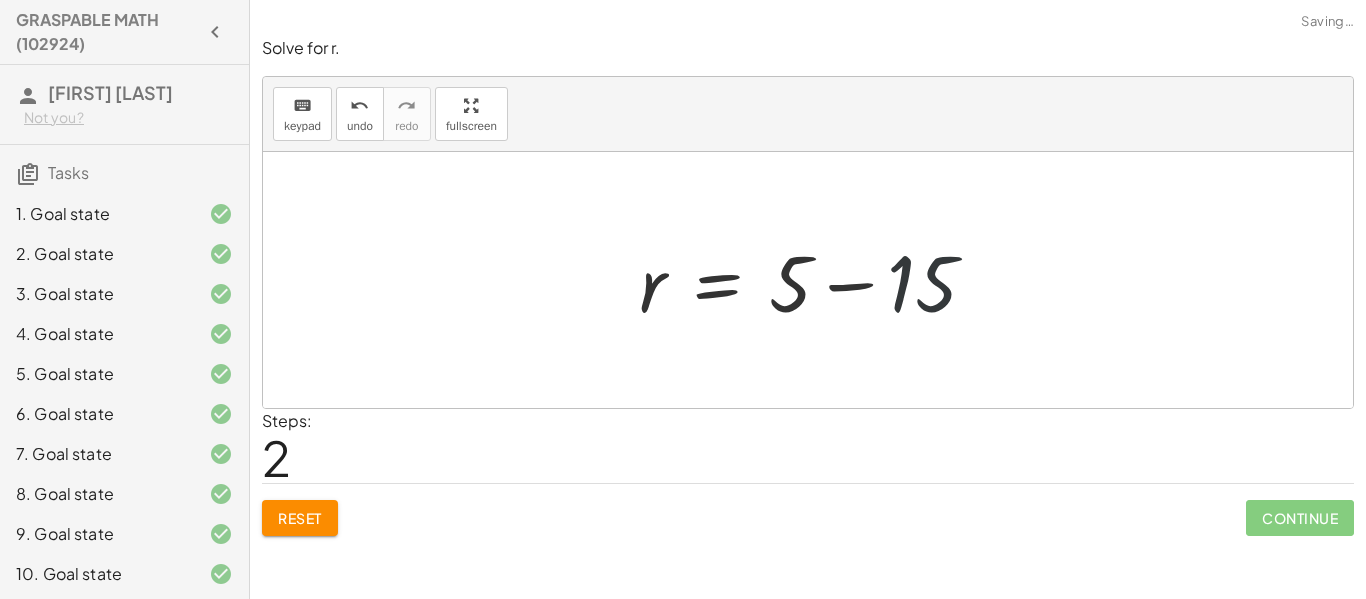 click at bounding box center (816, 280) 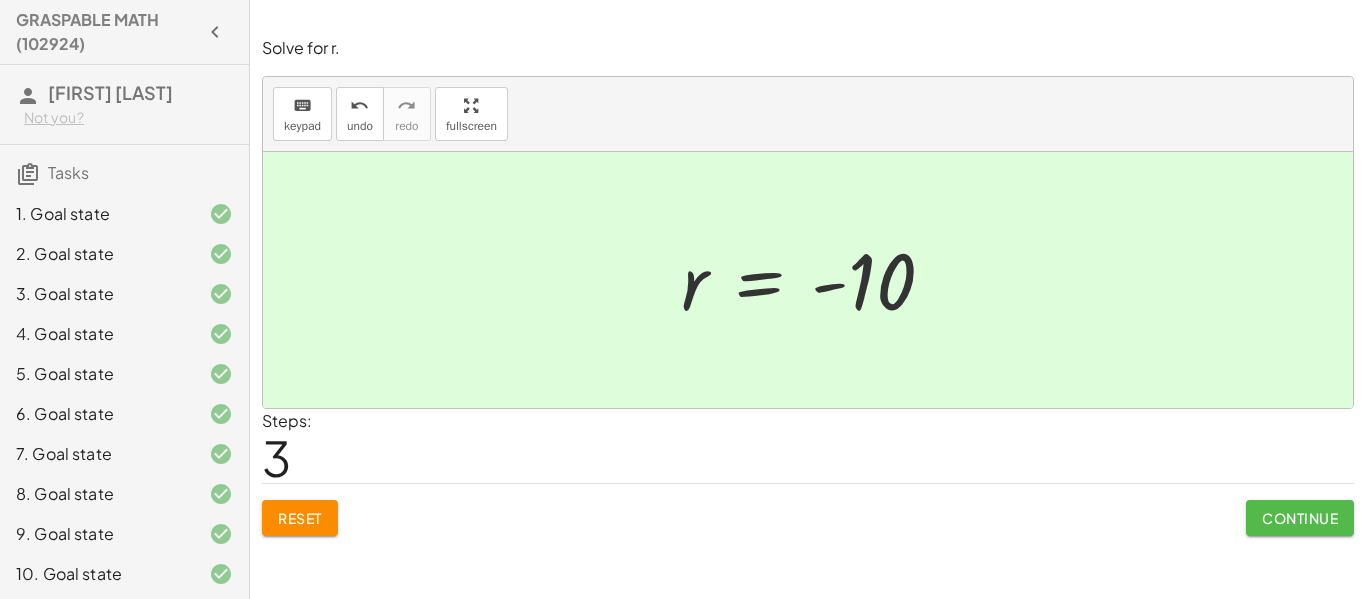 click on "Continue" at bounding box center [1300, 518] 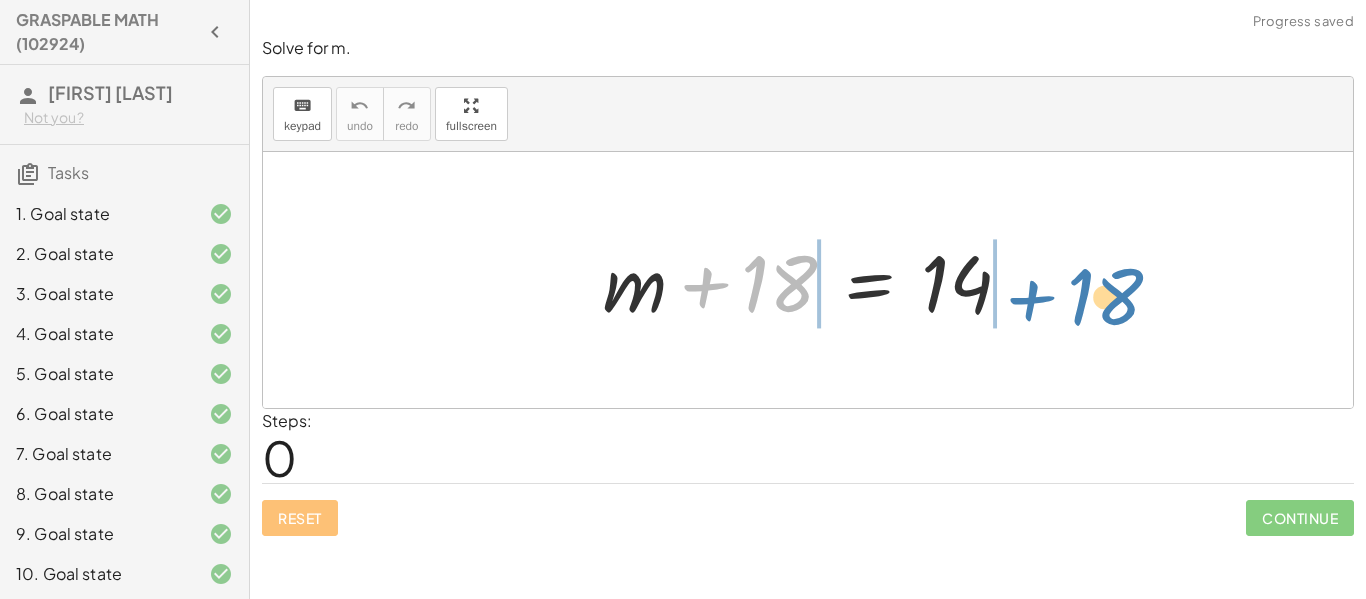 drag, startPoint x: 796, startPoint y: 293, endPoint x: 1121, endPoint y: 304, distance: 325.1861 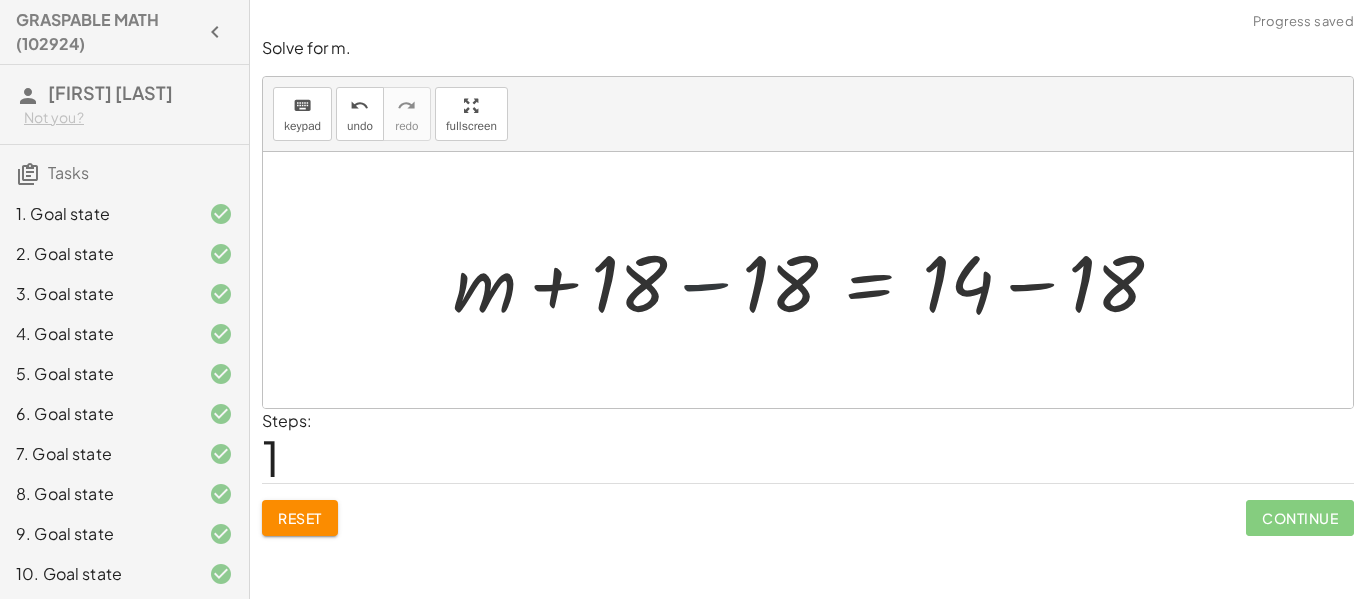 drag, startPoint x: 699, startPoint y: 283, endPoint x: 767, endPoint y: 188, distance: 116.82893 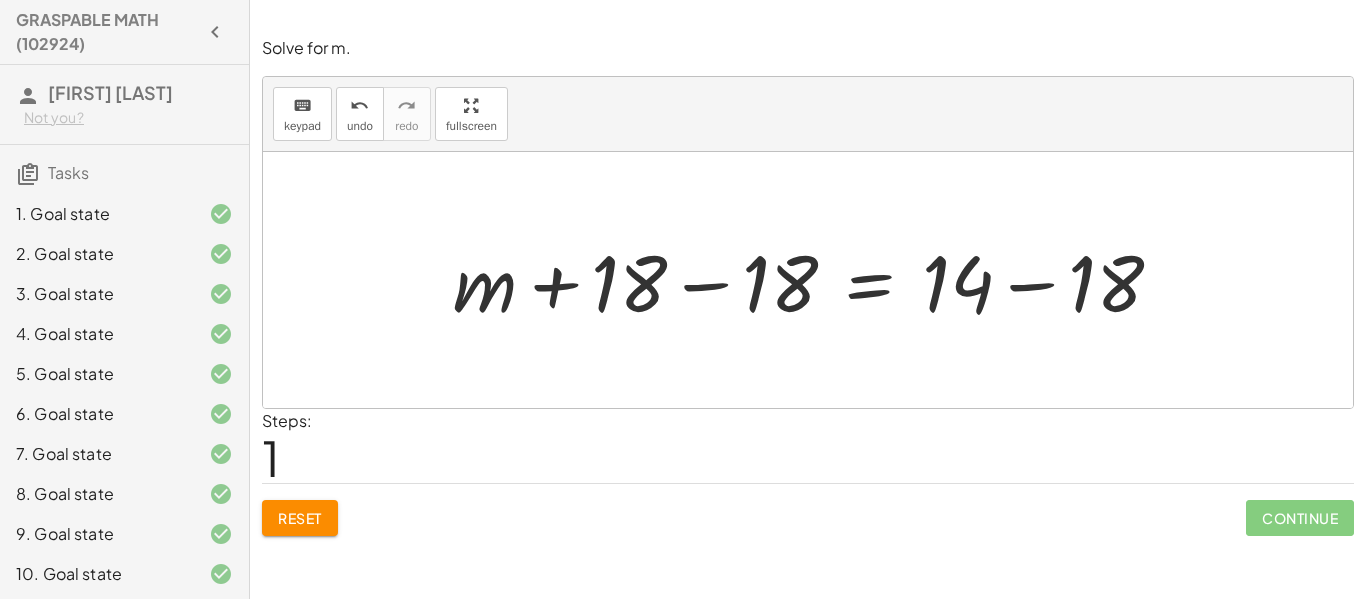 click at bounding box center [816, 280] 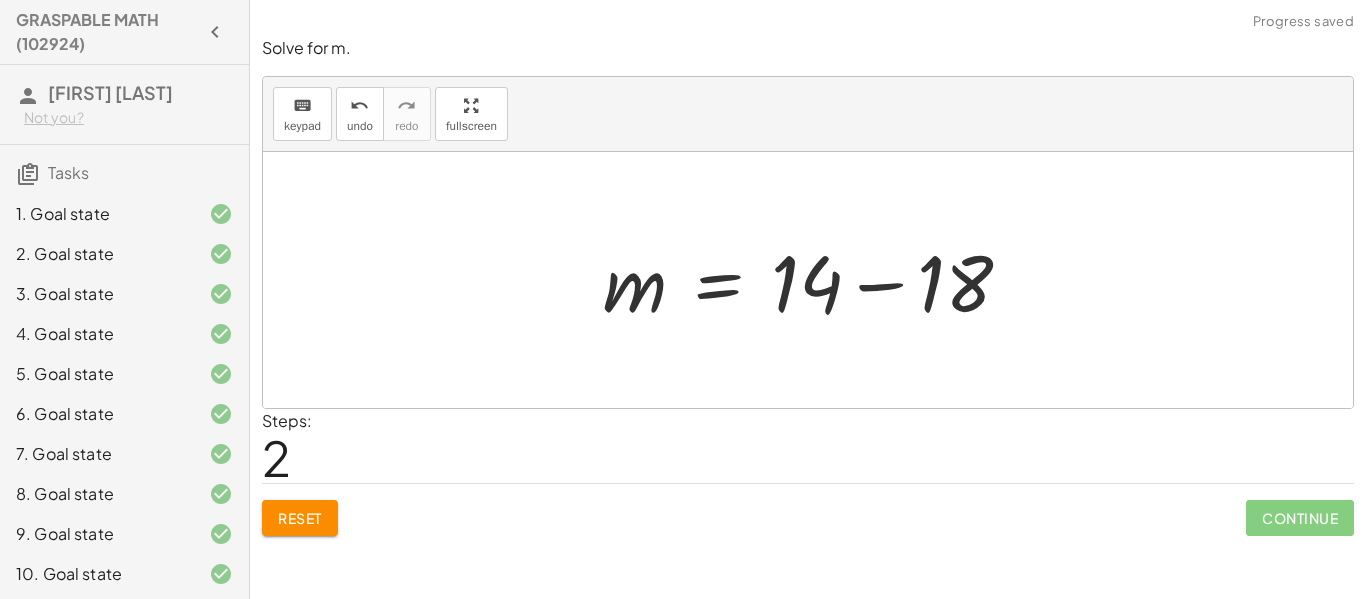 click at bounding box center [815, 280] 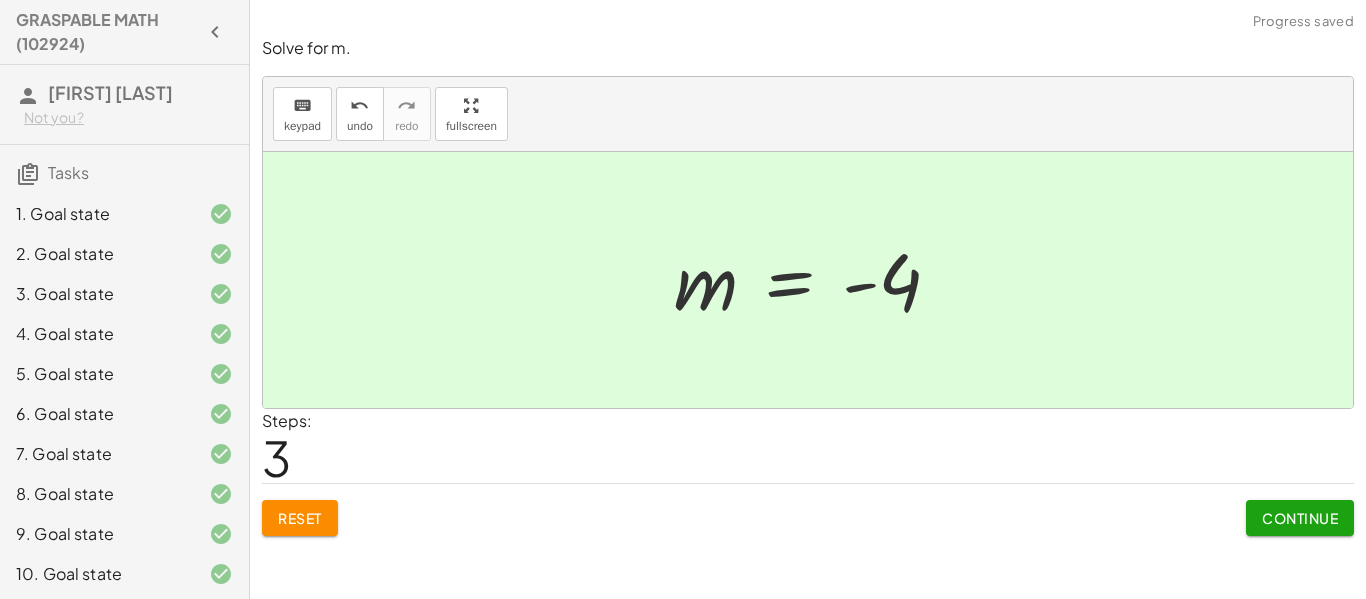 click on "Continue" 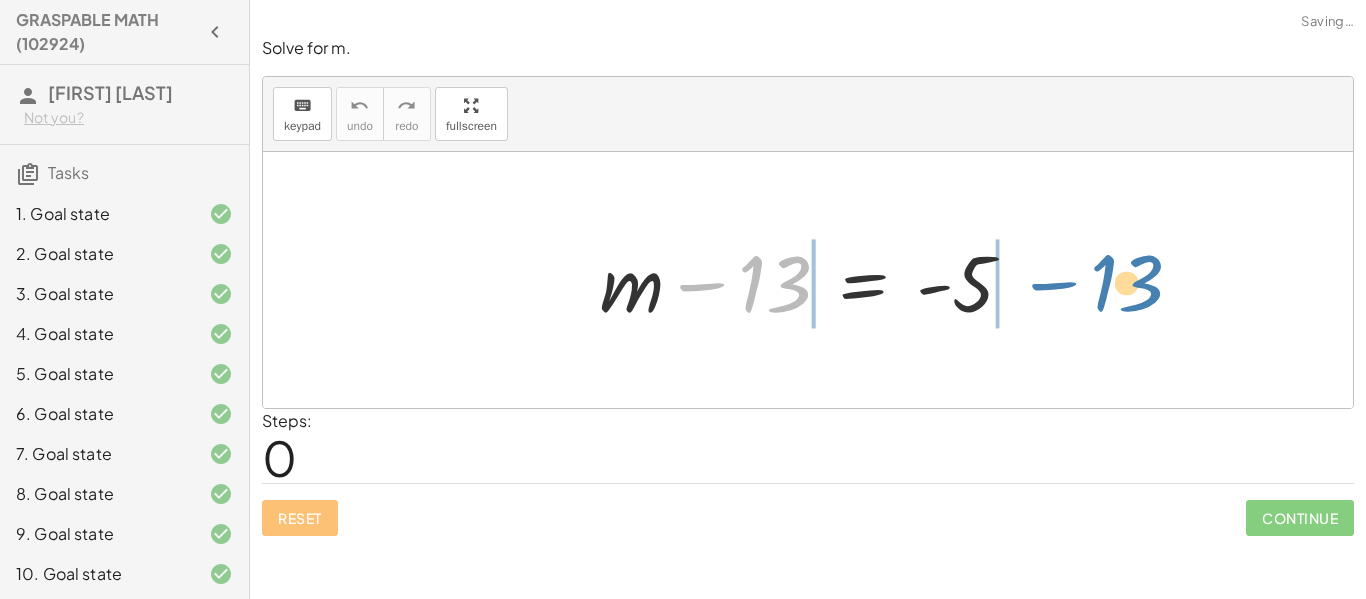 drag, startPoint x: 790, startPoint y: 278, endPoint x: 1142, endPoint y: 278, distance: 352 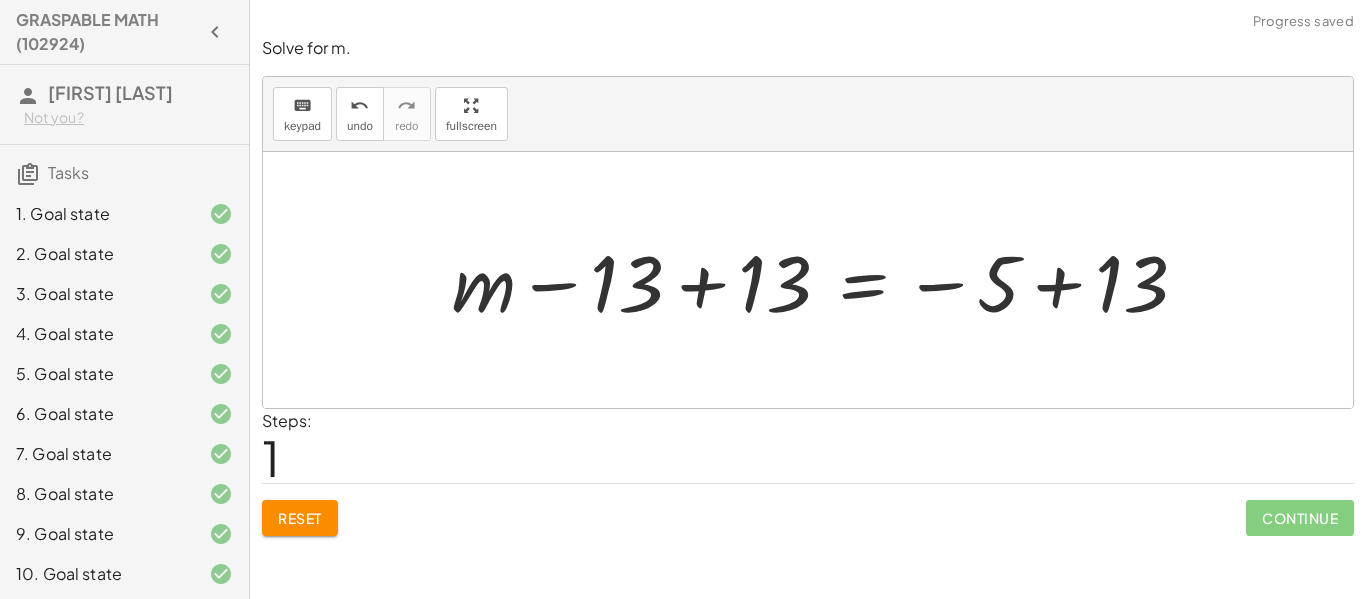 click at bounding box center [827, 280] 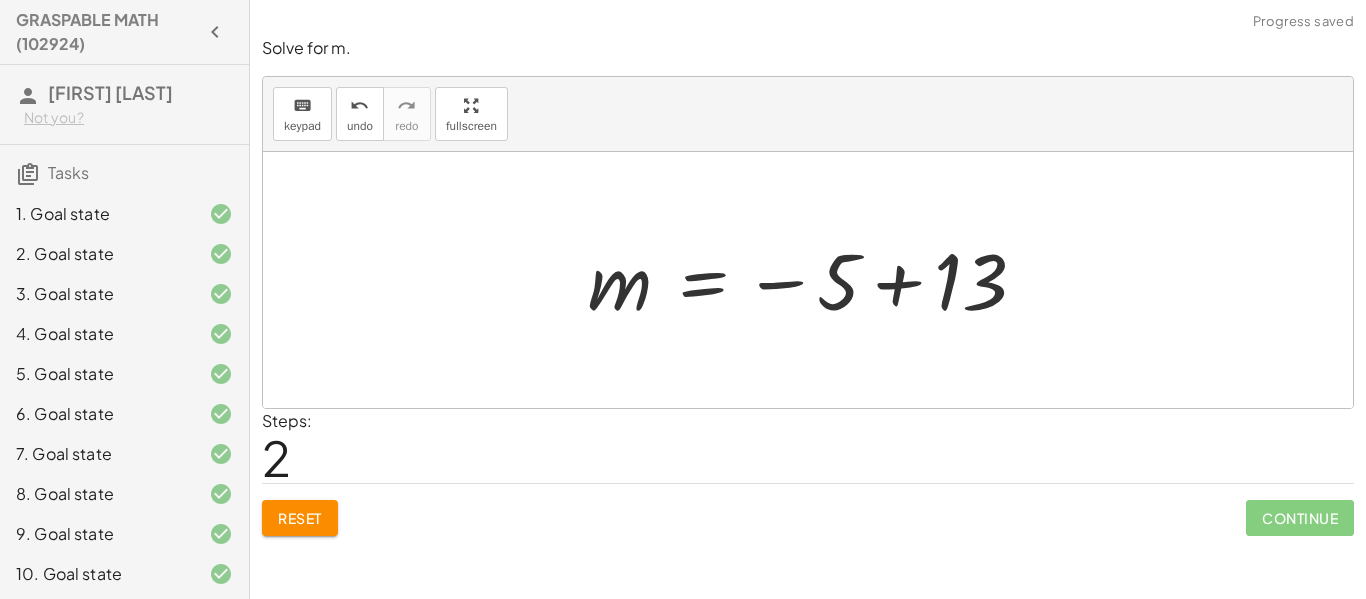 click at bounding box center (815, 280) 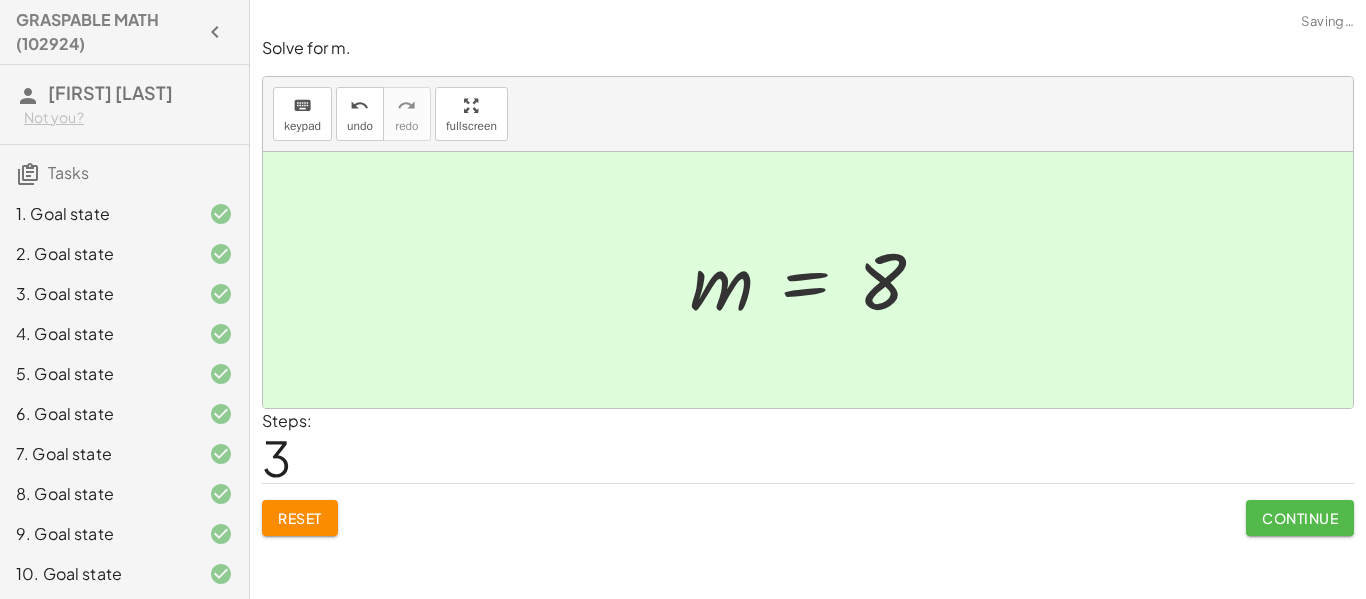 click on "Continue" at bounding box center (1300, 518) 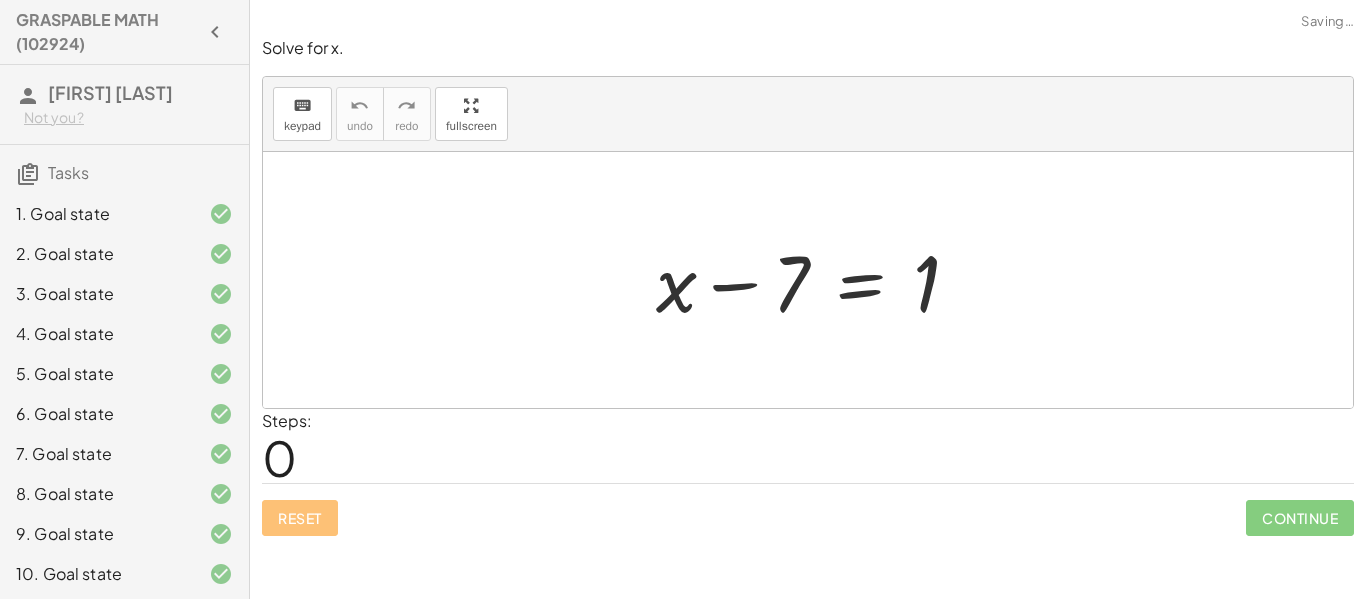 drag, startPoint x: 786, startPoint y: 308, endPoint x: 876, endPoint y: 233, distance: 117.15375 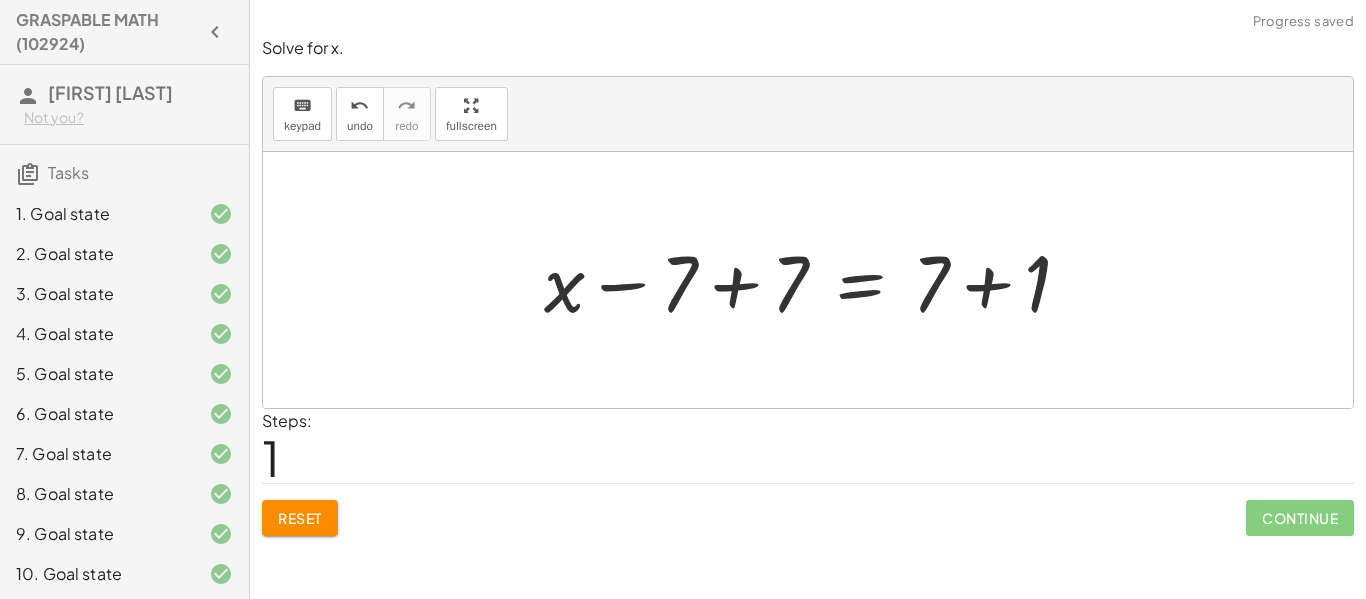 click at bounding box center [815, 280] 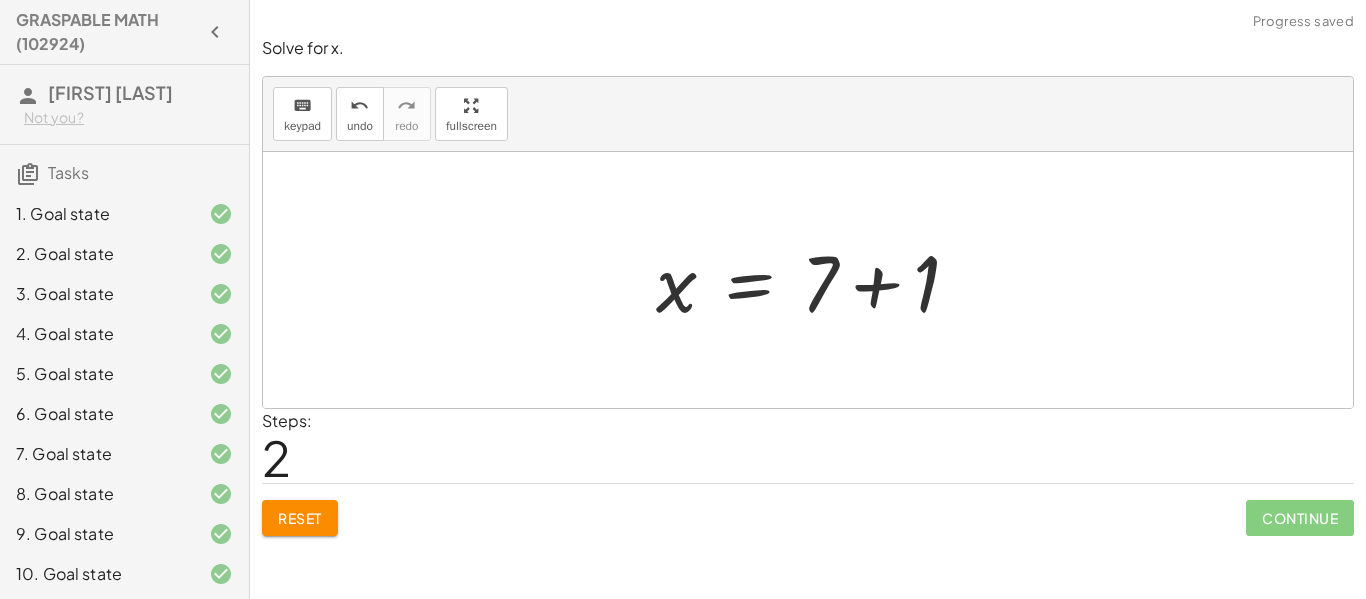 click at bounding box center (808, 280) 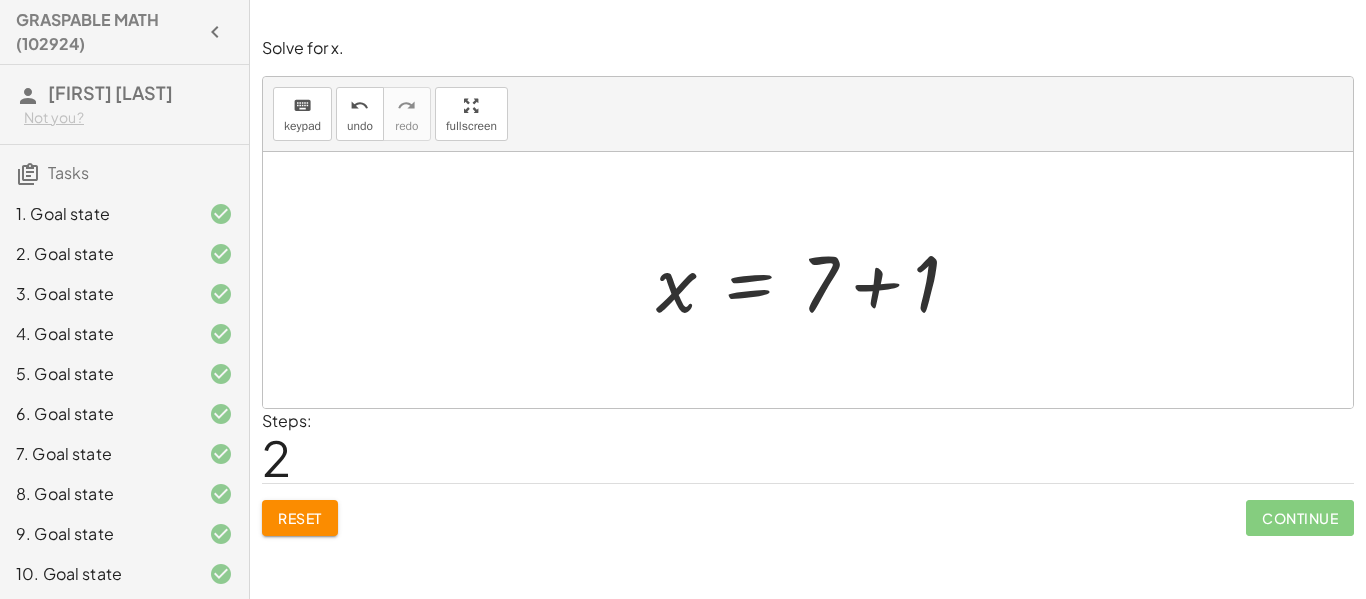 click at bounding box center (815, 280) 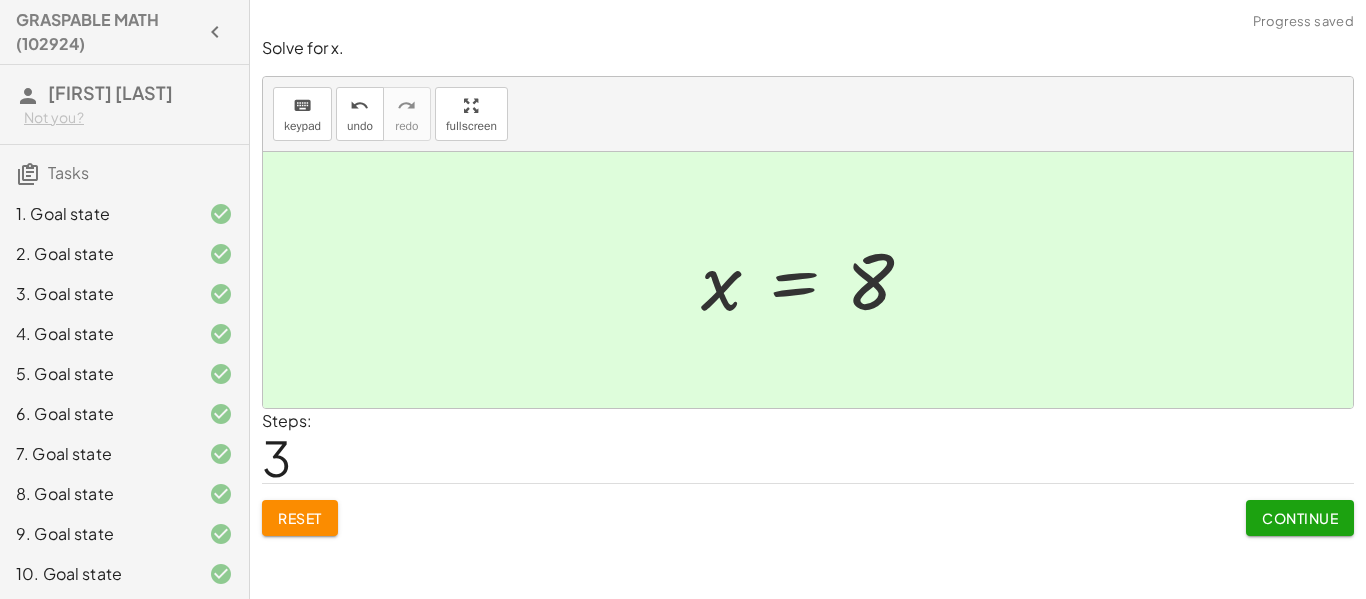 click on "Continue" 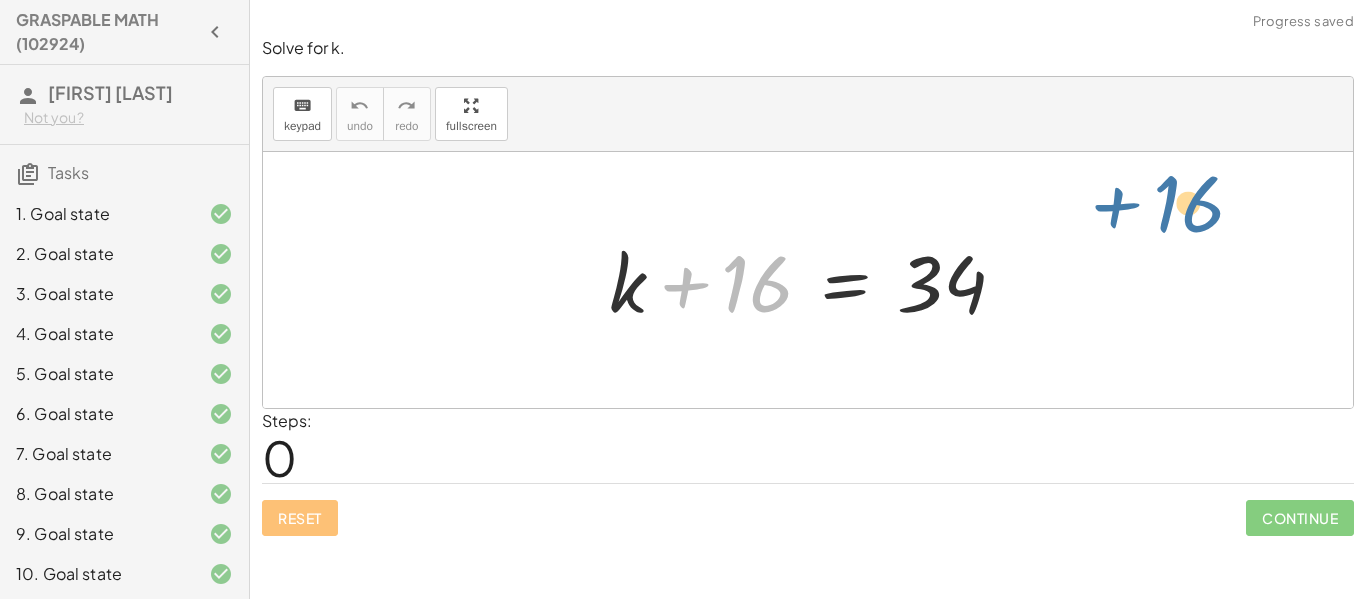 drag, startPoint x: 740, startPoint y: 285, endPoint x: 1173, endPoint y: 246, distance: 434.7528 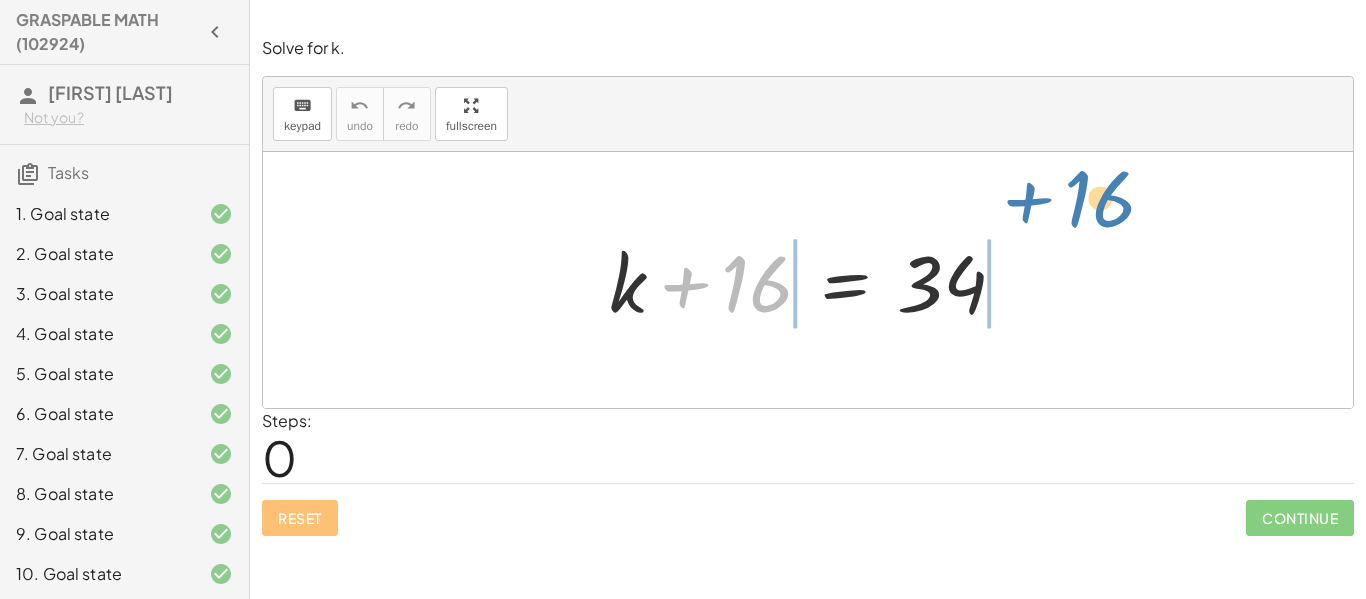 drag, startPoint x: 686, startPoint y: 268, endPoint x: 1024, endPoint y: 183, distance: 348.52402 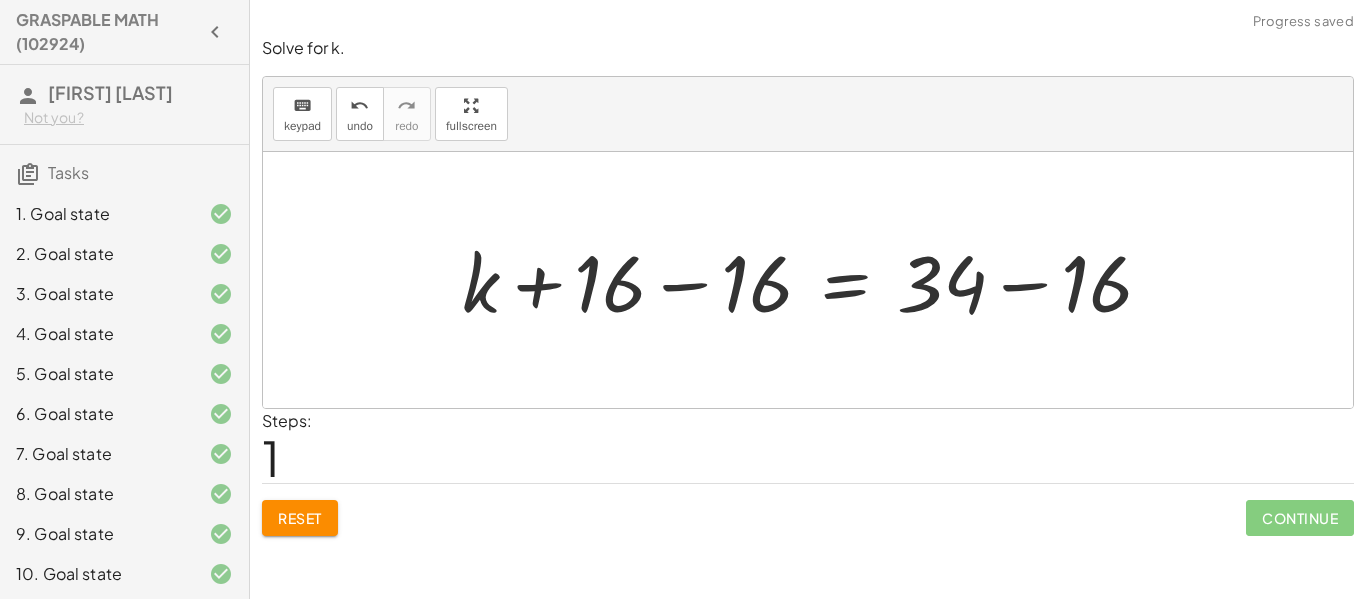 click at bounding box center [815, 280] 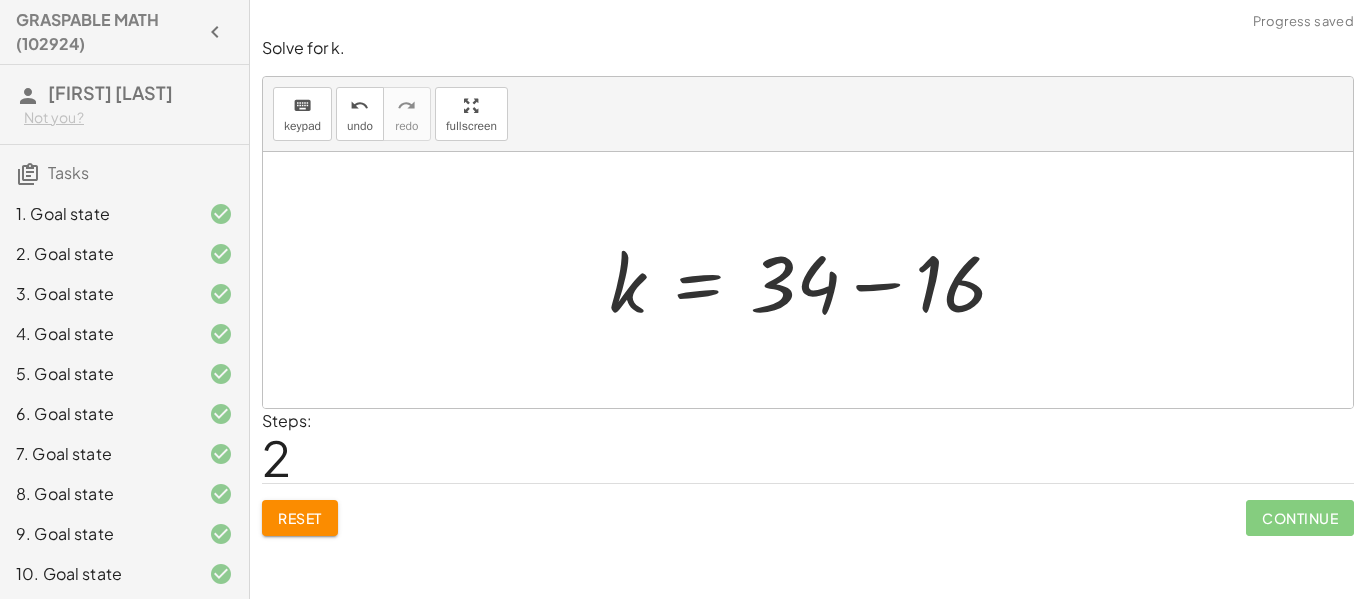 click at bounding box center (815, 280) 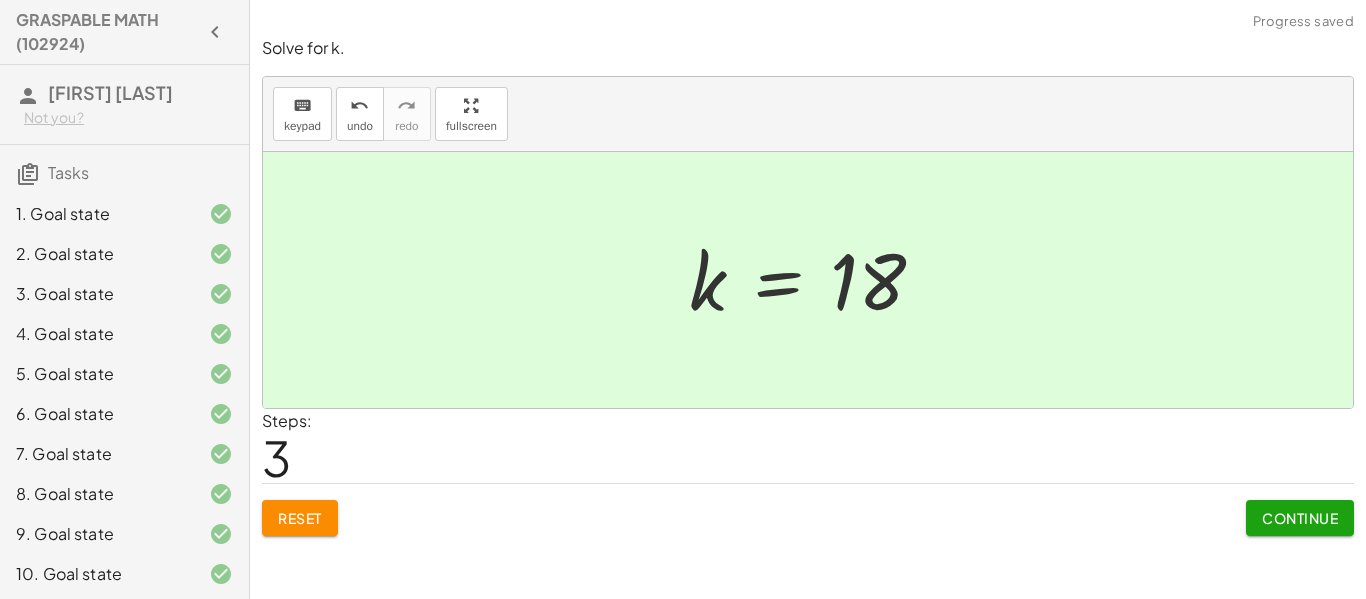 click on "Continue" 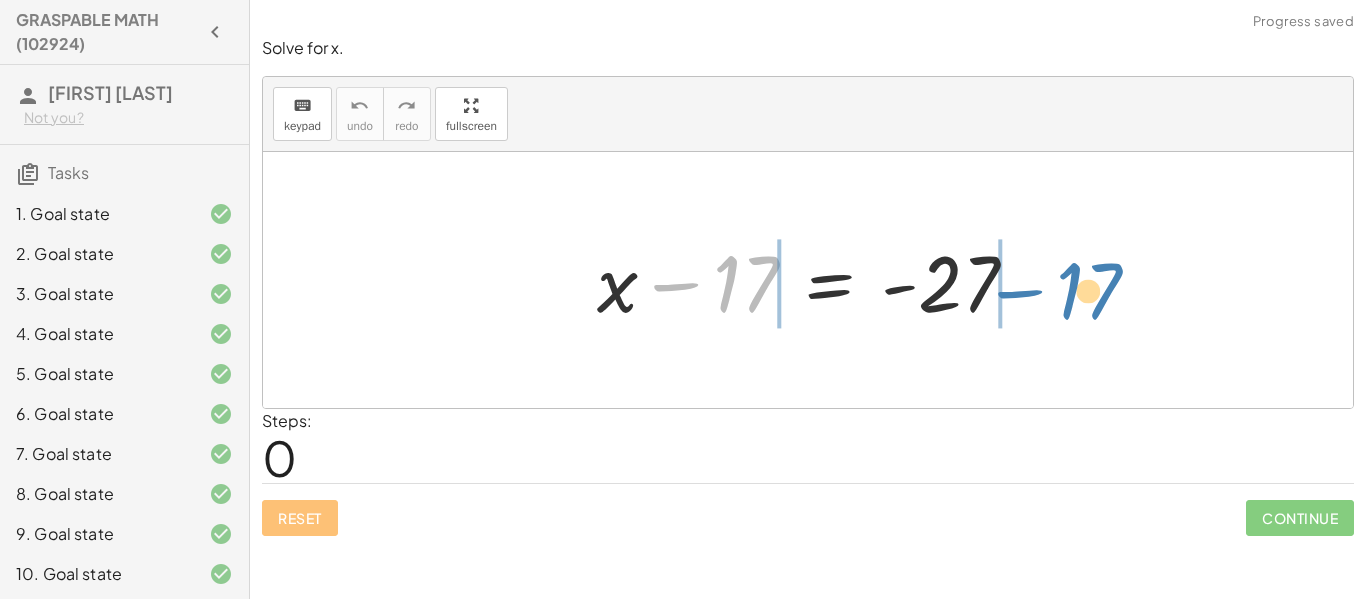 drag, startPoint x: 718, startPoint y: 290, endPoint x: 1061, endPoint y: 298, distance: 343.0933 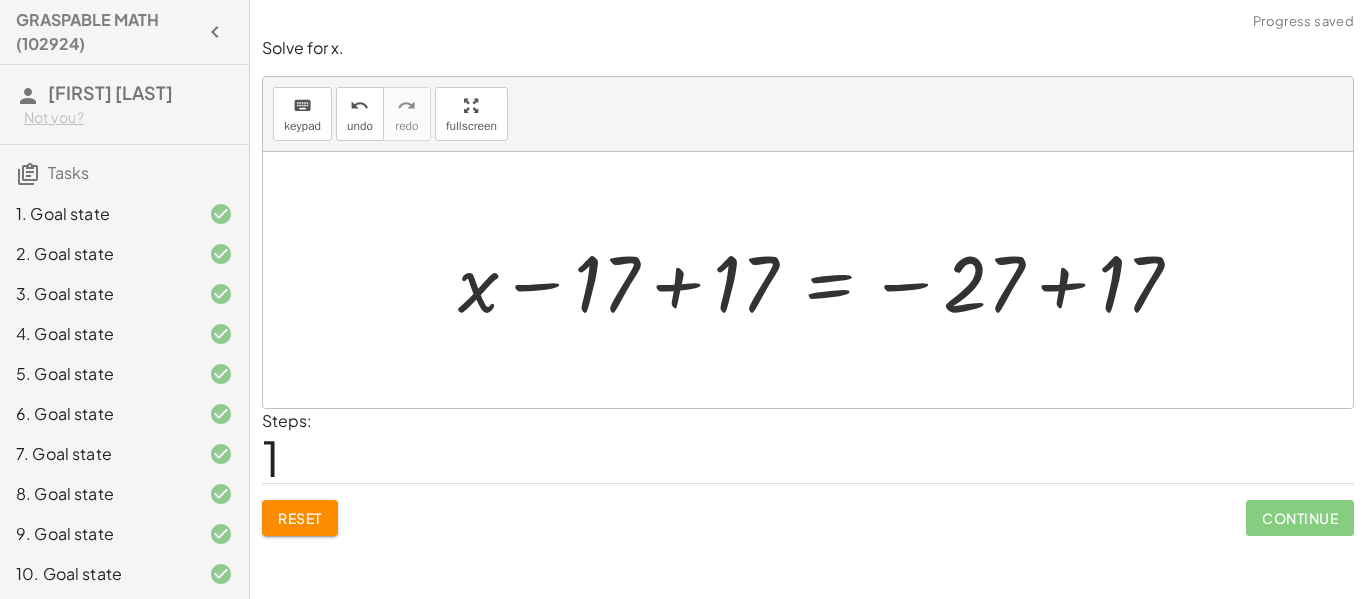 click at bounding box center (828, 280) 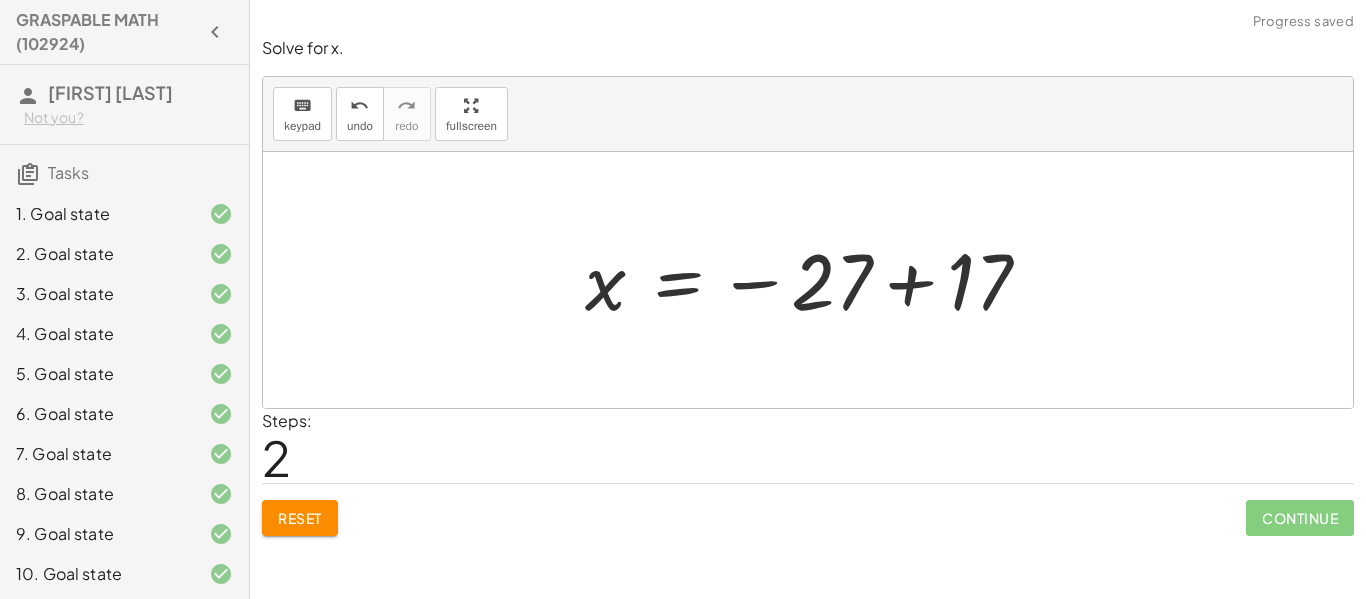 click at bounding box center [815, 280] 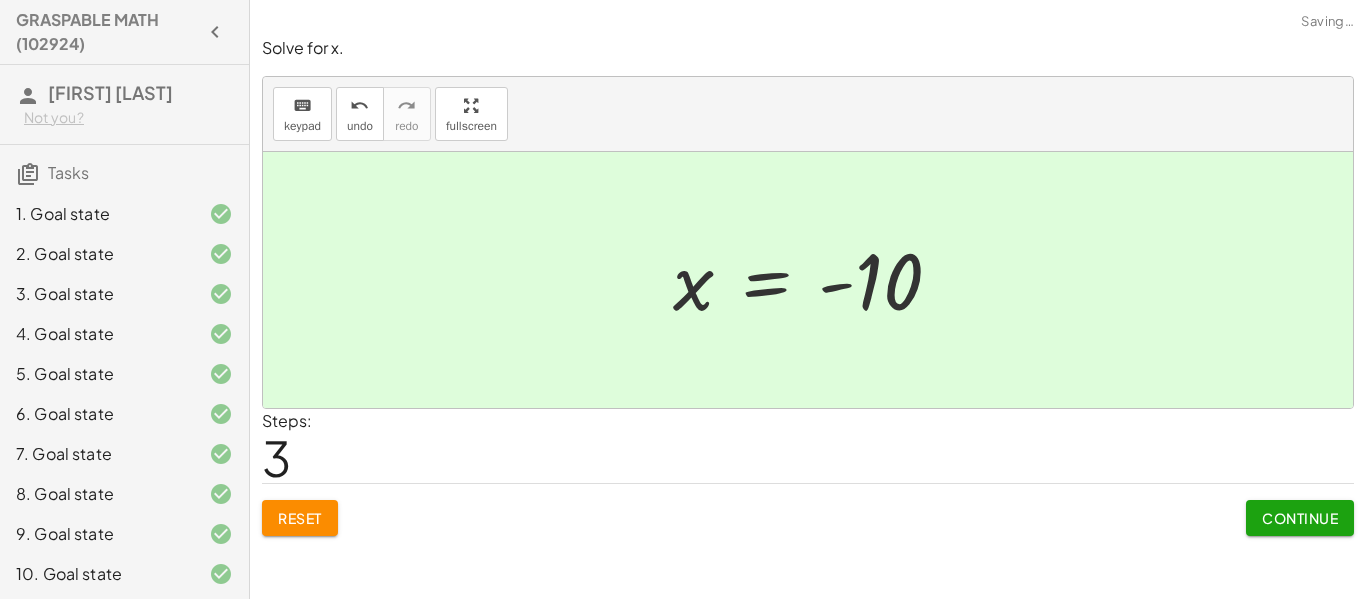 click on "Continue" at bounding box center (1300, 518) 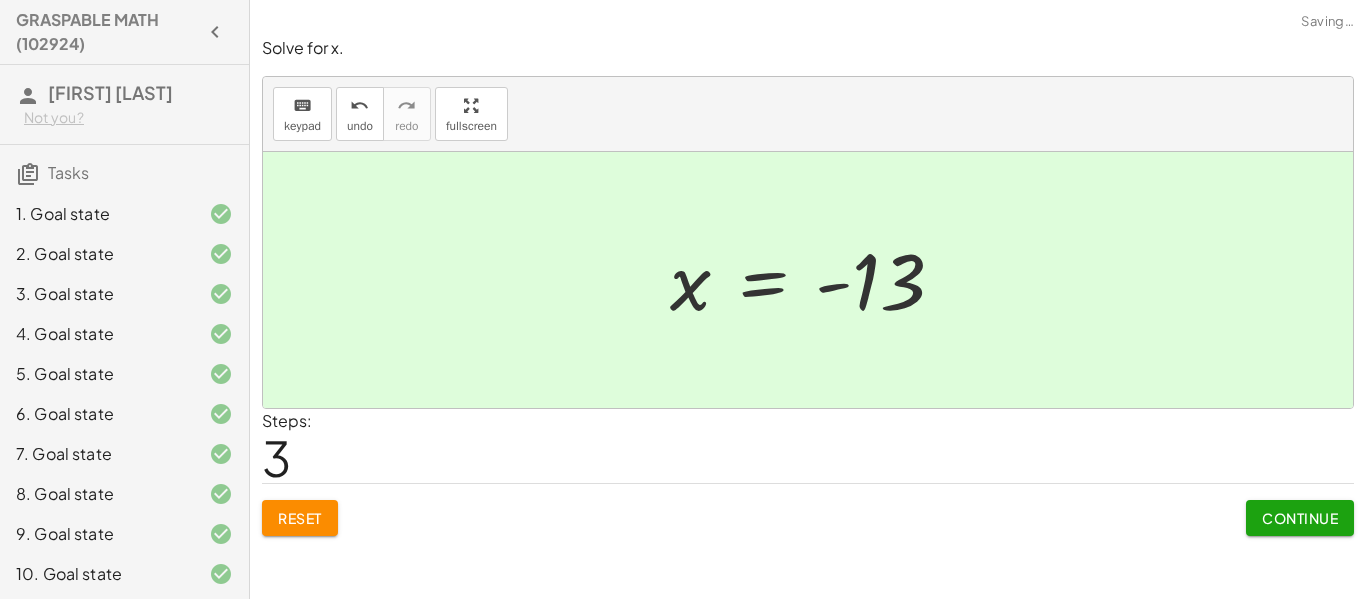 click on "Continue" 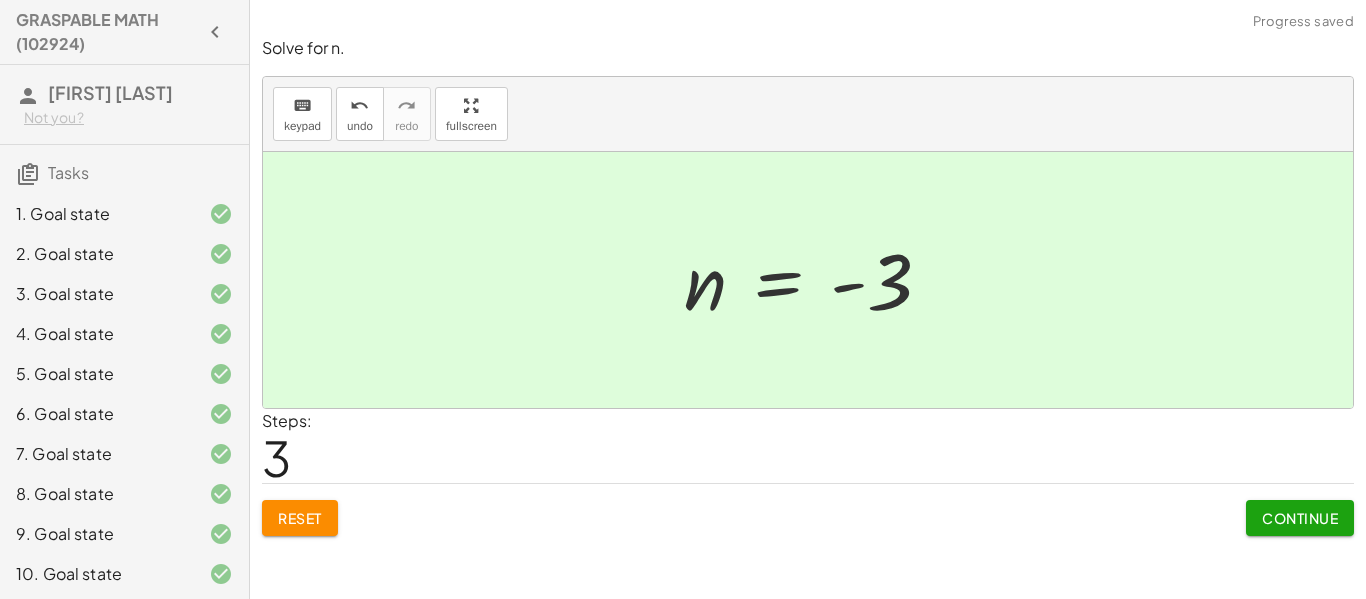 click on "Continue" at bounding box center (1300, 518) 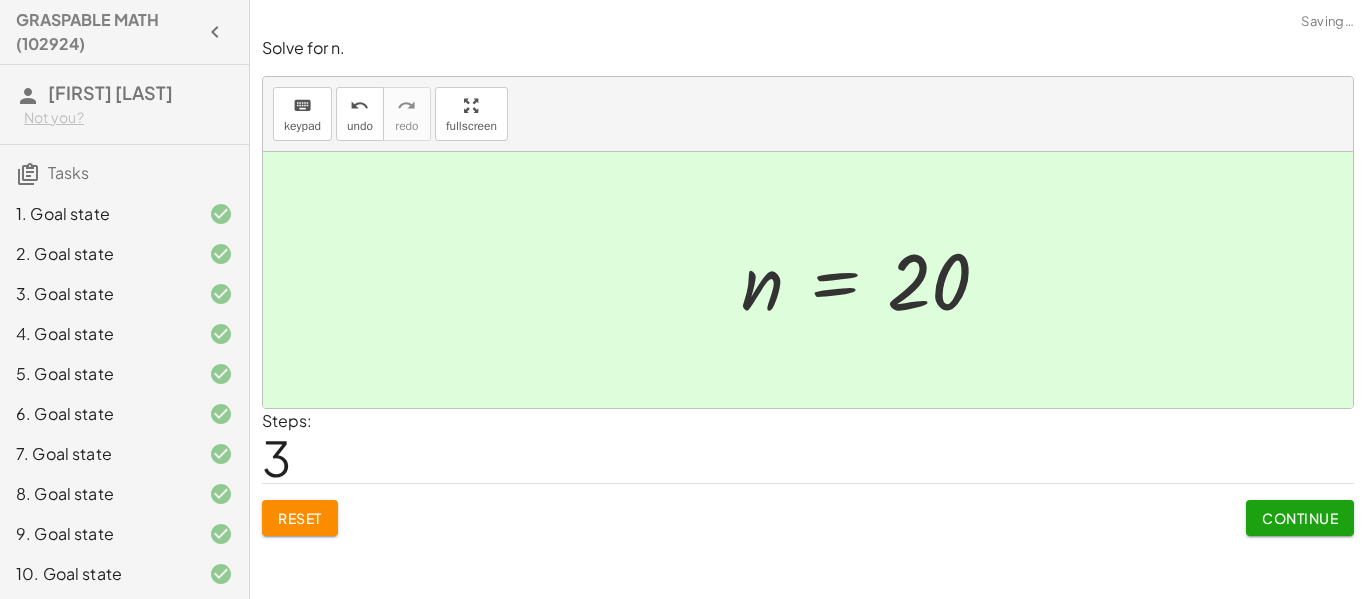 click on "Continue" 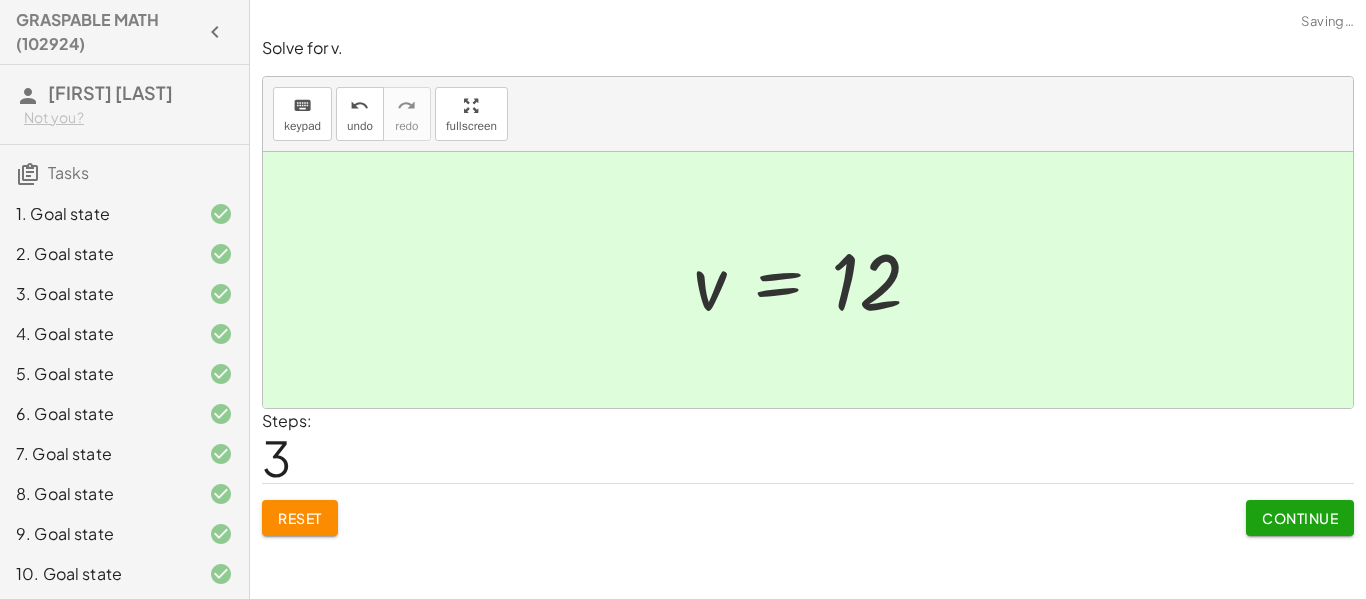 click on "Continue" 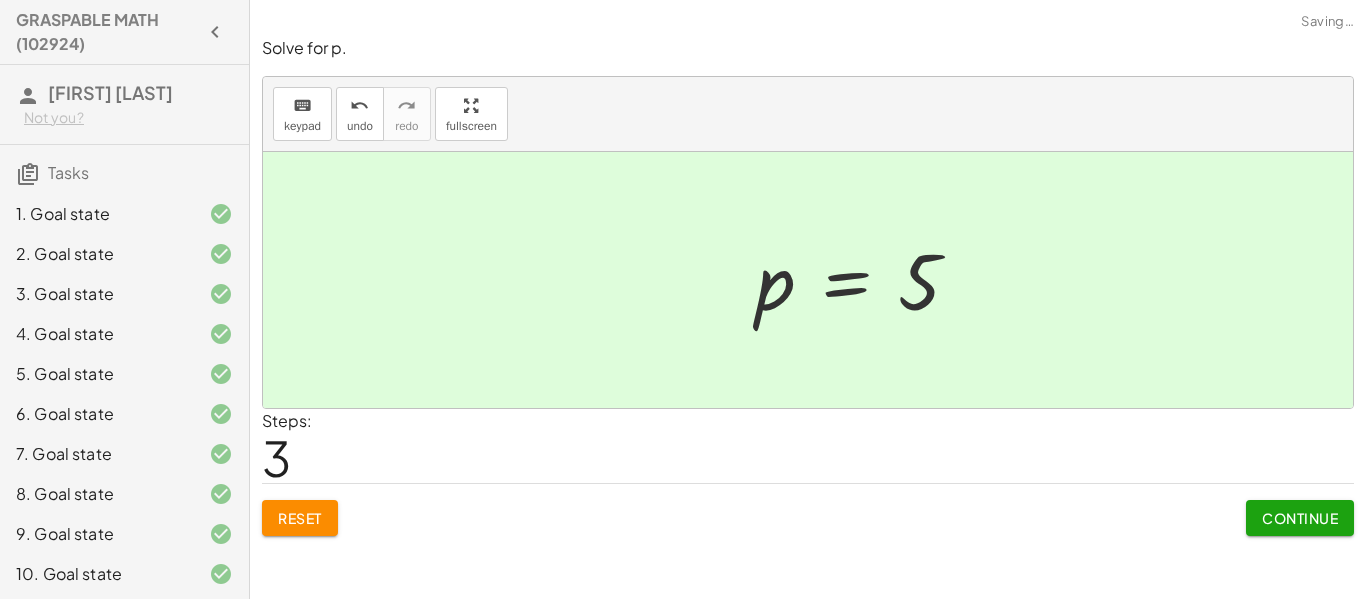 click on "Continue" at bounding box center [1300, 518] 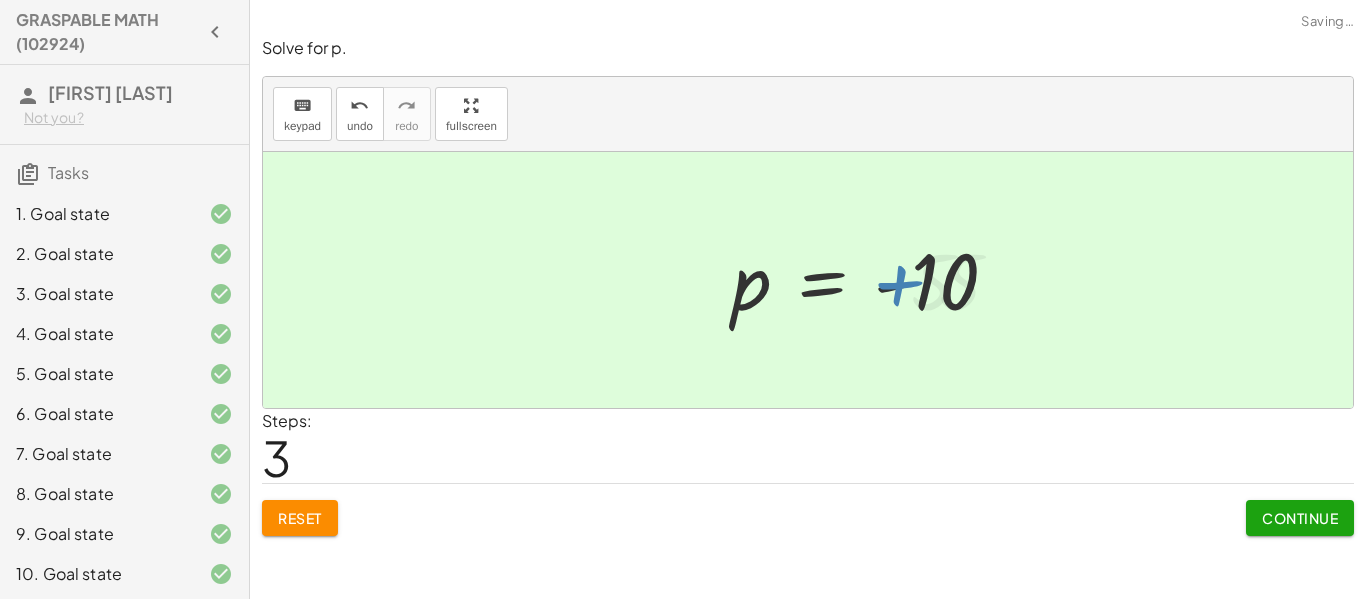 click on "Continue" 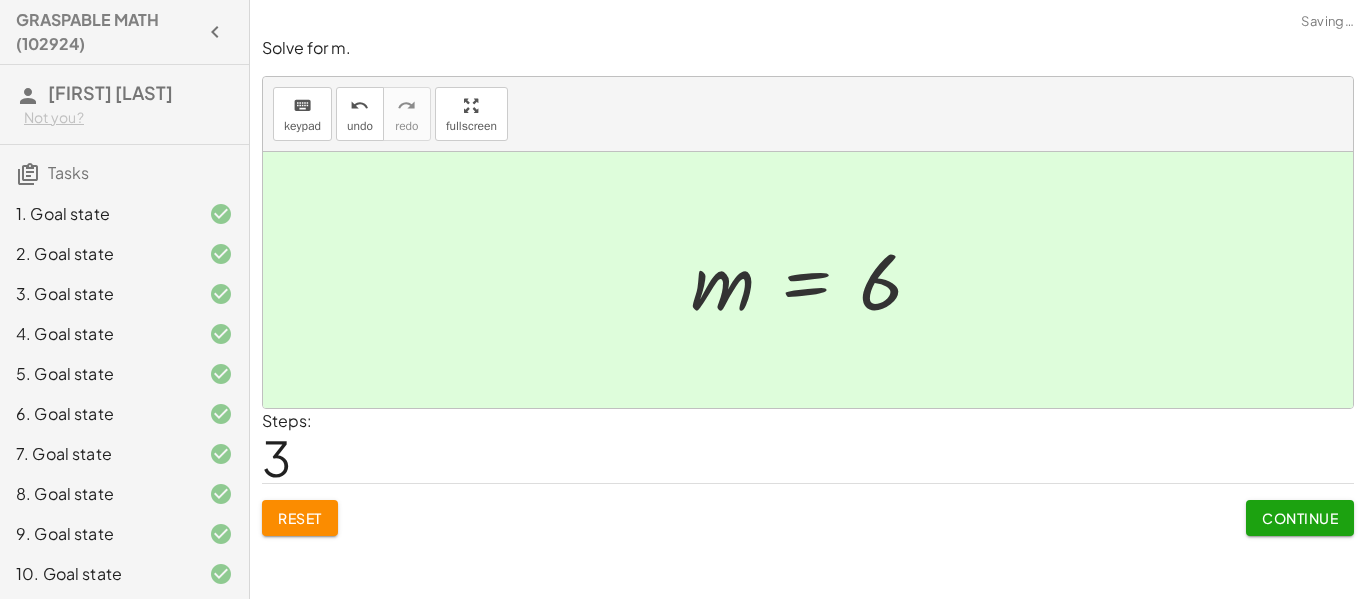 click on "Continue" at bounding box center [1300, 518] 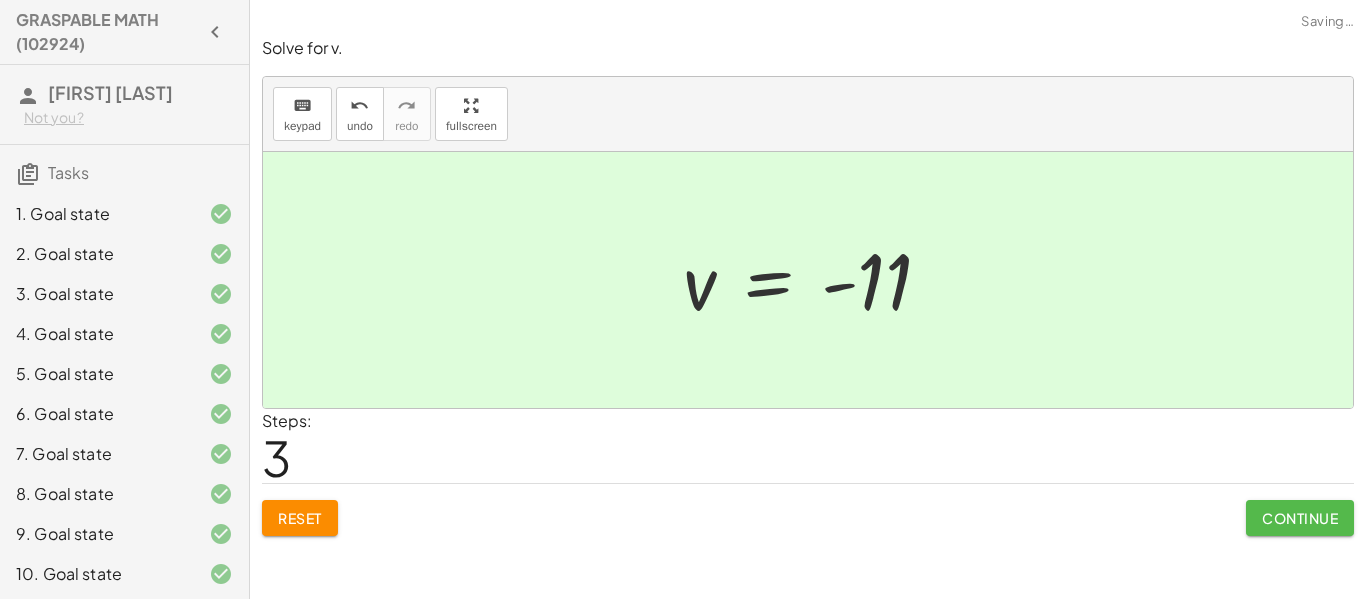 click on "Continue" 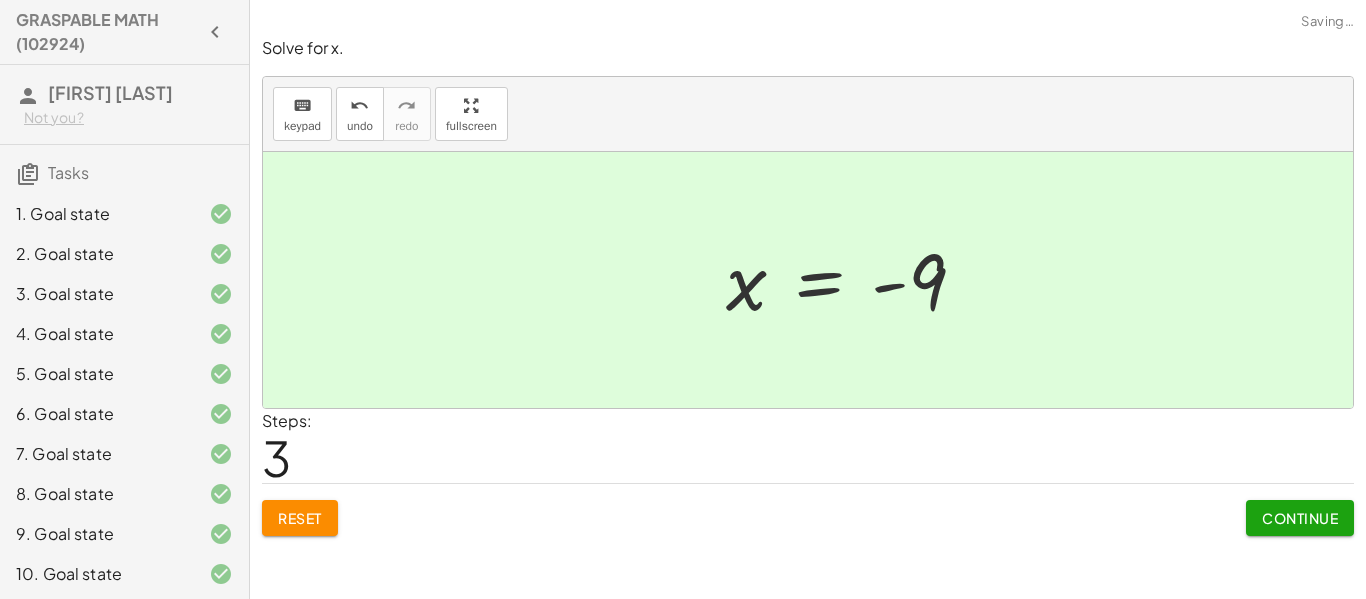 click on "Continue" 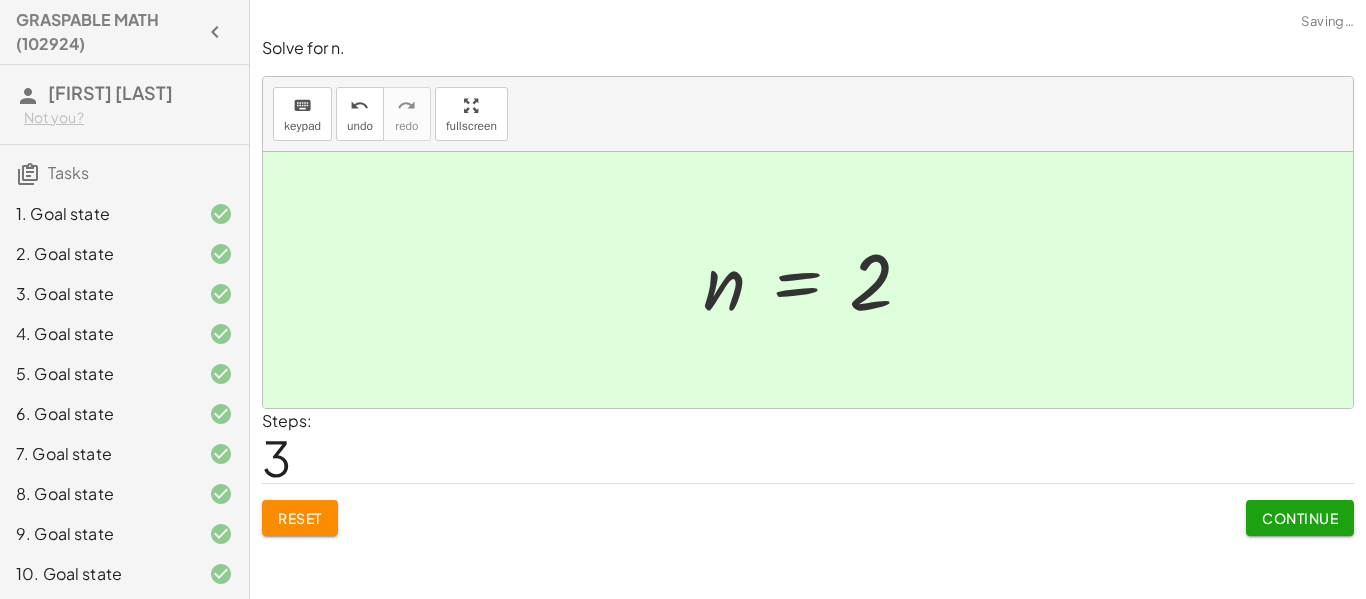 click on "Continue" at bounding box center [1300, 518] 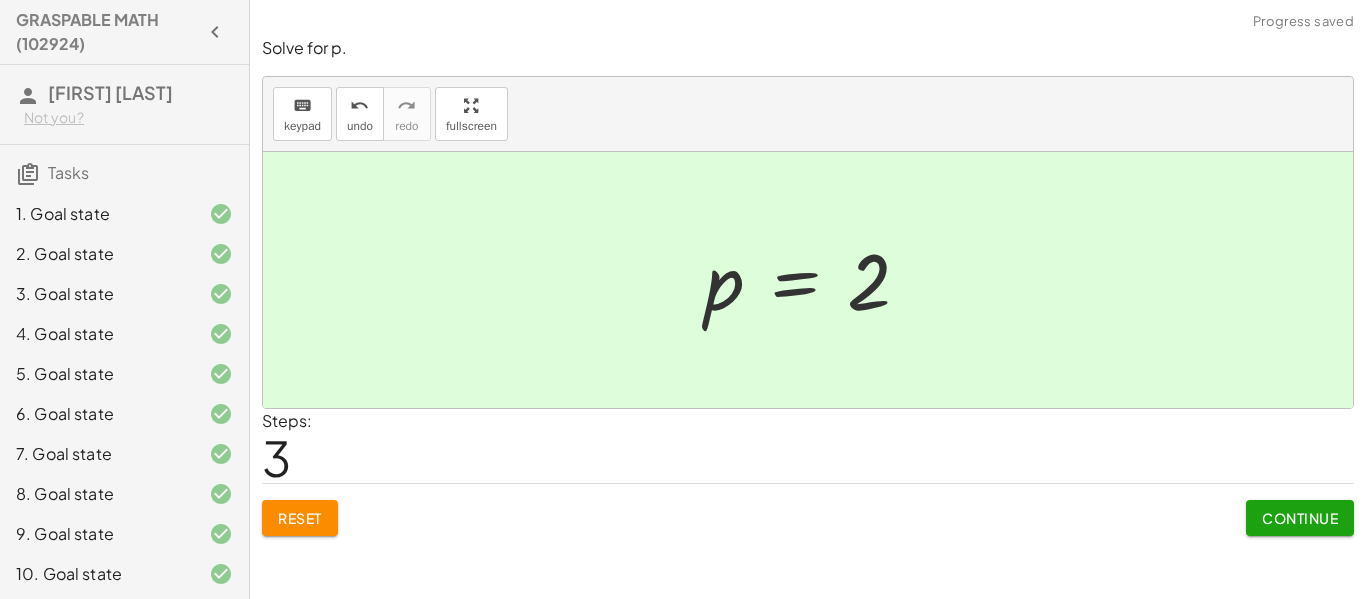 click on "Solve for p. keyboard keypad undo undo redo redo fullscreen + p − 20 = - 18 + p − 20 + 20 = − 18 + 20 + p + 0 = − 18 + 20 p = − 18 + 20 p = 2 × Steps:  3 Reset   Continue" 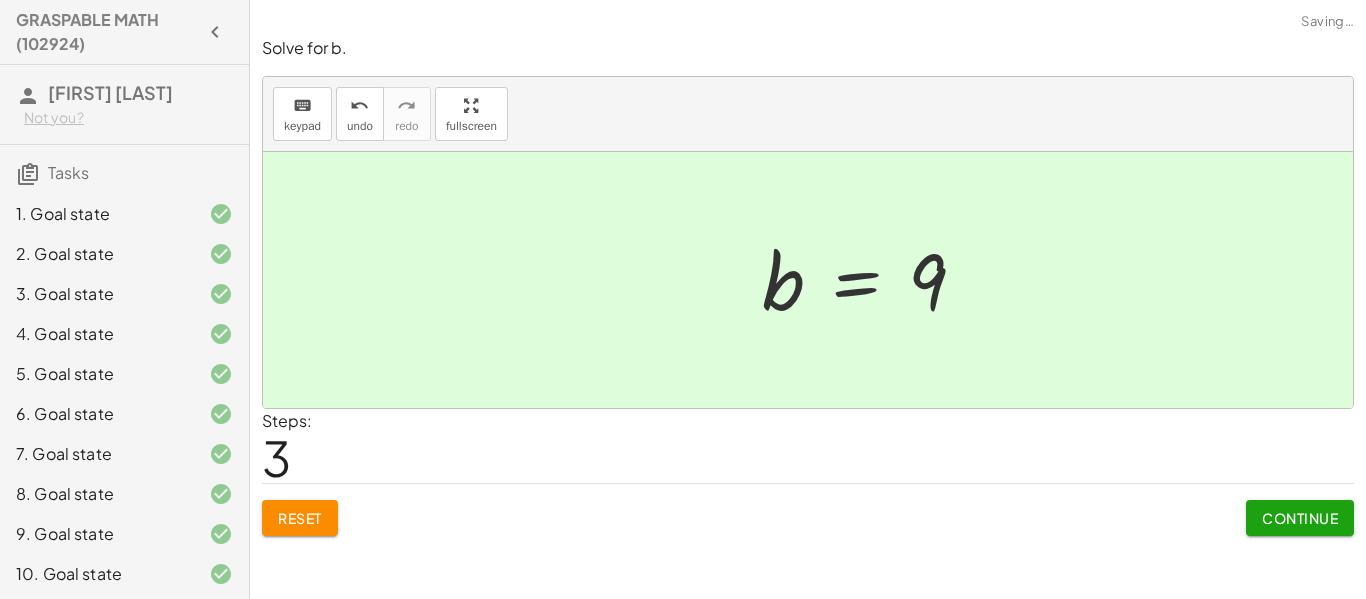 click on "Continue" at bounding box center [1300, 518] 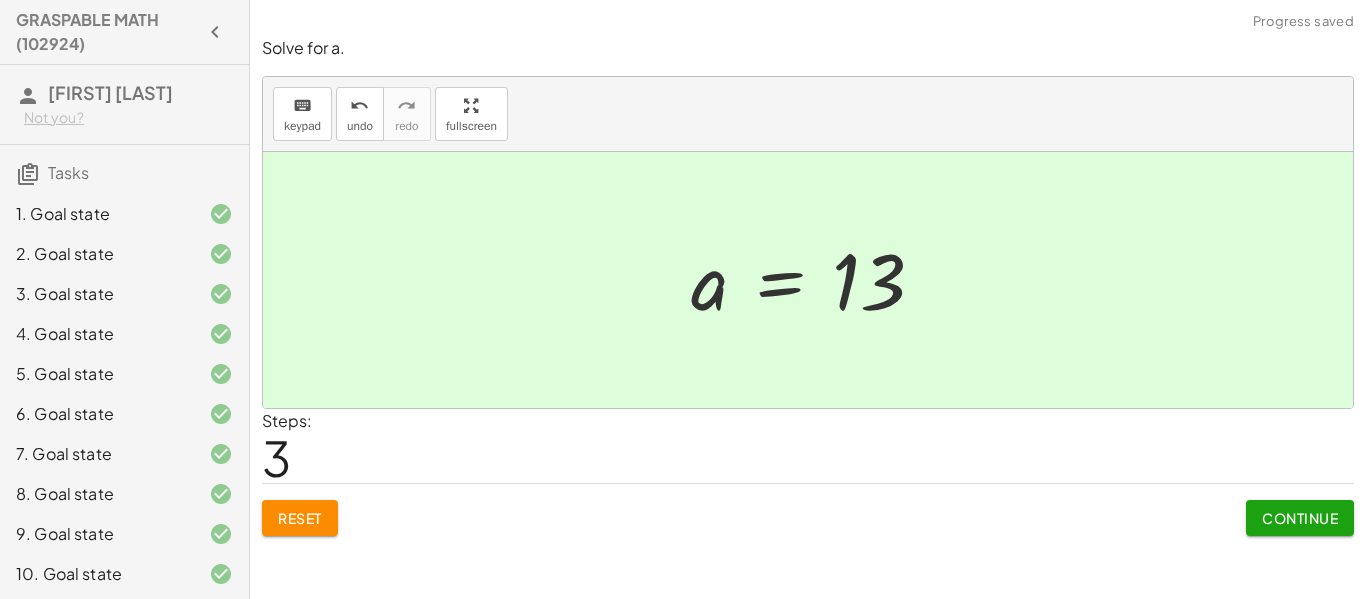 click on "Continue" at bounding box center [1300, 518] 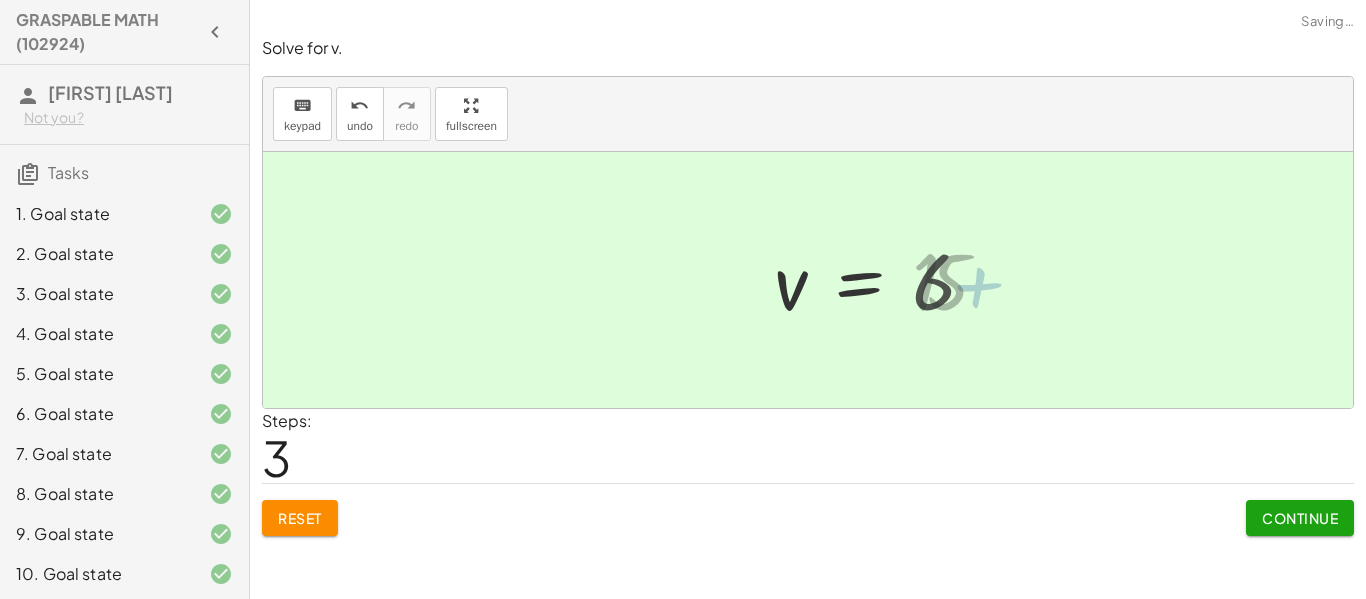 click on "Continue" 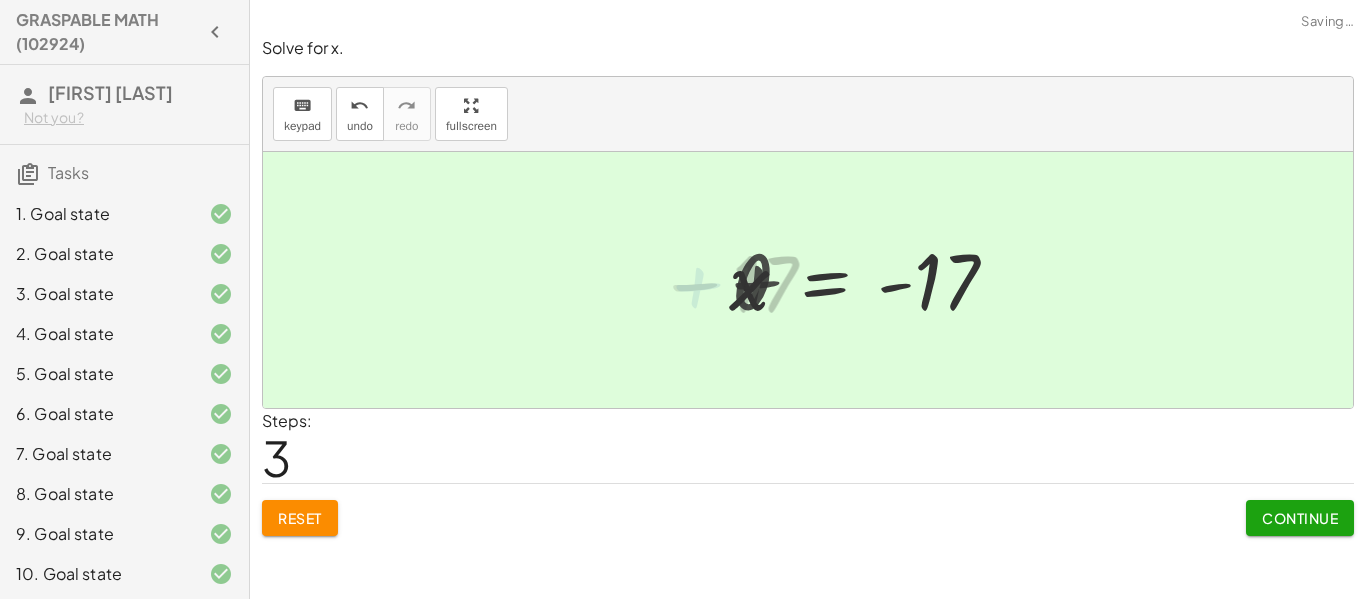 click on "Continue" 